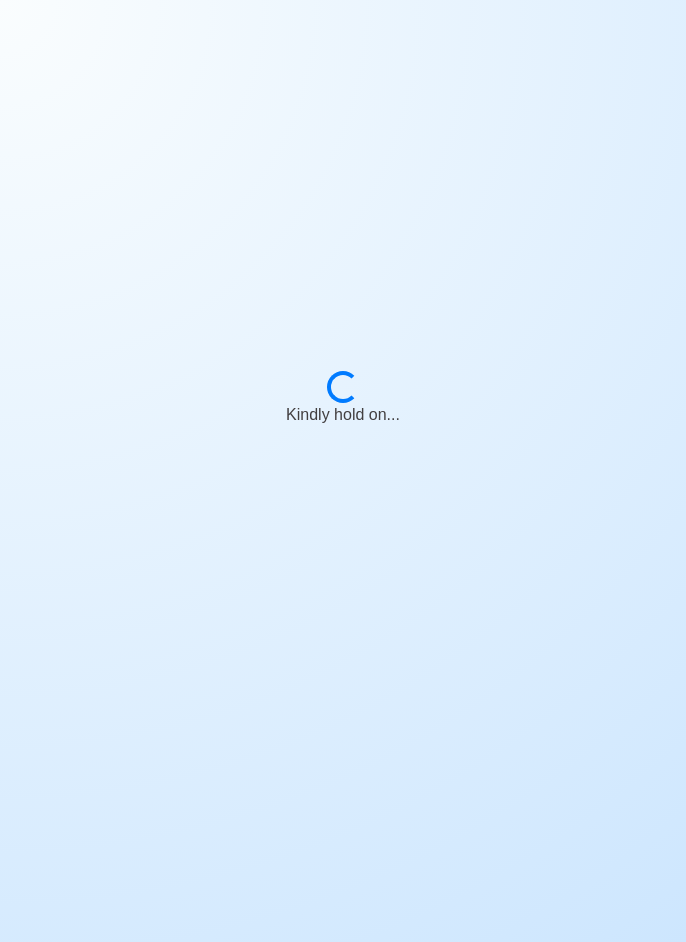 scroll, scrollTop: 0, scrollLeft: 0, axis: both 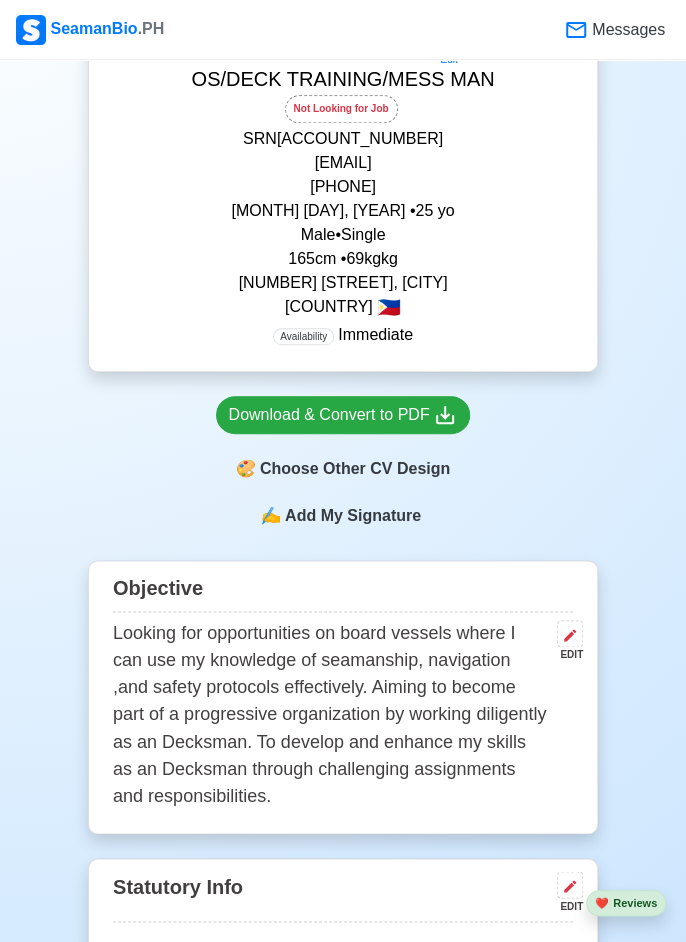 click 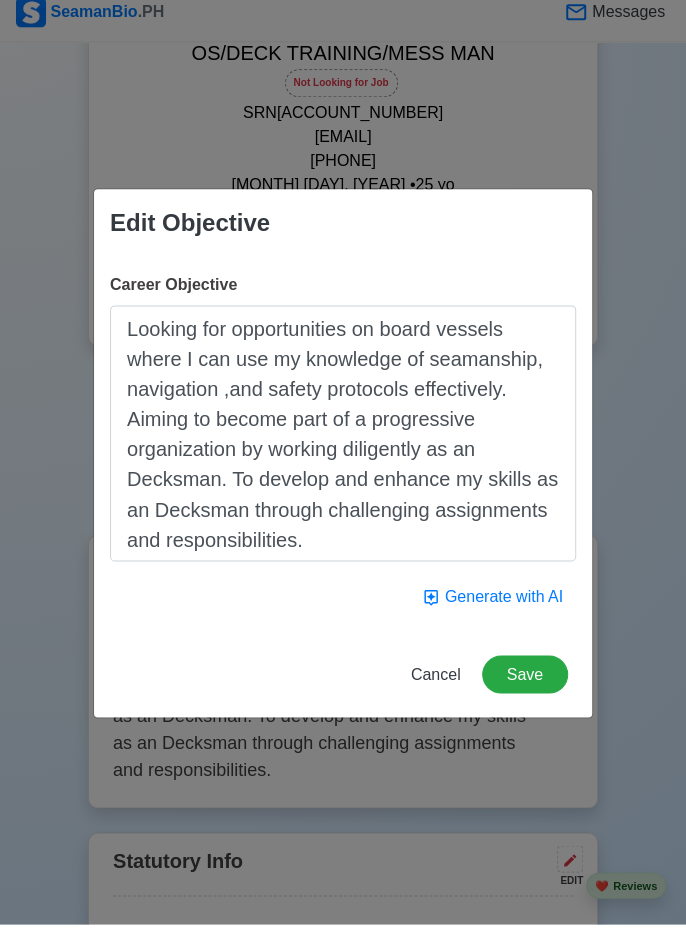 scroll, scrollTop: 474, scrollLeft: 0, axis: vertical 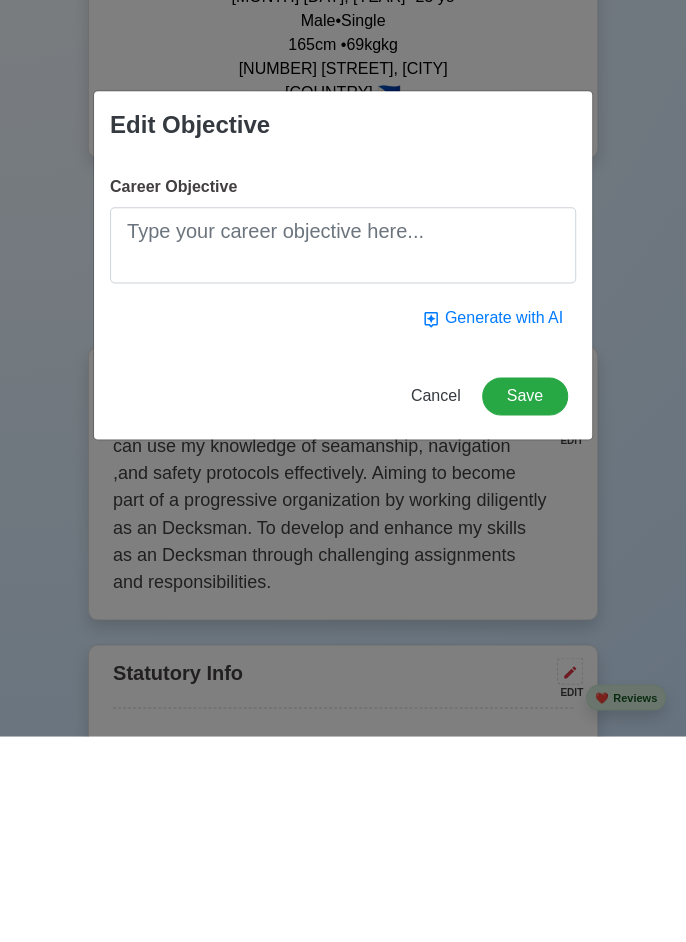 type on "Looking for opportunities on board vessels where I can use my knowledge of seamanship, navigation ,and safety protocols effectively. Aiming to become part of a progressive organization by working diligently as an Decksman. To develop and enhance my skills as an Decksman through challenging assignments and responsibilities." 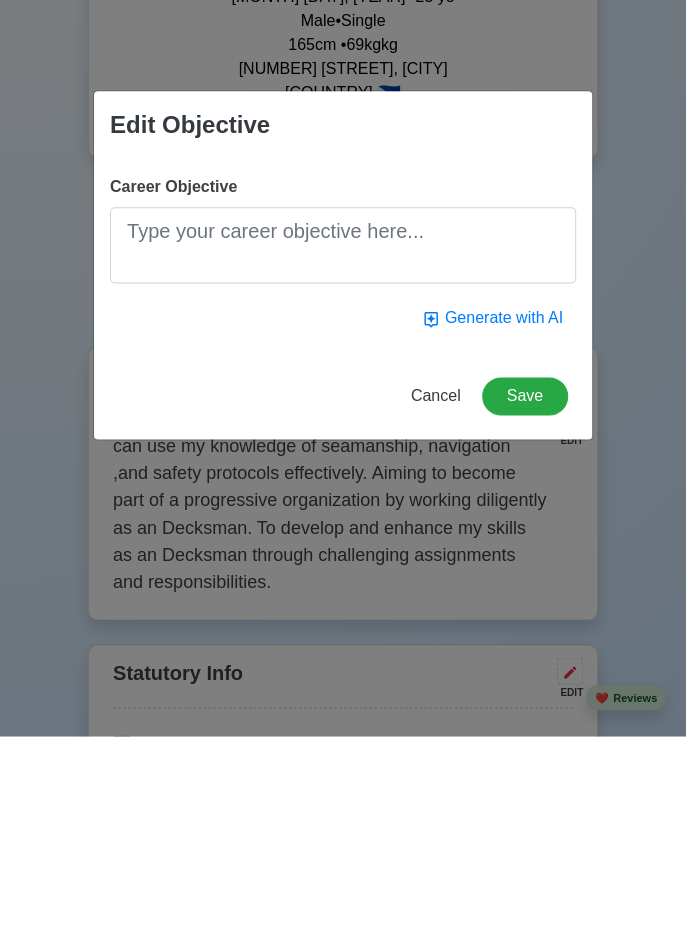 scroll, scrollTop: 474, scrollLeft: 0, axis: vertical 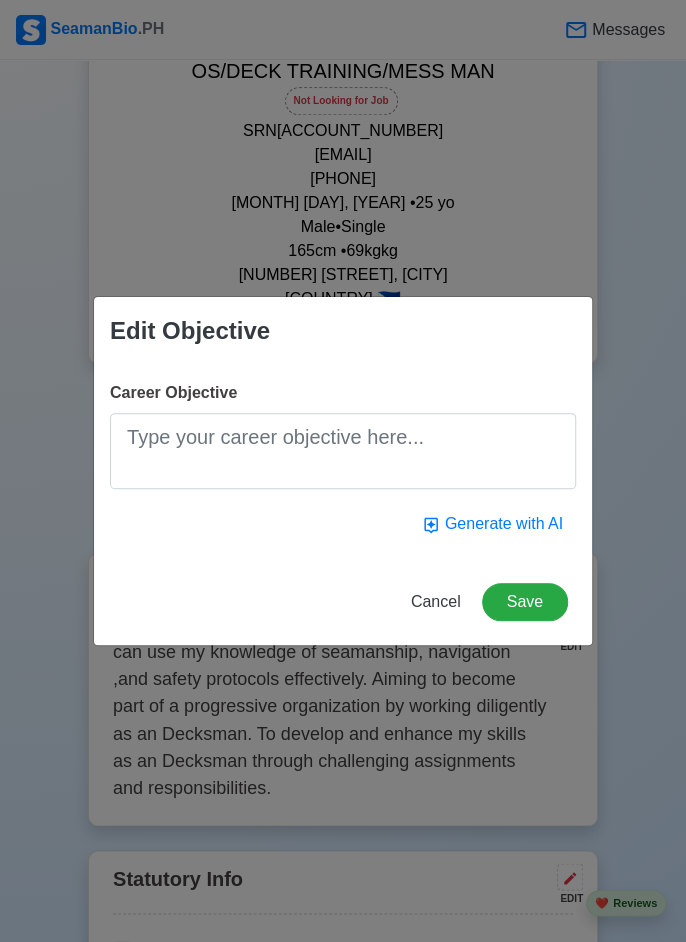 click on "Career Objective" at bounding box center [343, 451] 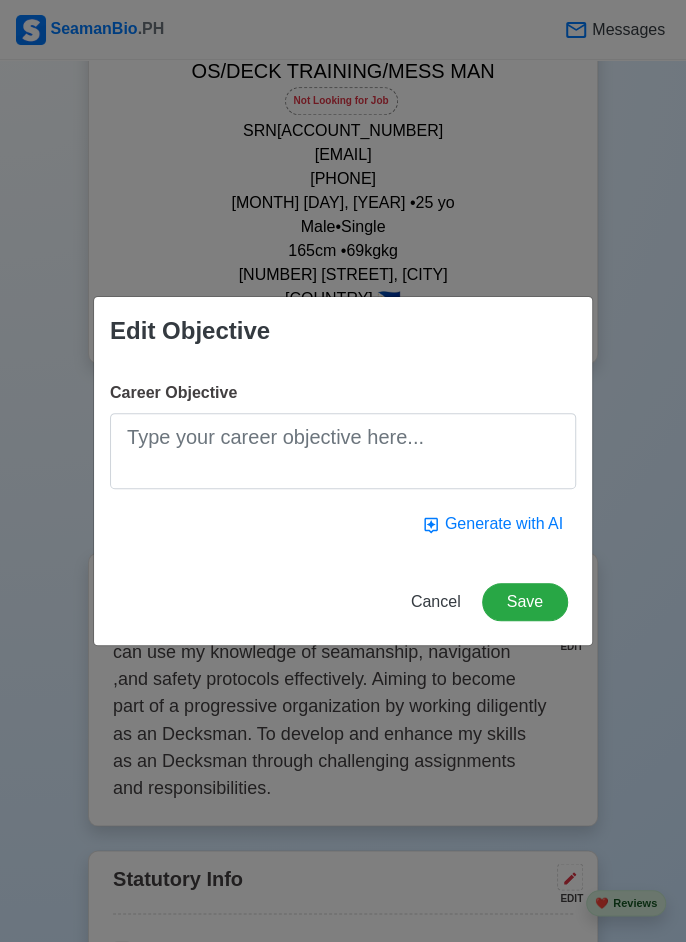 click on "Career Objective" at bounding box center [343, 451] 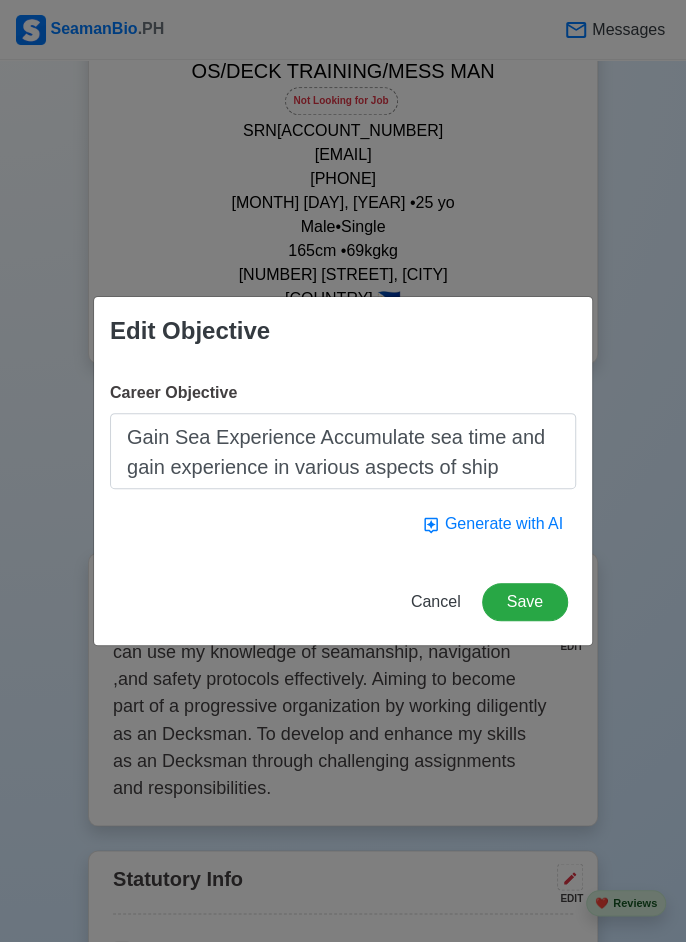 scroll, scrollTop: 1, scrollLeft: 0, axis: vertical 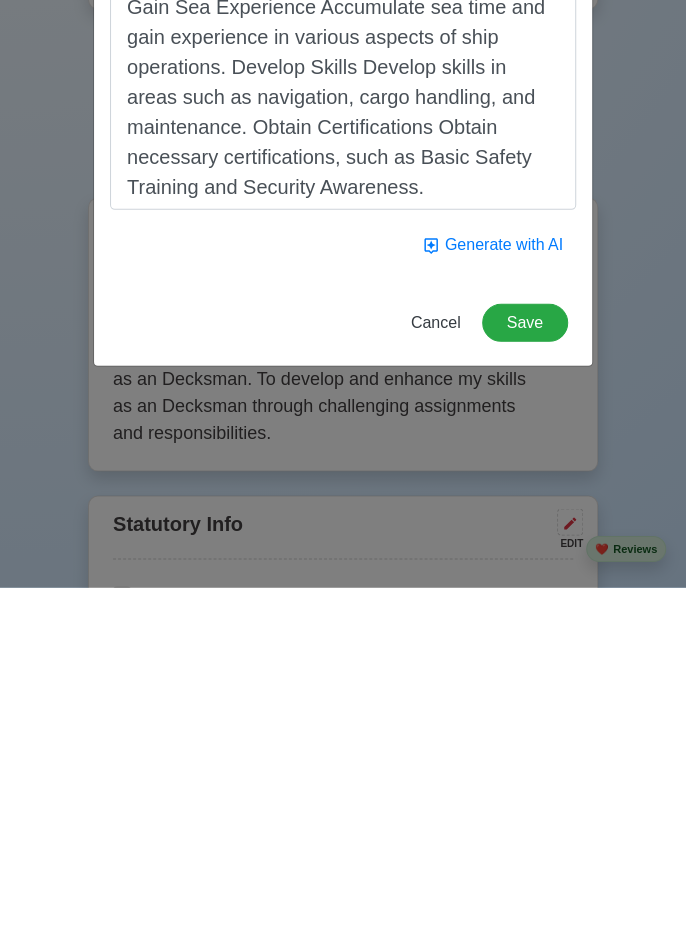 type on "Gain Sea Experience Accumulate sea time and gain experience in various aspects of ship operations. Develop Skills Develop skills in areas such as navigation, cargo handling, and maintenance. Obtain Certifications Obtain necessary certifications, such as Basic Safety Training and Security Awareness." 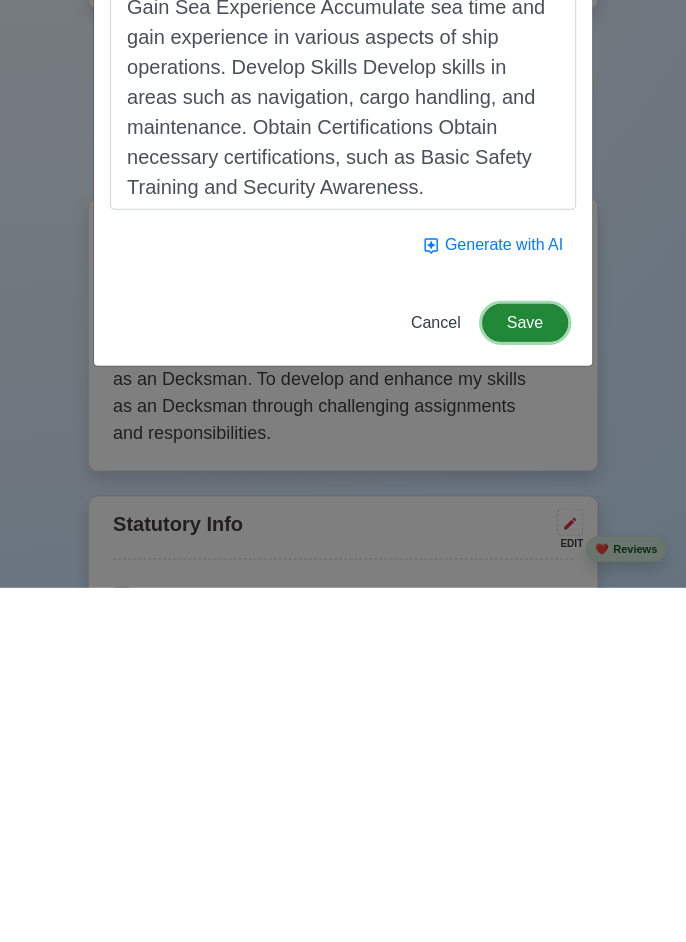 click on "Save" at bounding box center [525, 677] 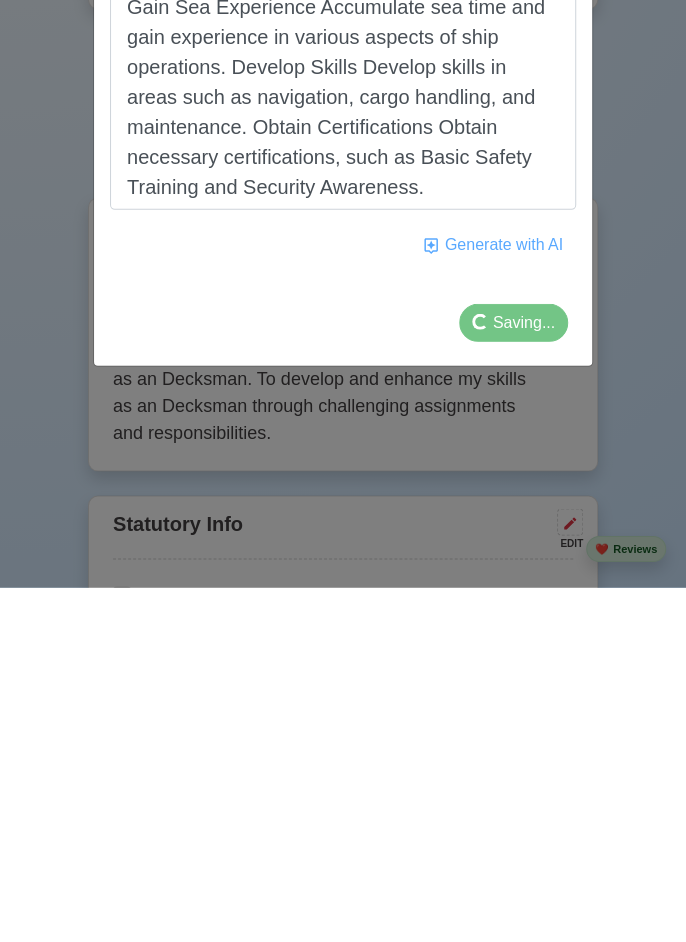 scroll, scrollTop: 474, scrollLeft: 0, axis: vertical 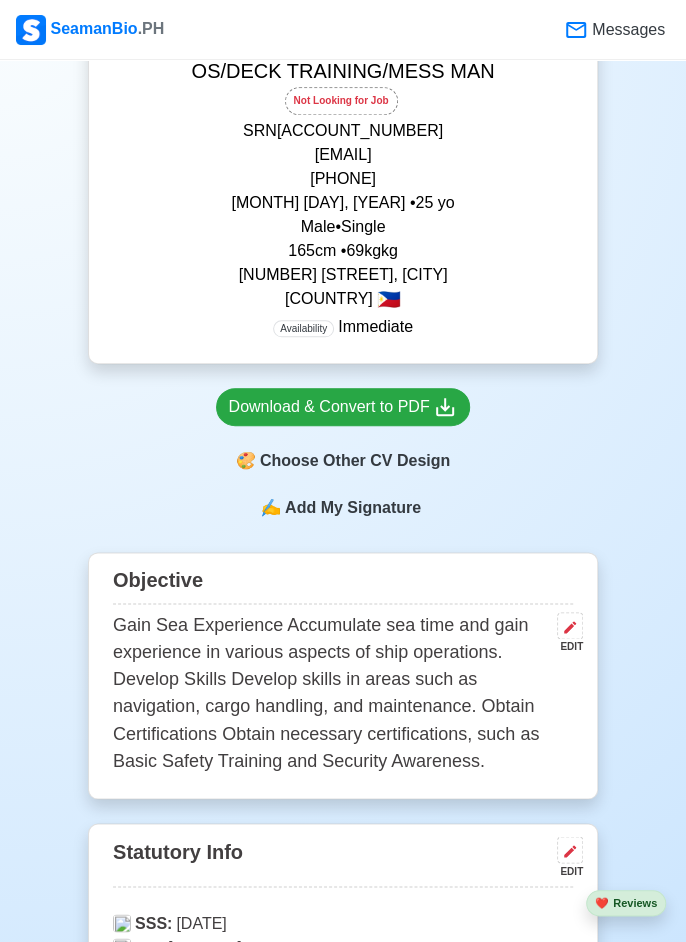 click 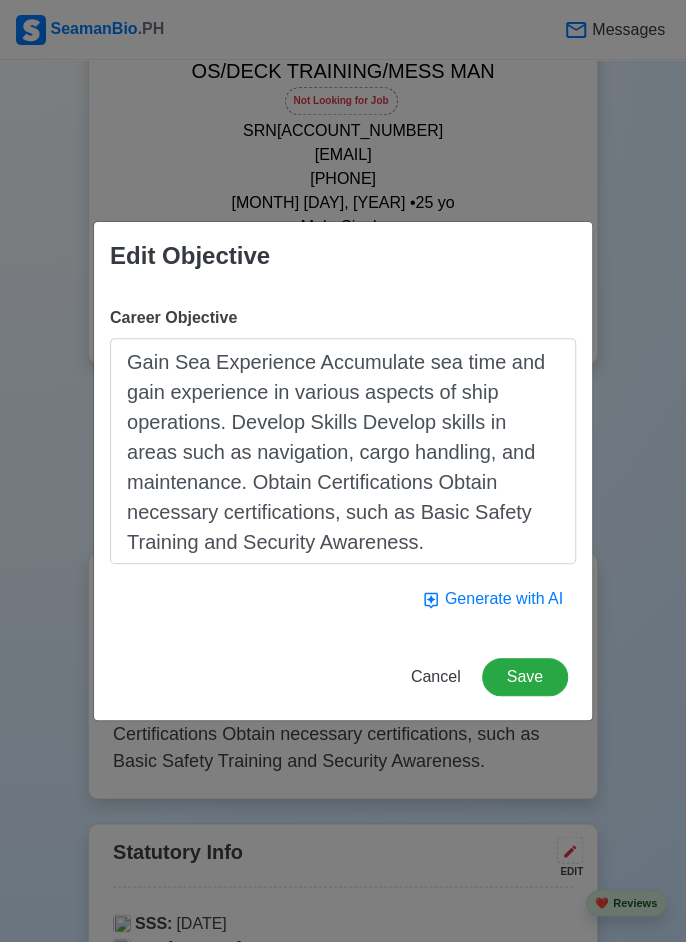 scroll, scrollTop: 474, scrollLeft: 0, axis: vertical 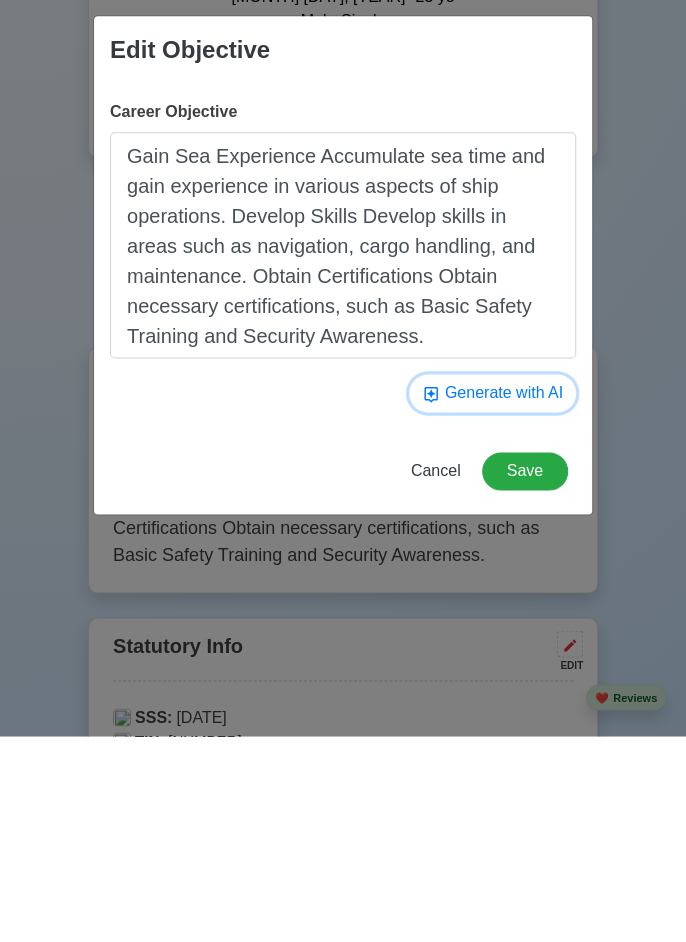 click on "Generate with AI" at bounding box center (492, 599) 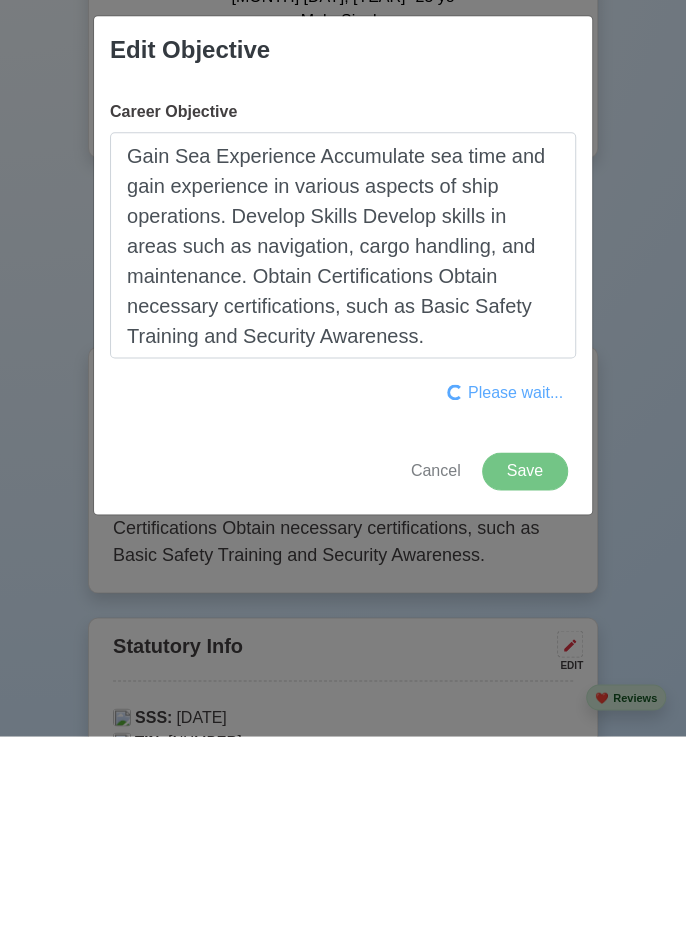scroll, scrollTop: 474, scrollLeft: 0, axis: vertical 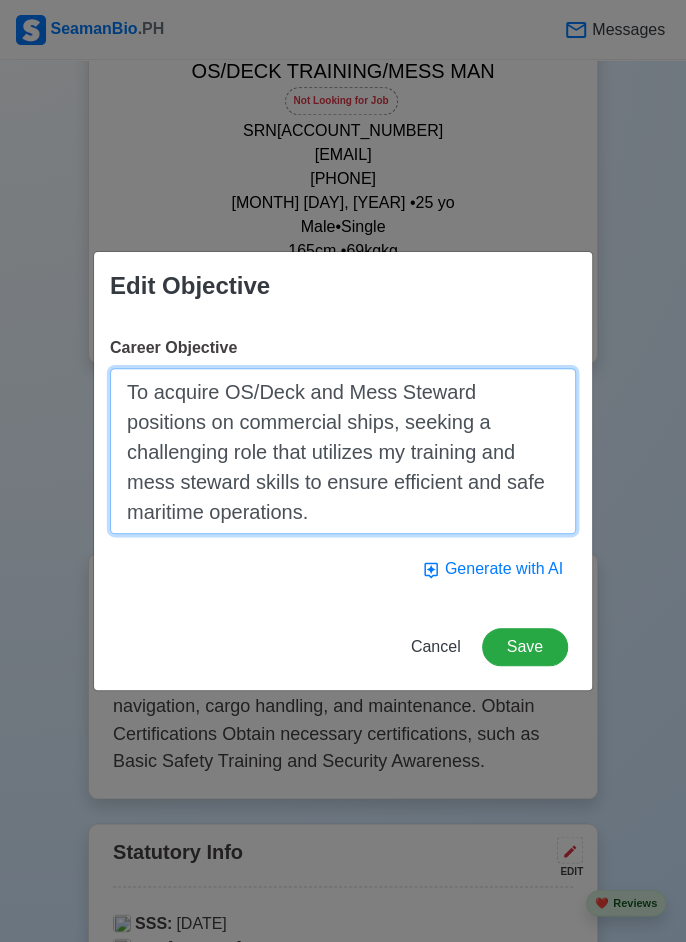 click on "To acquire OS/Deck and Mess Steward positions on commercial ships, seeking a challenging role that utilizes my training and mess steward skills to ensure efficient and safe maritime operations." at bounding box center (343, 451) 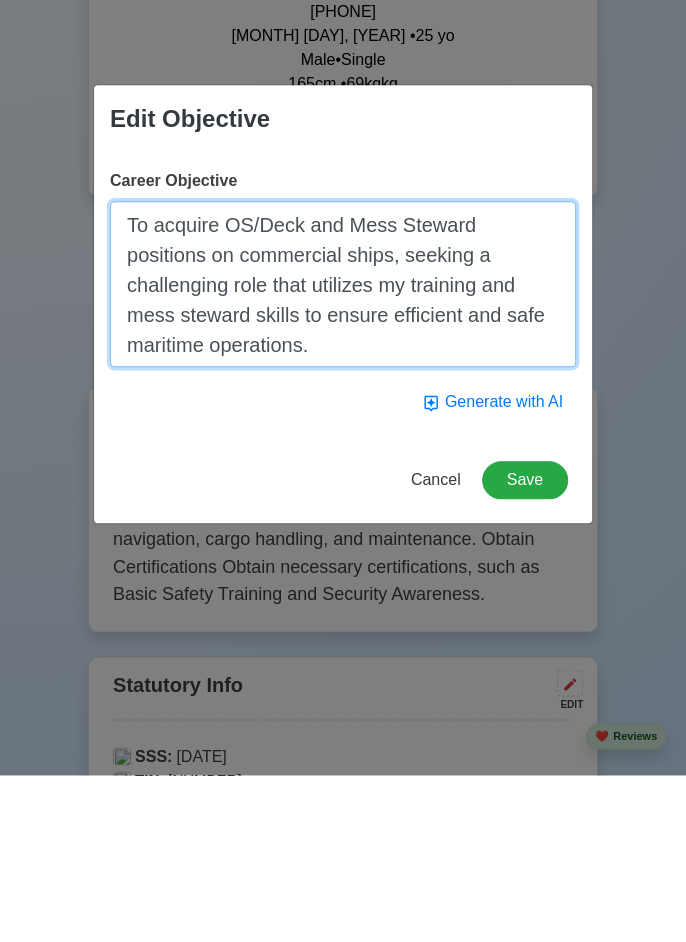 scroll, scrollTop: 474, scrollLeft: 0, axis: vertical 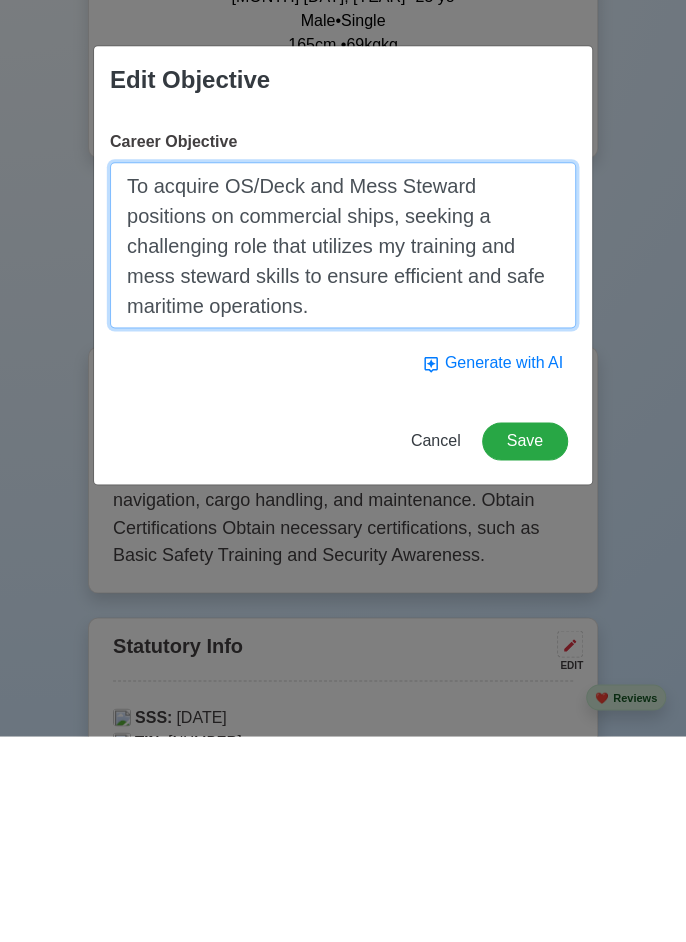 click on "To acquire OS/Deck and Mess Steward positions on commercial ships, seeking a challenging role that utilizes my training and mess steward skills to ensure efficient and safe maritime operations." at bounding box center [343, 451] 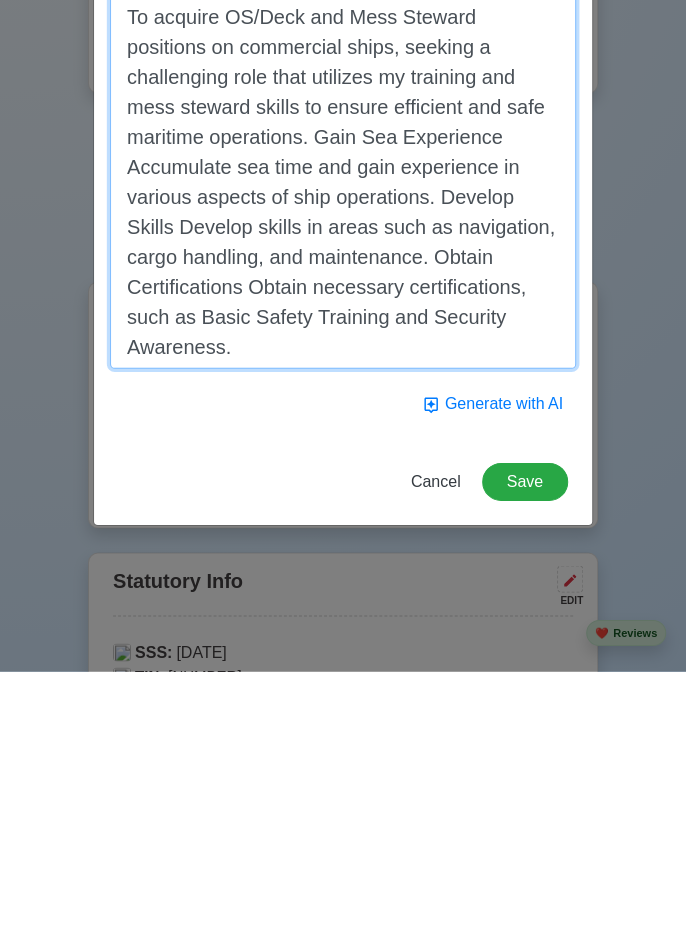 type on "To acquire OS/Deck and Mess Steward positions on commercial ships, seeking a challenging role that utilizes my training and mess steward skills to ensure efficient and safe maritime operations. Gain Sea Experience Accumulate sea time and gain experience in various aspects of ship operations. Develop Skills Develop skills in areas such as navigation, cargo handling, and maintenance. Obtain Certifications Obtain necessary certifications, such as Basic Safety Training and Security Awareness." 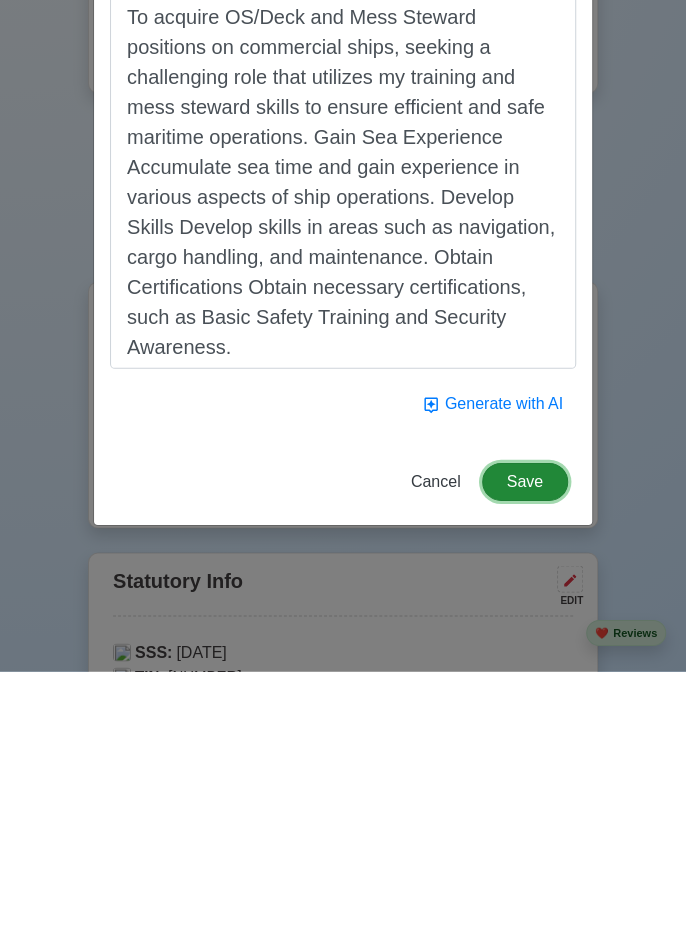 click on "Save" at bounding box center (525, 752) 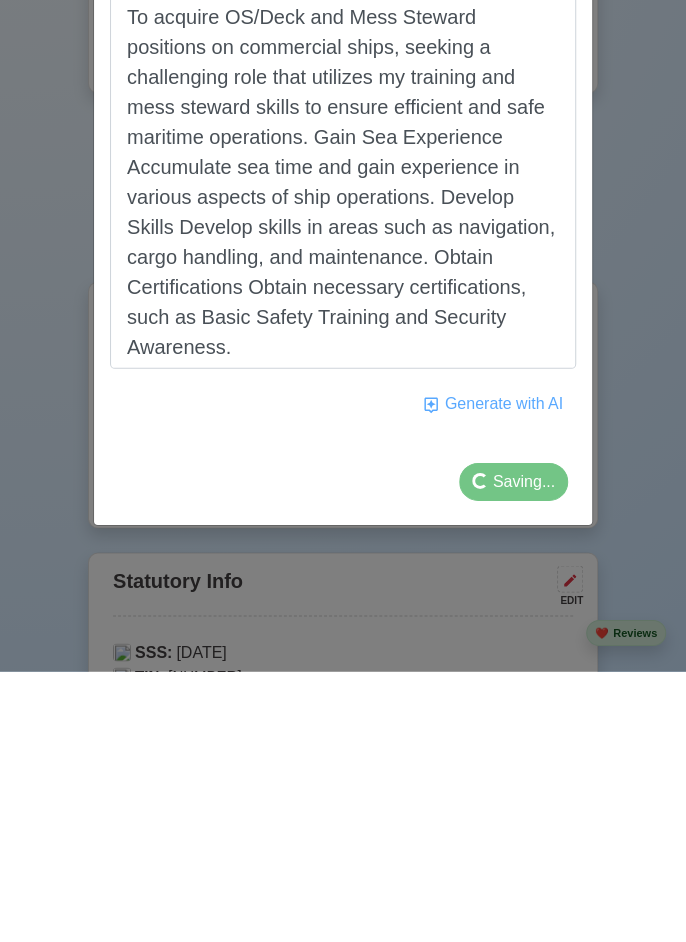 scroll, scrollTop: 474, scrollLeft: 0, axis: vertical 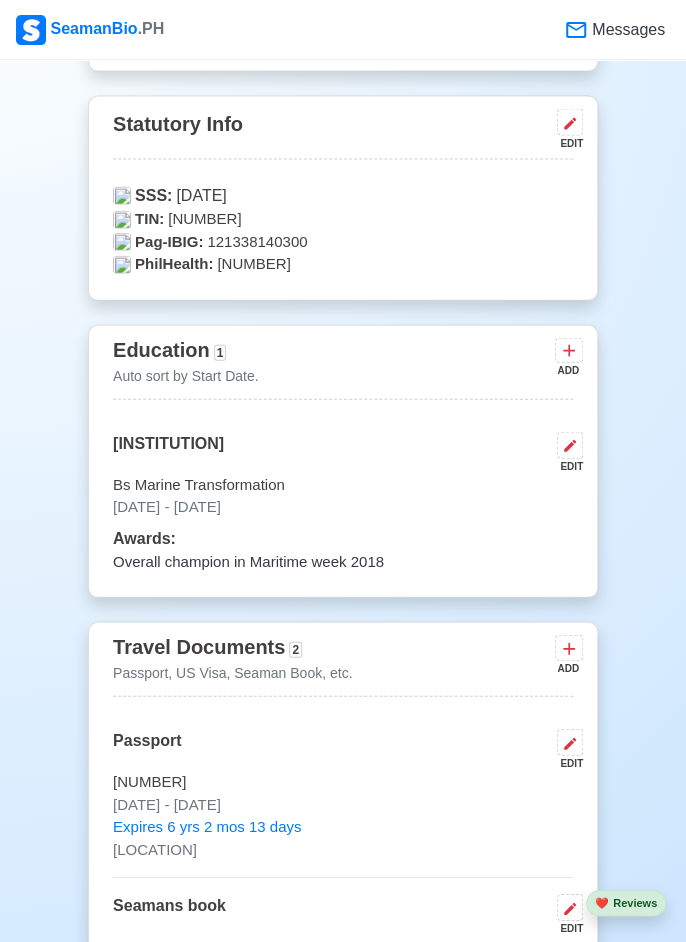 click at bounding box center (570, 445) 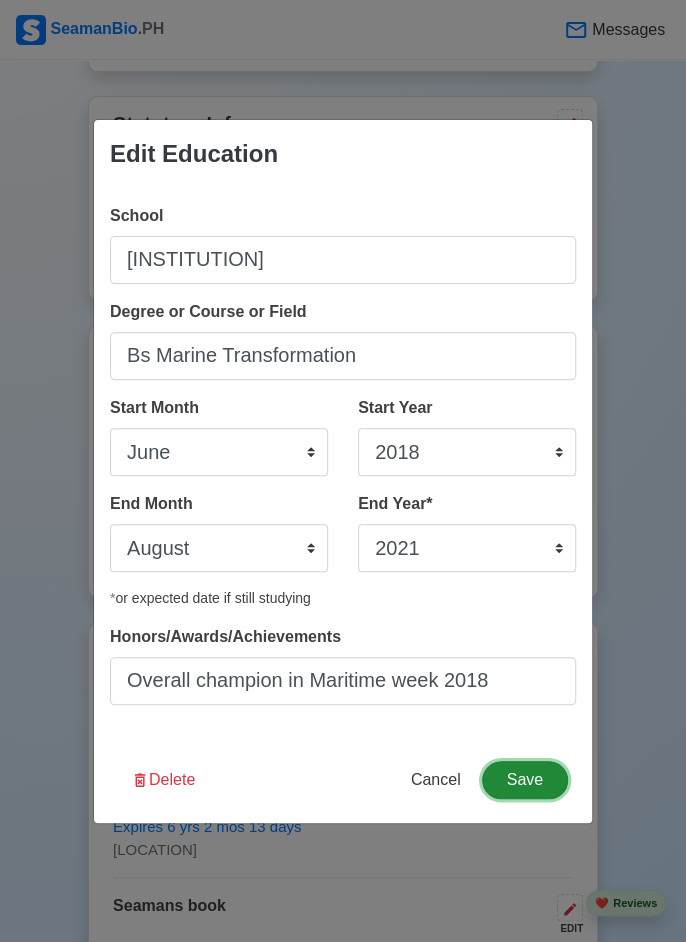 click on "Save" at bounding box center [525, 780] 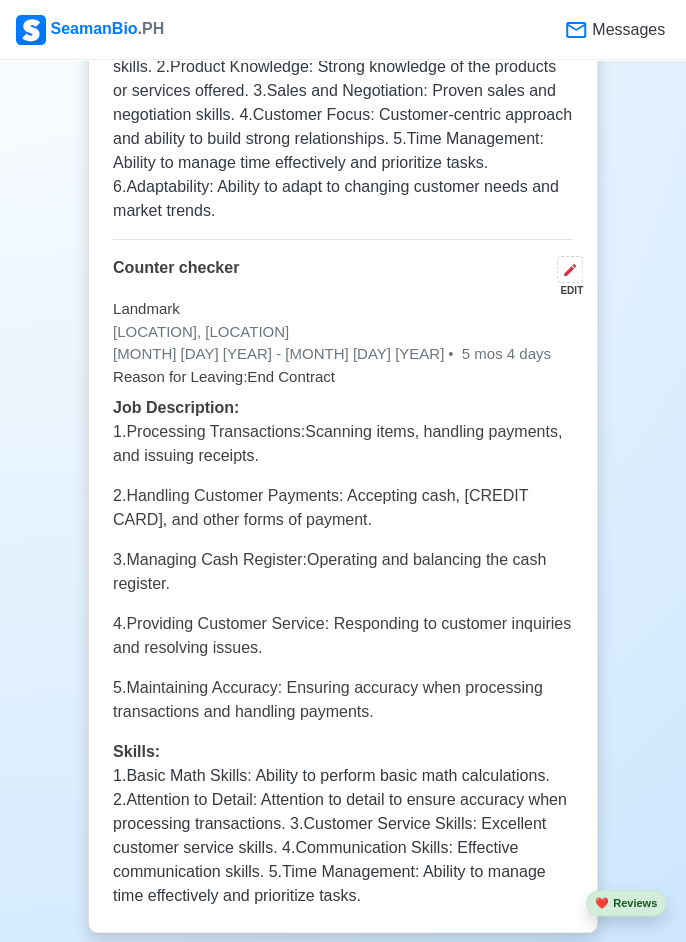 scroll, scrollTop: 5202, scrollLeft: 0, axis: vertical 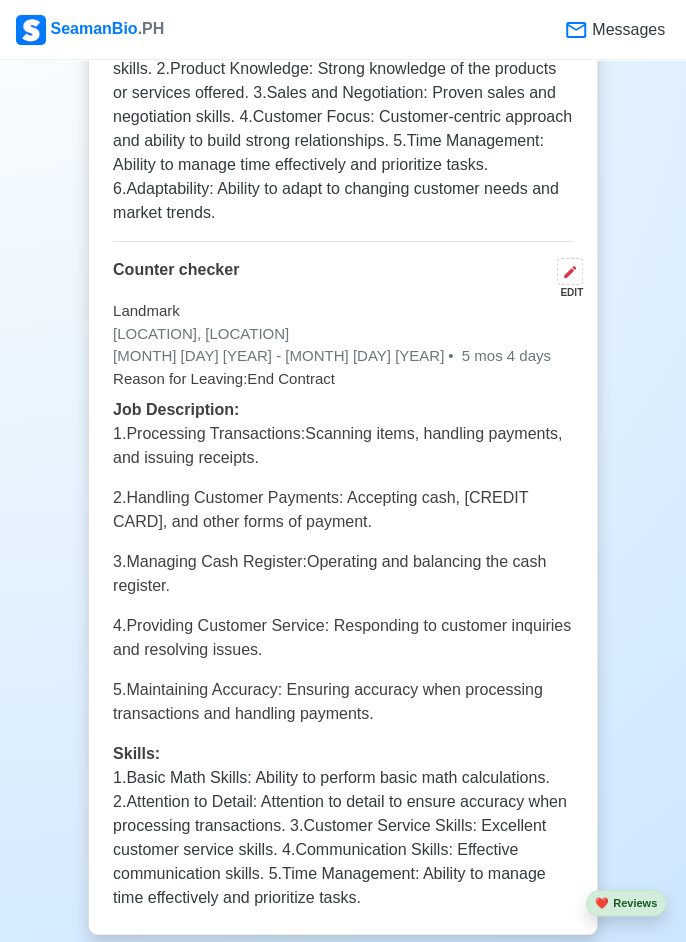 click 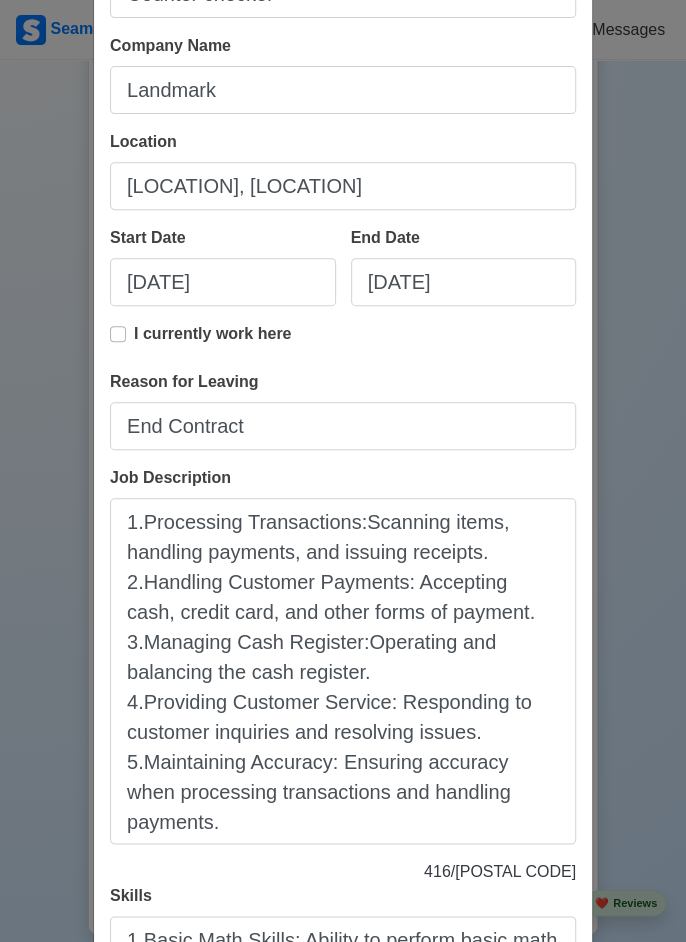 scroll, scrollTop: 176, scrollLeft: 0, axis: vertical 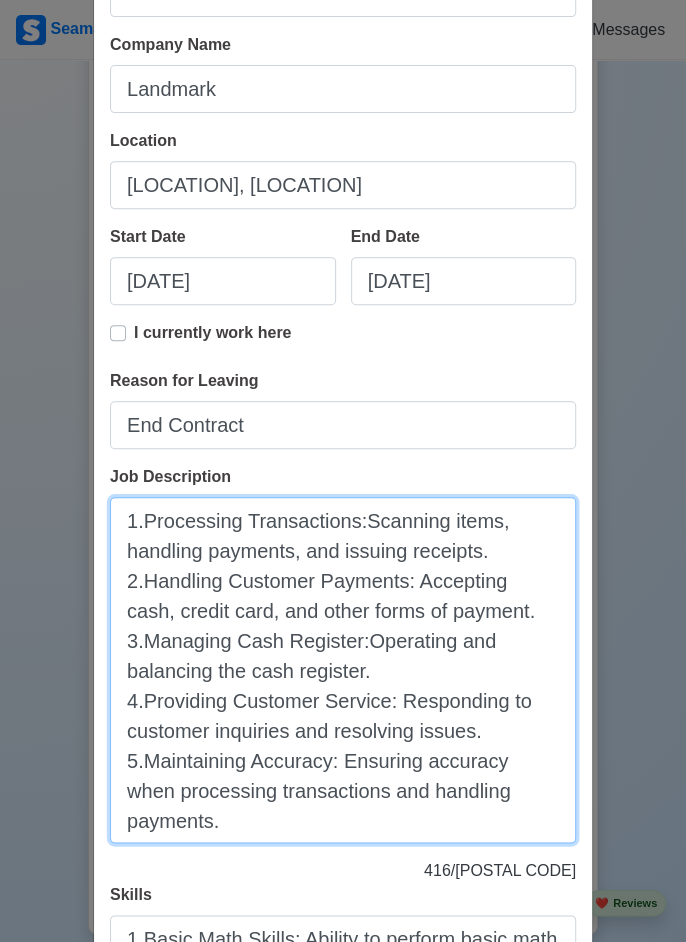 click on "1.Processing Transactions:Scanning items, handling payments, and issuing receipts.
2.Handling Customer Payments: Accepting cash, credit card, and other forms of payment.
3.Managing Cash Register:Operating and balancing the cash register.
4.Providing Customer Service: Responding to customer inquiries and resolving issues.
5.Maintaining Accuracy: Ensuring accuracy when processing transactions and handling payments." at bounding box center (343, 670) 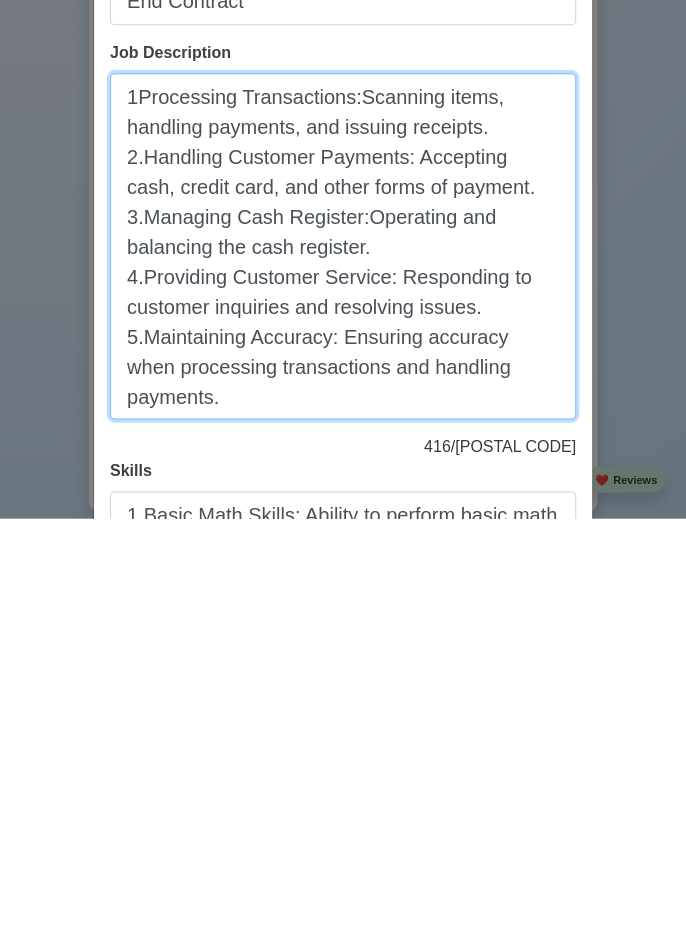 scroll, scrollTop: 5202, scrollLeft: 0, axis: vertical 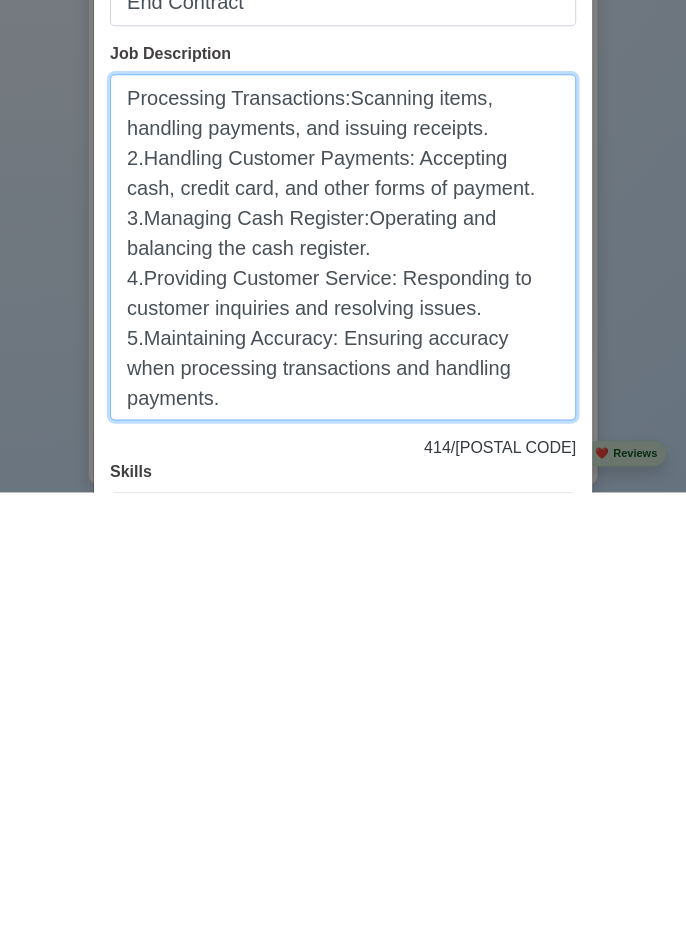 click on "Processing Transactions:Scanning items, handling payments, and issuing receipts.
2.Handling Customer Payments: Accepting cash, credit card, and other forms of payment.
3.Managing Cash Register:Operating and balancing the cash register.
4.Providing Customer Service: Responding to customer inquiries and resolving issues.
5.Maintaining Accuracy: Ensuring accuracy when processing transactions and handling payments." at bounding box center (343, 697) 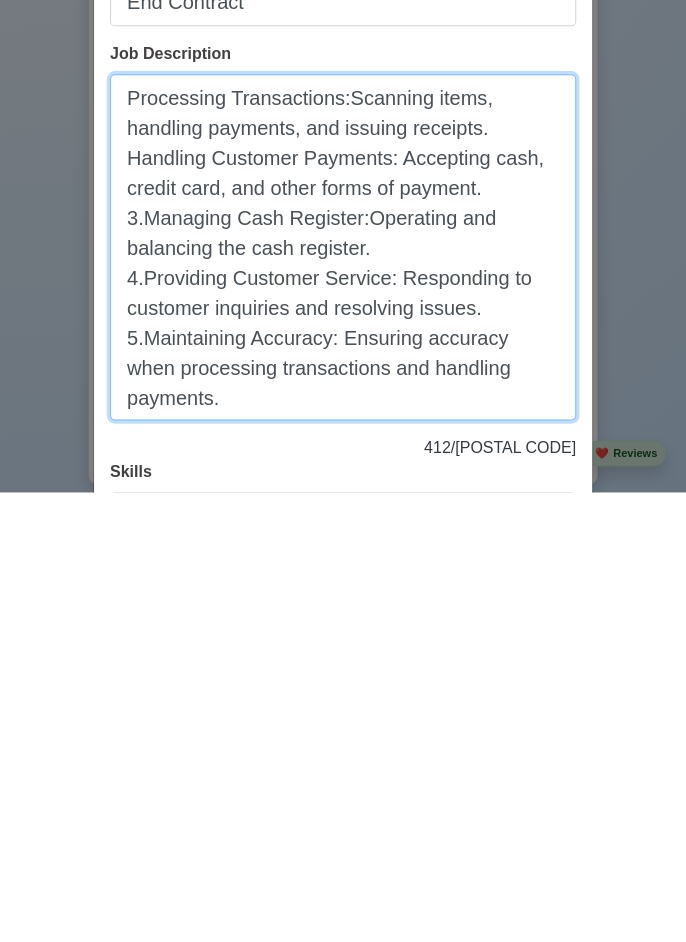 click on "Processing Transactions:Scanning items, handling payments, and issuing receipts. Handling Customer Payments: Accepting cash, credit card, and other forms of payment.
3.Managing Cash Register:Operating and balancing the cash register.
4.Providing Customer Service: Responding to customer inquiries and resolving issues.
5.Maintaining Accuracy: Ensuring accuracy when processing transactions and handling payments." at bounding box center [343, 697] 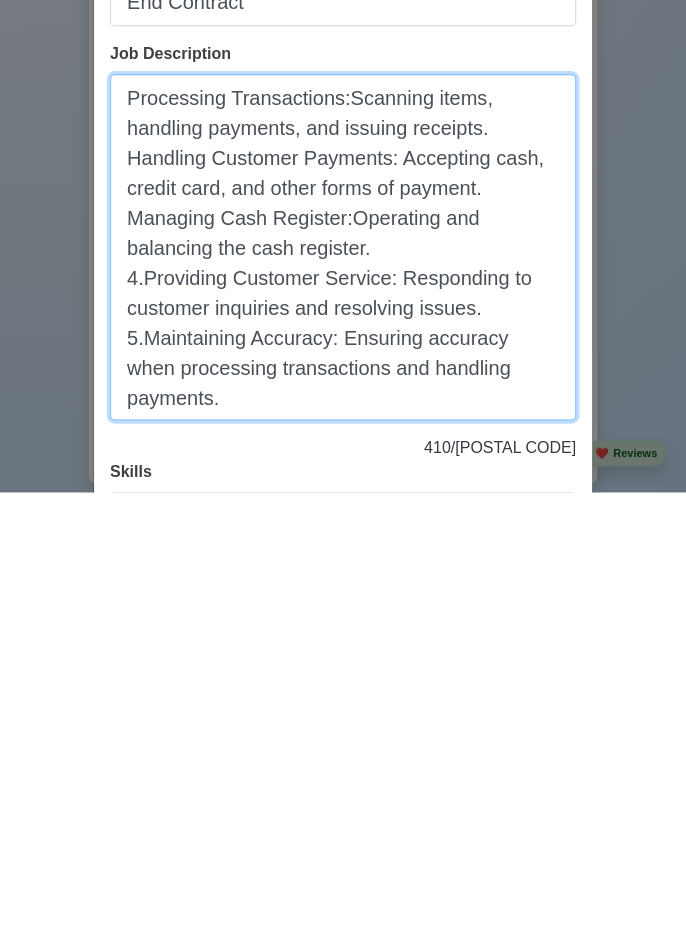 click on "Processing Transactions:Scanning items, handling payments, and issuing receipts. Handling Customer Payments: Accepting cash, credit card, and other forms of payment. Managing Cash Register:Operating and balancing the cash register.
4.Providing Customer Service: Responding to customer inquiries and resolving issues.
5.Maintaining Accuracy: Ensuring accuracy when processing transactions and handling payments." at bounding box center (343, 697) 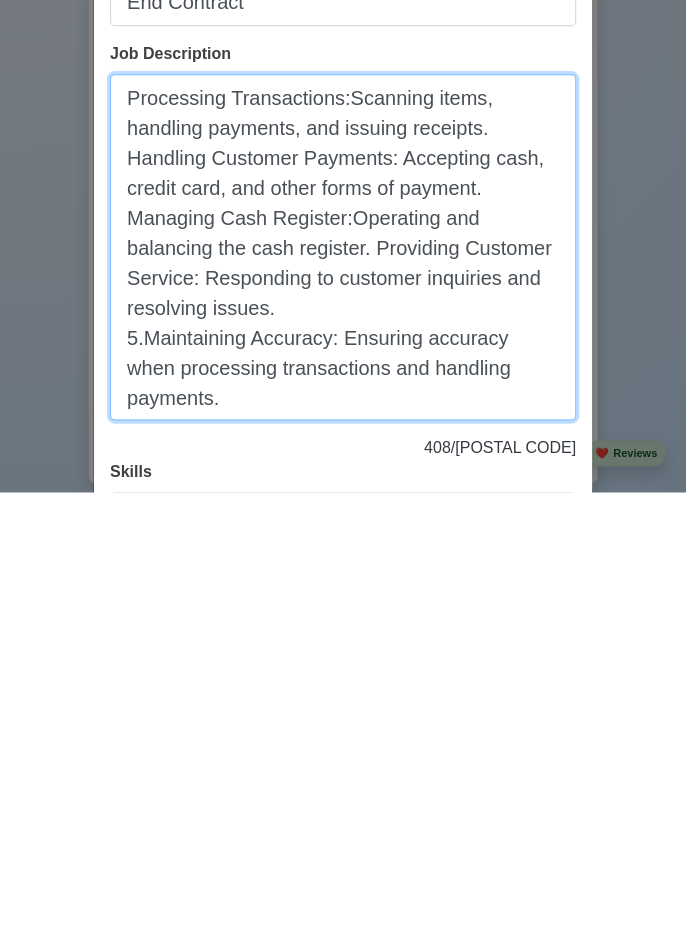 click on "Processing Transactions:Scanning items, handling payments, and issuing receipts. Handling Customer Payments: Accepting cash, credit card, and other forms of payment. Managing Cash Register:Operating and balancing the cash register. Providing Customer Service: Responding to customer inquiries and resolving issues.
5.Maintaining Accuracy: Ensuring accuracy when processing transactions and handling payments." at bounding box center (343, 697) 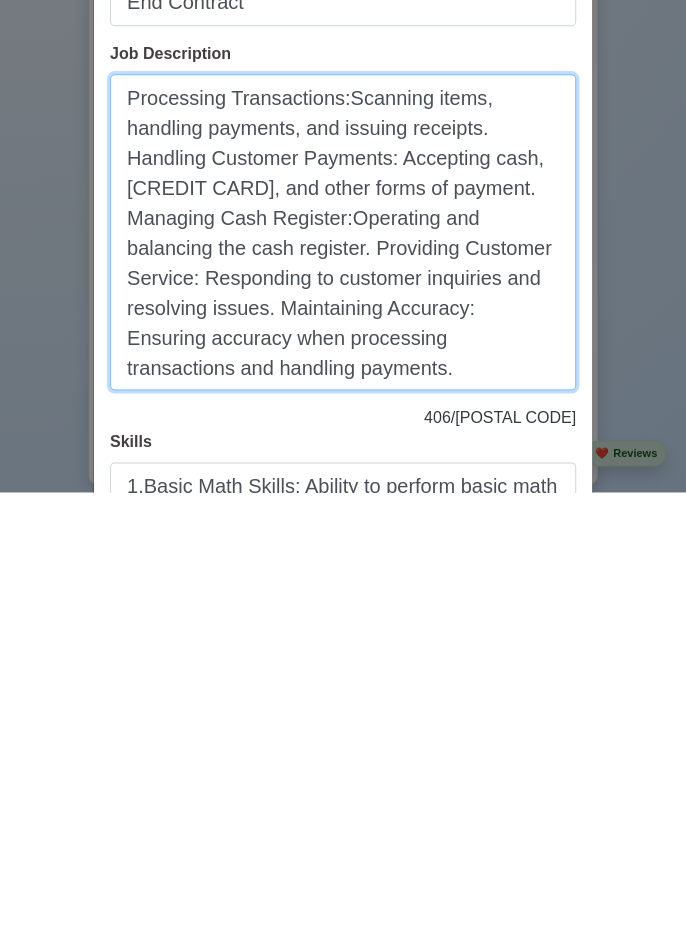 click on "Processing Transactions:Scanning items, handling payments, and issuing receipts. Handling Customer Payments: Accepting cash, [CREDIT CARD], and other forms of payment. Managing Cash Register:Operating and balancing the cash register. Providing Customer Service: Responding to customer inquiries and resolving issues. Maintaining Accuracy: Ensuring accuracy when processing transactions and handling payments." at bounding box center [343, 682] 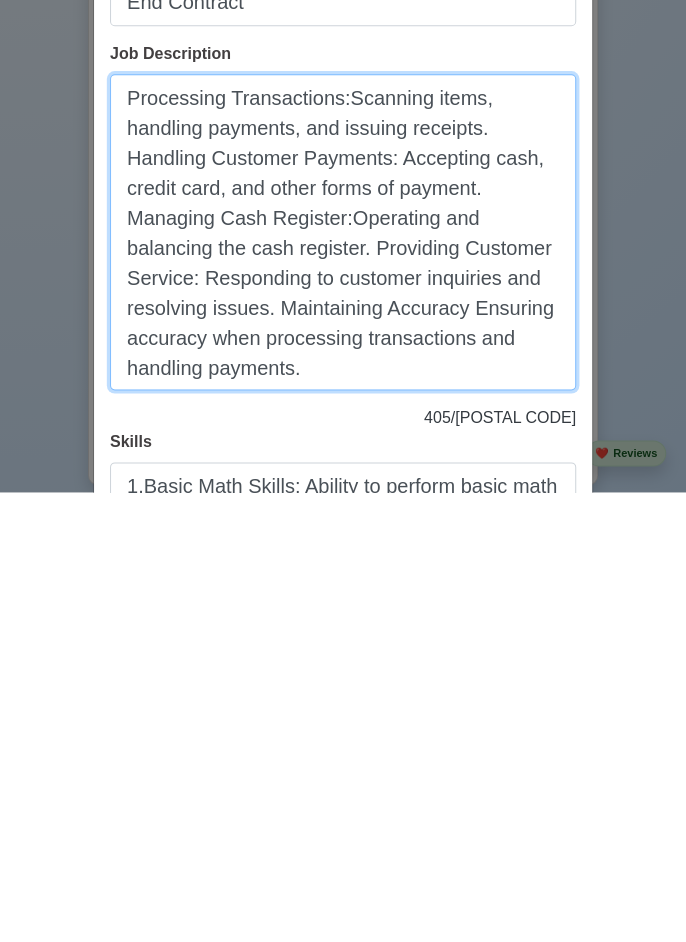 click on "Processing Transactions:Scanning items, handling payments, and issuing receipts. Handling Customer Payments: Accepting cash, credit card, and other forms of payment. Managing Cash Register:Operating and balancing the cash register. Providing Customer Service: Responding to customer inquiries and resolving issues. Maintaining Accuracy Ensuring accuracy when processing transactions and handling payments." at bounding box center [343, 682] 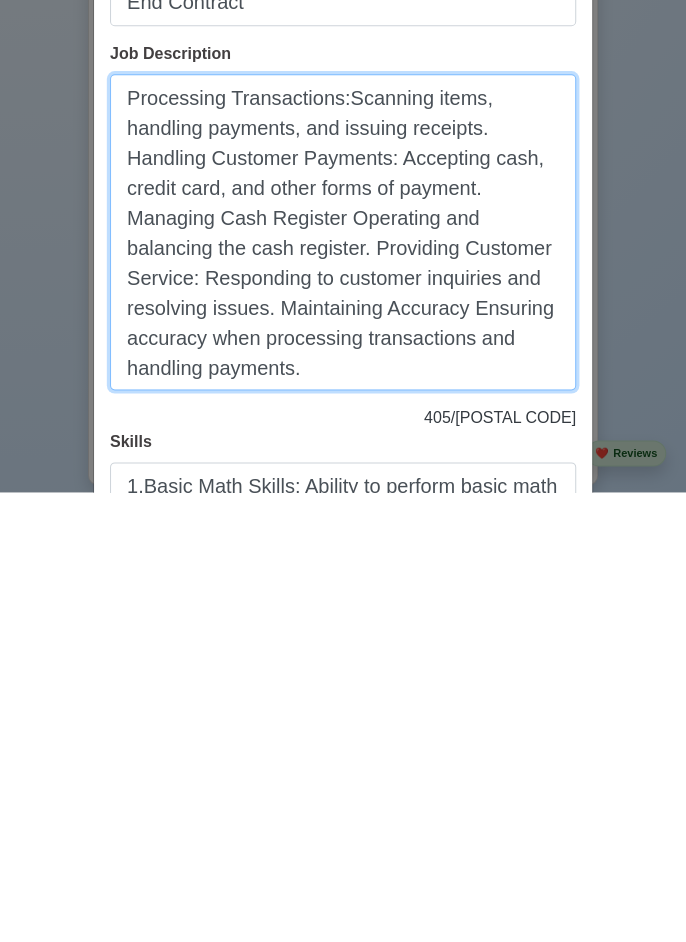 click on "Processing Transactions:Scanning items, handling payments, and issuing receipts. Handling Customer Payments: Accepting cash, credit card, and other forms of payment. Managing Cash Register Operating and balancing the cash register. Providing Customer Service: Responding to customer inquiries and resolving issues. Maintaining Accuracy Ensuring accuracy when processing transactions and handling payments." at bounding box center [343, 682] 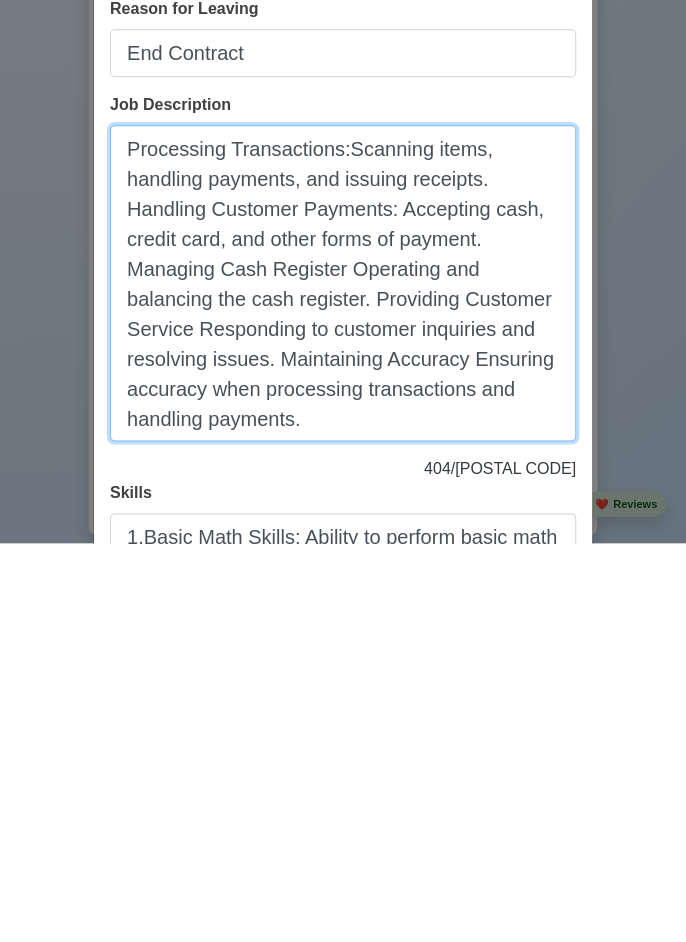 scroll, scrollTop: 5202, scrollLeft: 0, axis: vertical 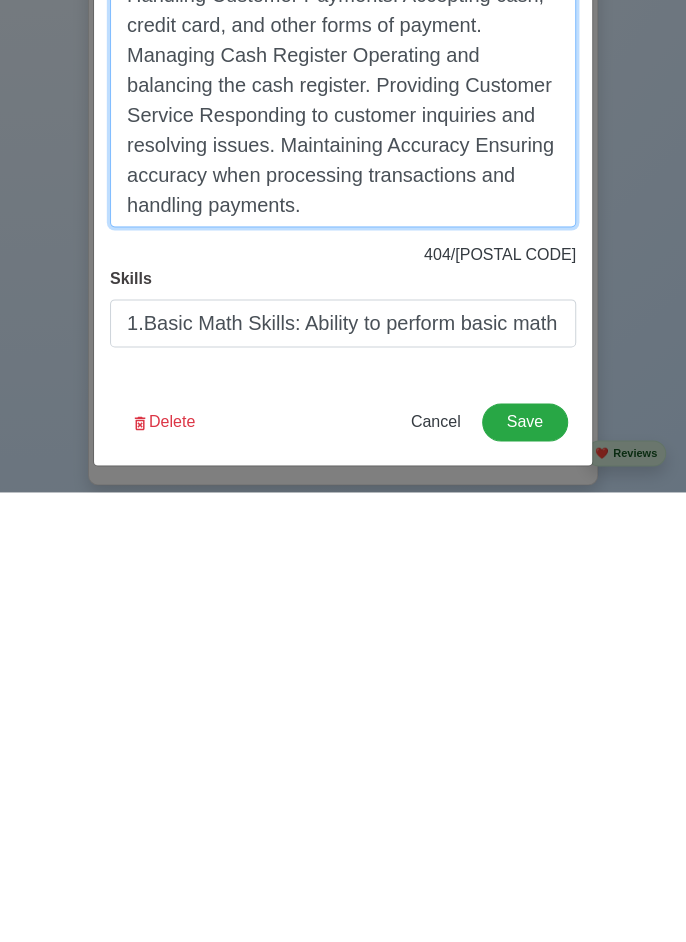 type on "Processing Transactions:Scanning items, handling payments, and issuing receipts. Handling Customer Payments: Accepting cash, credit card, and other forms of payment. Managing Cash Register Operating and balancing the cash register. Providing Customer Service Responding to customer inquiries and resolving issues. Maintaining Accuracy Ensuring accuracy when processing transactions and handling payments." 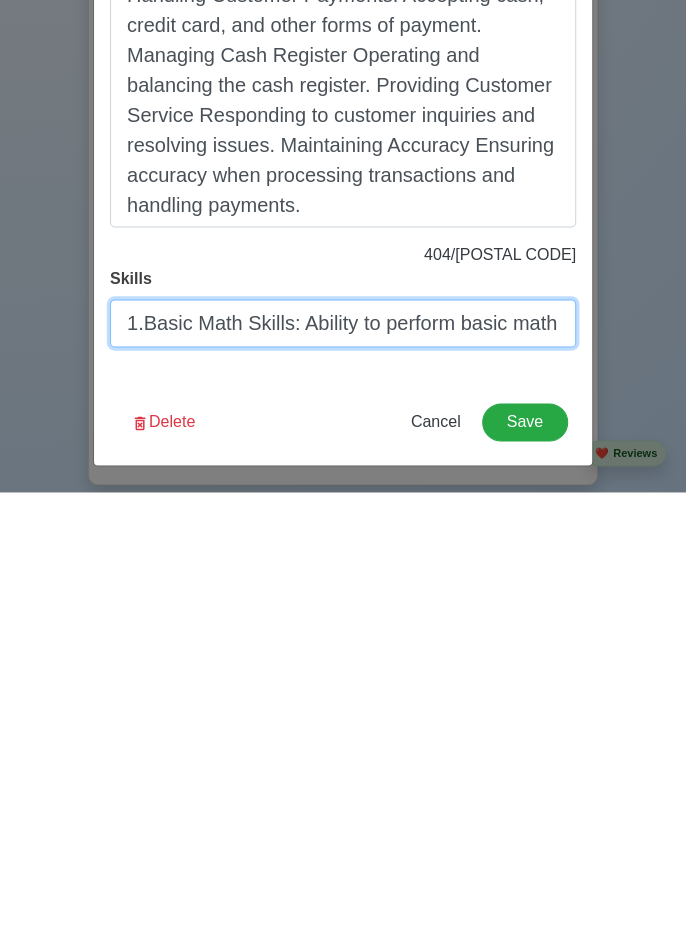 click on "1.Basic Math Skills: Ability to perform basic math calculations. 2.Attention to Detail: Attention to detail to ensure accuracy when processing transactions. 3.Customer Service Skills: Excellent customer service skills. 4.Communication Skills: Effective communication skills. 5.Time Management: Ability to manage time effectively and prioritize tasks." at bounding box center (343, 773) 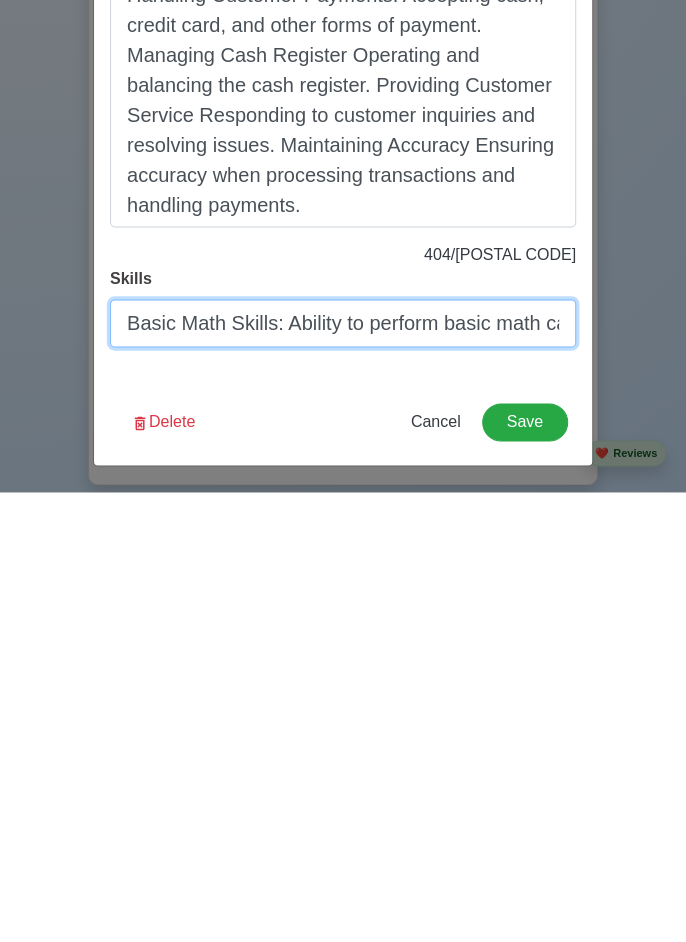 click on "Basic Math Skills: Ability to perform basic math calculations. 2.Attention to Detail: Attention to detail to ensure accuracy when processing transactions. 3.Customer Service Skills: Excellent customer service skills. 4.Communication Skills: Effective communication skills. 5.Time Management: Ability to manage time effectively and prioritize tasks." at bounding box center [343, 773] 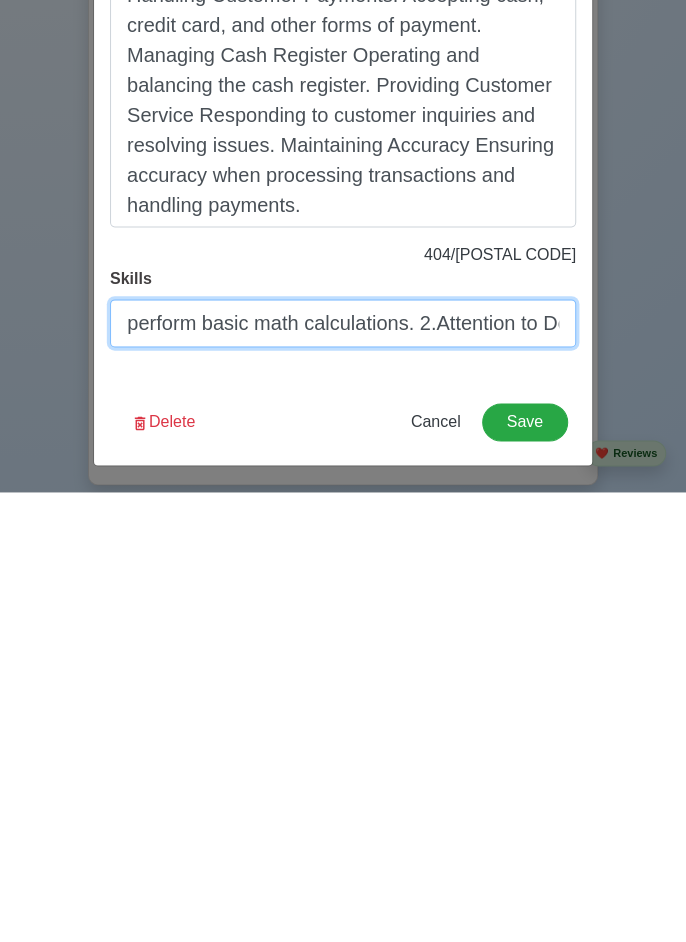 click on "Basic Math Skills: Ability to perform basic math calculations. 2.Attention to Detail: Attention to detail to ensure accuracy when processing transactions. 3.Customer Service Skills: Excellent customer service skills. 4.Communication Skills: Effective communication skills. 5.Time Management: Ability to manage time effectively and prioritize tasks." at bounding box center (343, 773) 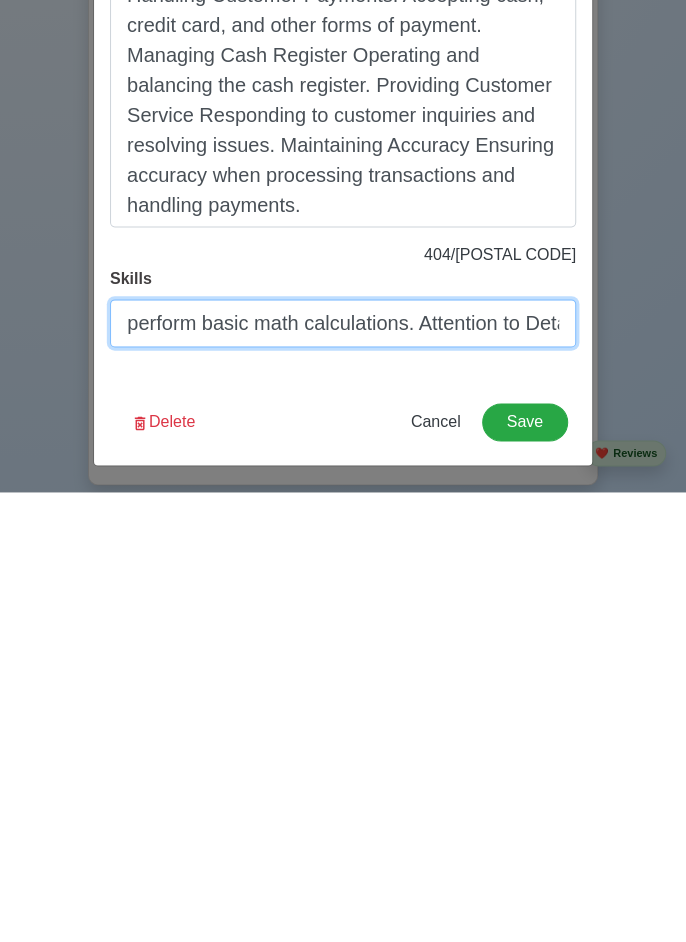 click on "Basic Math Skills: Ability to perform basic math calculations. Attention to Detail: Attention to detail to ensure accuracy when processing transactions. 3.Customer Service Skills: Excellent customer service skills. 4.Communication Skills: Effective communication skills. 5.Time Management: Ability to manage time effectively and prioritize tasks." at bounding box center (343, 773) 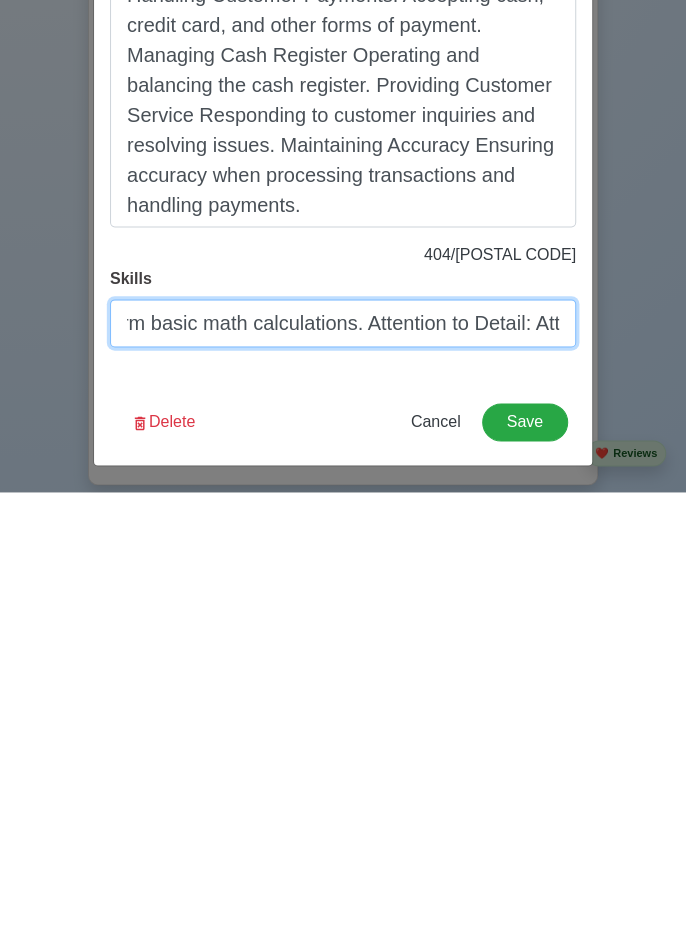 click on "Basic Math Skills: Ability to perform basic math calculations. Attention to Detail: Attention to detail to ensure accuracy when processing transactions. 3.Customer Service Skills: Excellent customer service skills. 4.Communication Skills: Effective communication skills. 5.Time Management: Ability to manage time effectively and prioritize tasks." at bounding box center [343, 773] 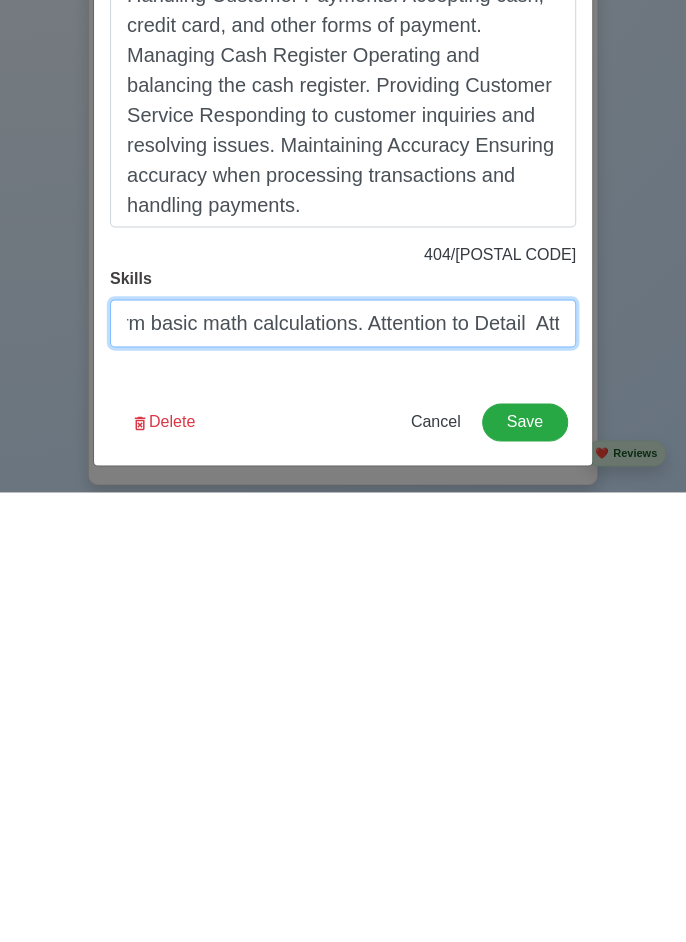 click on "Basic Math Skills: Ability to perform basic math calculations. Attention to Detail  Attention to detail to ensure accuracy when processing transactions. 3.Customer Service Skills: Excellent customer service skills. 4.Communication Skills: Effective communication skills. 5.Time Management: Ability to manage time effectively and prioritize tasks." at bounding box center [343, 773] 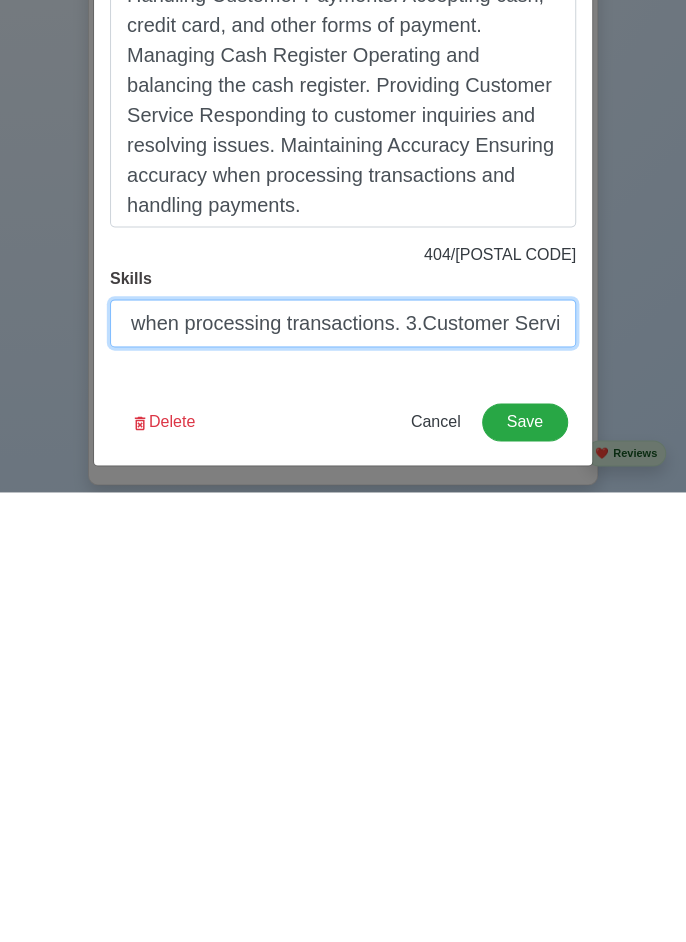 scroll, scrollTop: 0, scrollLeft: 1232, axis: horizontal 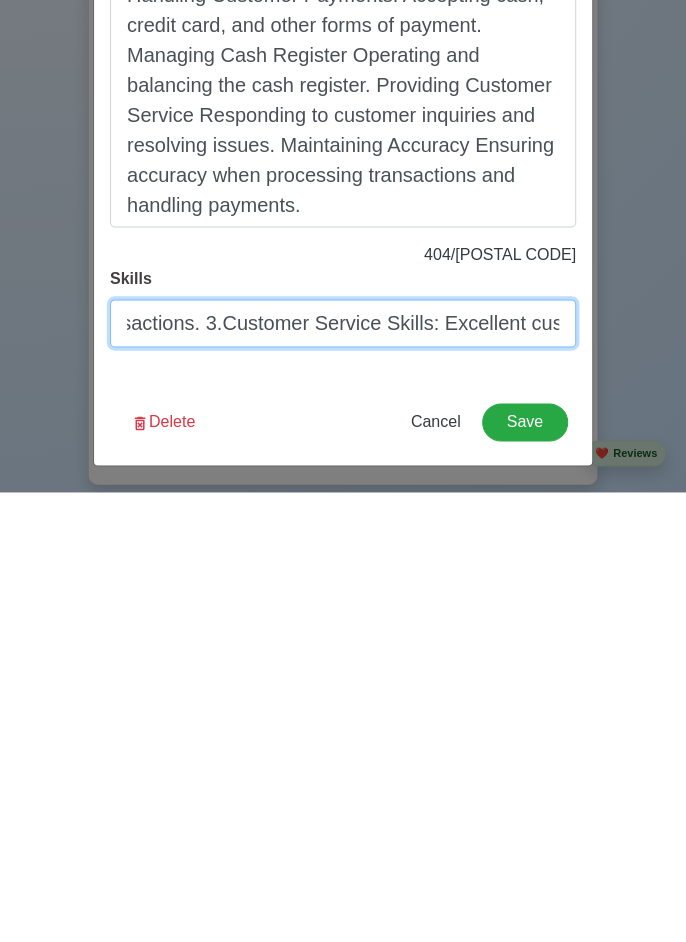 click on "Basic Math Skills: Ability to perform basic math calculations. Attention to Detail  Attention to detail to ensure accuracy when processing transactions. 3.Customer Service Skills: Excellent customer service skills. 4.Communication Skills: Effective communication skills. 5.Time Management: Ability to manage time effectively and prioritize tasks." at bounding box center [343, 773] 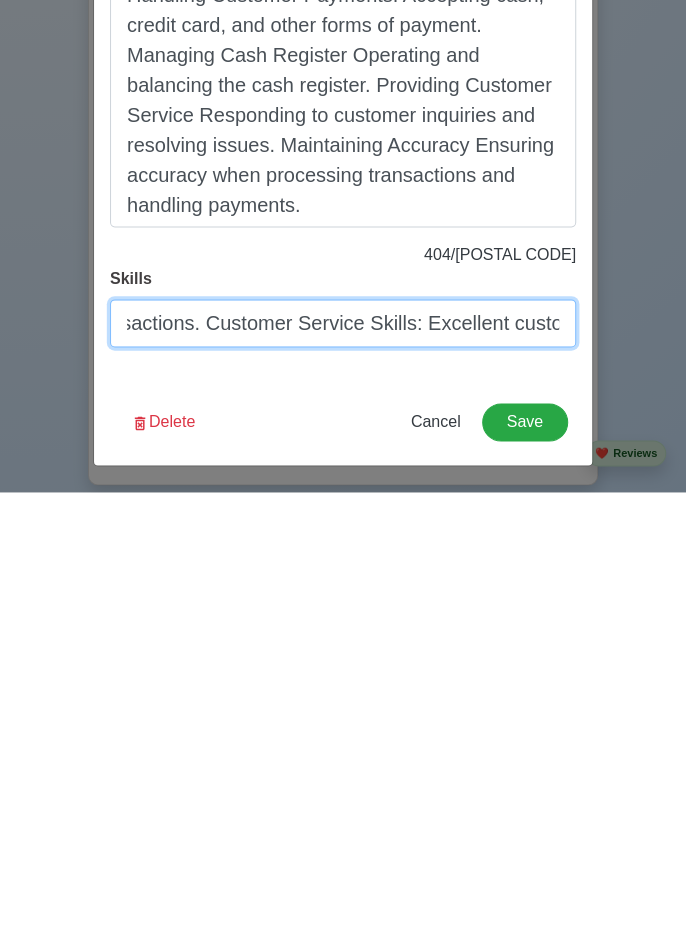 click on "Basic Math Skills: Ability to perform basic math calculations. Attention to Detail  Attention to detail to ensure accuracy when processing transactions. Customer Service Skills: Excellent customer service skills. 4.Communication Skills: Effective communication skills. 5.Time Management: Ability to manage time effectively and prioritize tasks." at bounding box center [343, 773] 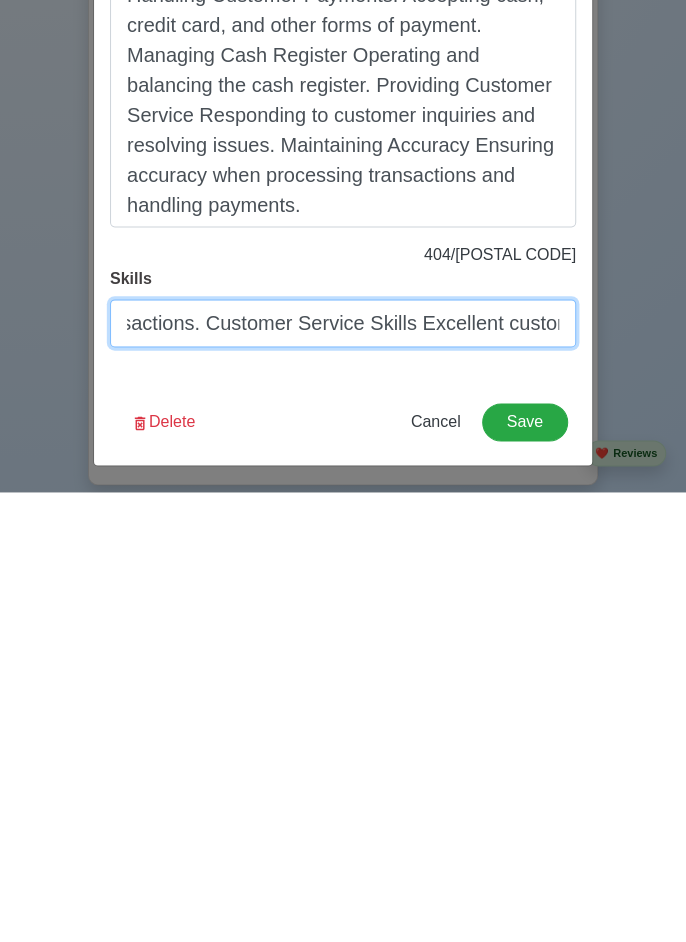 click on "Basic Math Skills: Ability to perform basic math calculations. Attention to Detail  Attention to detail to ensure accuracy when processing transactions. Customer Service Skills Excellent customer service skills. 4.Communication Skills: Effective communication skills. 5.Time Management: Ability to manage time effectively and prioritize tasks." at bounding box center [343, 773] 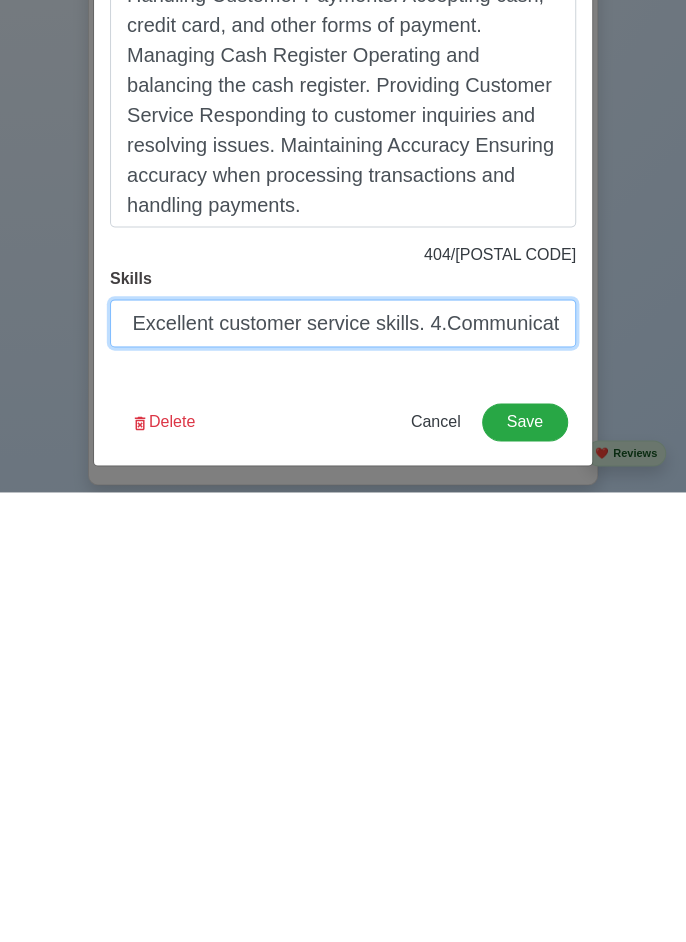 click on "Basic Math Skills: Ability to perform basic math calculations. Attention to Detail  Attention to detail to ensure accuracy when processing transactions. Customer Service Skills Excellent customer service skills. 4.Communication Skills: Effective communication skills. 5.Time Management: Ability to manage time effectively and prioritize tasks." at bounding box center (343, 773) 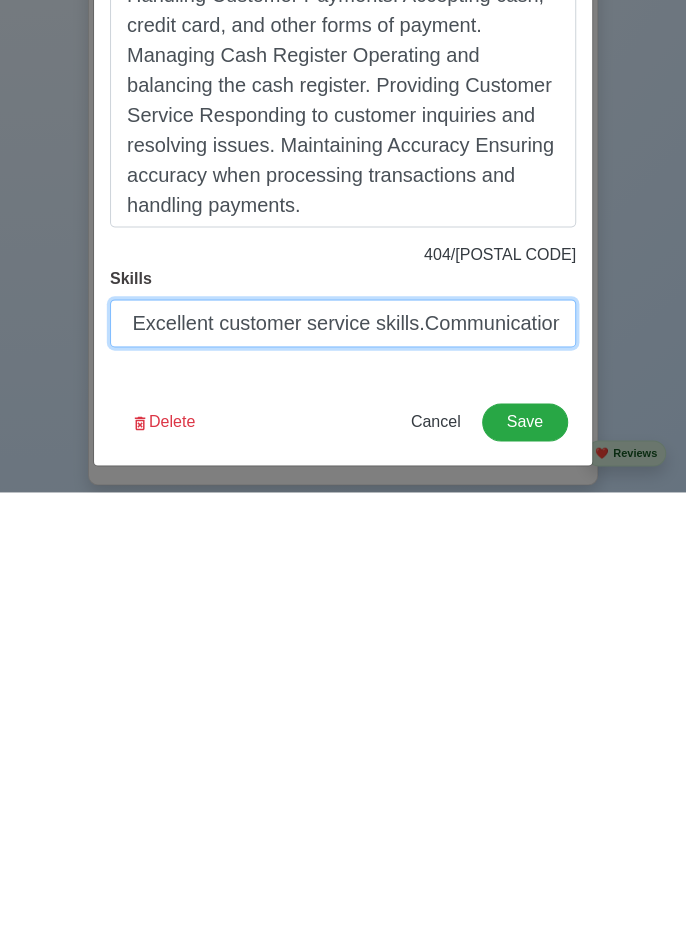 click on "Basic Math Skills: Ability to perform basic math calculations. Attention to Detail  Attention to detail to ensure accuracy when processing transactions. Customer Service Skills Excellent customer service skills.Communication Skills: Effective communication skills. 5.Time Management: Ability to manage time effectively and prioritize tasks." at bounding box center (343, 773) 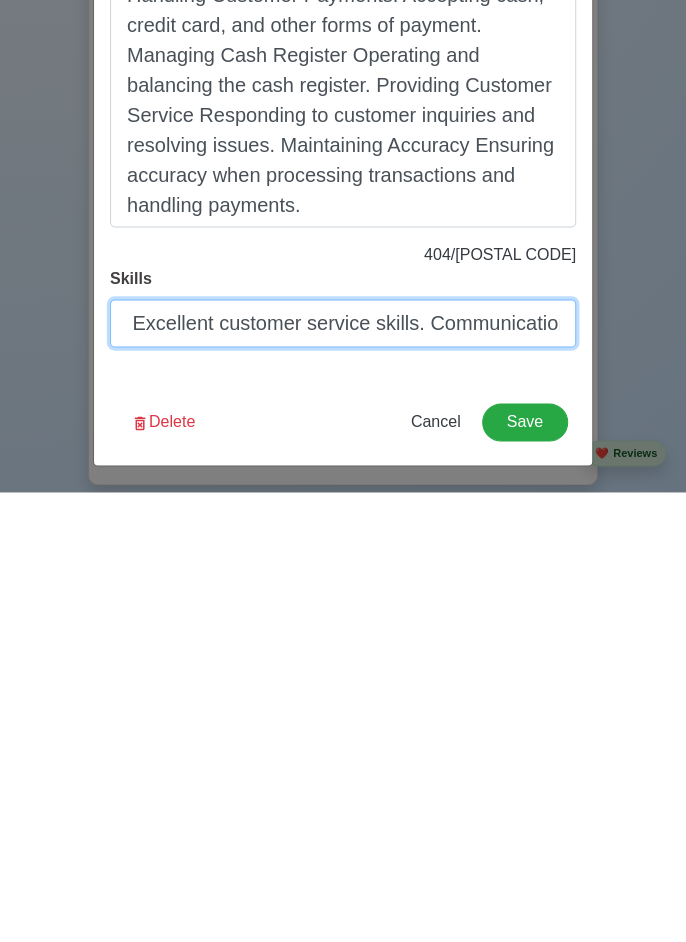 click on "Basic Math Skills: Ability to perform basic math calculations. Attention to Detail  Attention to detail to ensure accuracy when processing transactions. Customer Service Skills Excellent customer service skills. Communication Skills: Effective communication skills. 5.Time Management: Ability to manage time effectively and prioritize tasks." at bounding box center (343, 773) 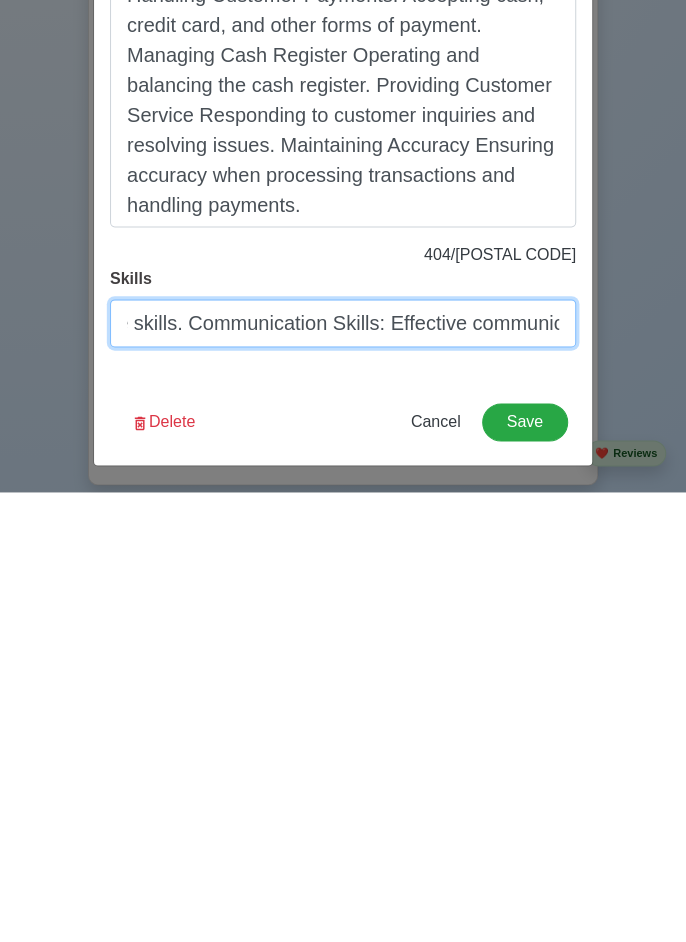 scroll, scrollTop: 0, scrollLeft: 1924, axis: horizontal 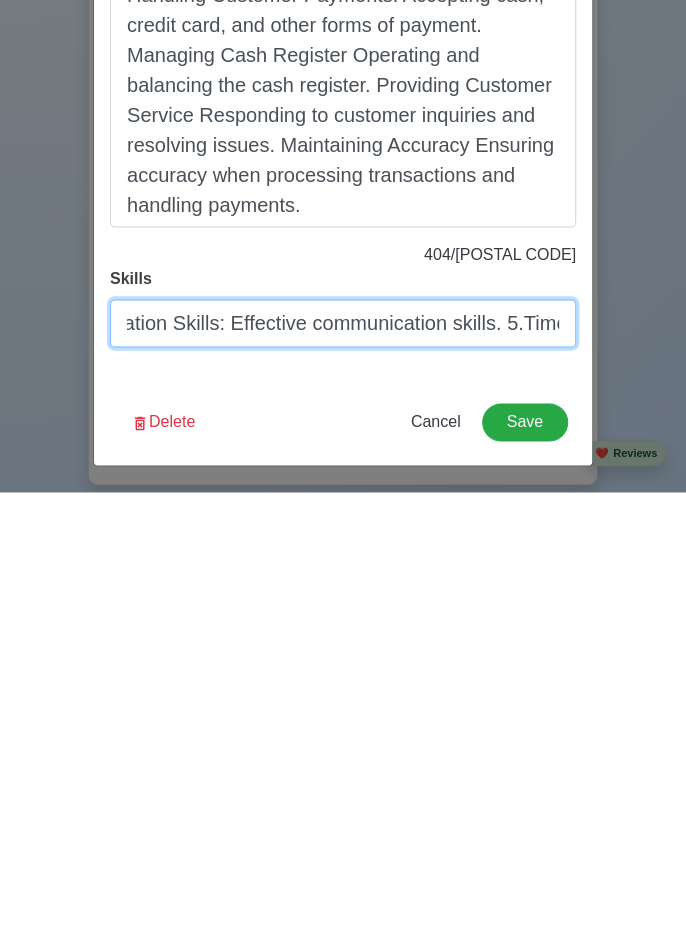 click on "Basic Math Skills: Ability to perform basic math calculations. Attention to Detail  Attention to detail to ensure accuracy when processing transactions. Customer Service Skills Excellent customer service skills. Communication Skills: Effective communication skills. 5.Time Management: Ability to manage time effectively and prioritize tasks." at bounding box center [343, 773] 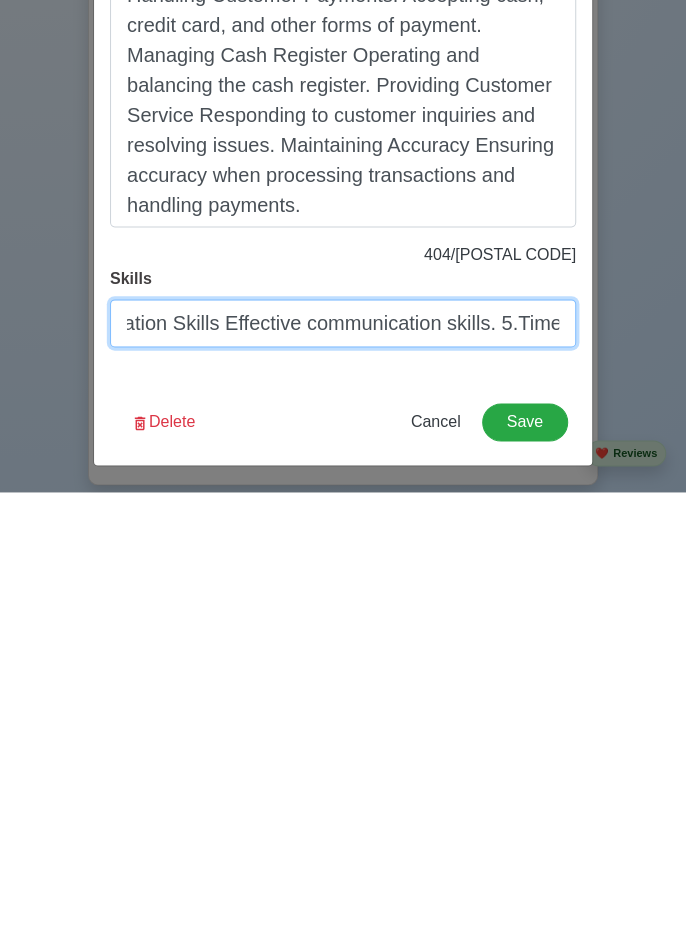 click on "Basic Math Skills: Ability to perform basic math calculations. Attention to Detail  Attention to detail to ensure accuracy when processing transactions. Customer Service Skills Excellent customer service skills. Communication Skills Effective communication skills. 5.Time Management: Ability to manage time effectively and prioritize tasks." at bounding box center (343, 773) 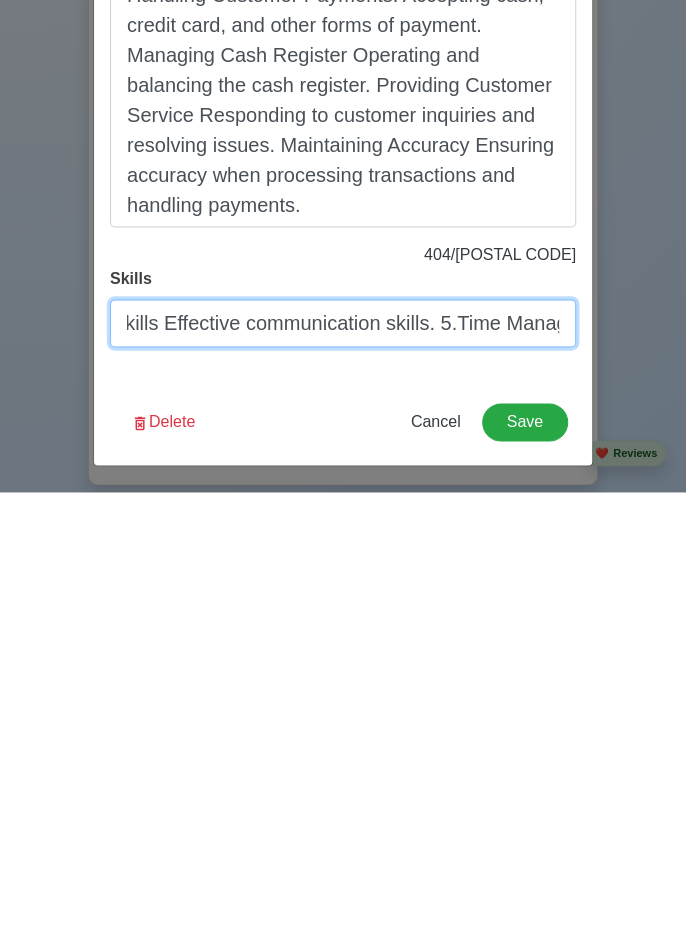click on "Basic Math Skills: Ability to perform basic math calculations. Attention to Detail  Attention to detail to ensure accuracy when processing transactions. Customer Service Skills Excellent customer service skills. Communication Skills Effective communication skills. 5.Time Management: Ability to manage time effectively and prioritize tasks." at bounding box center (343, 773) 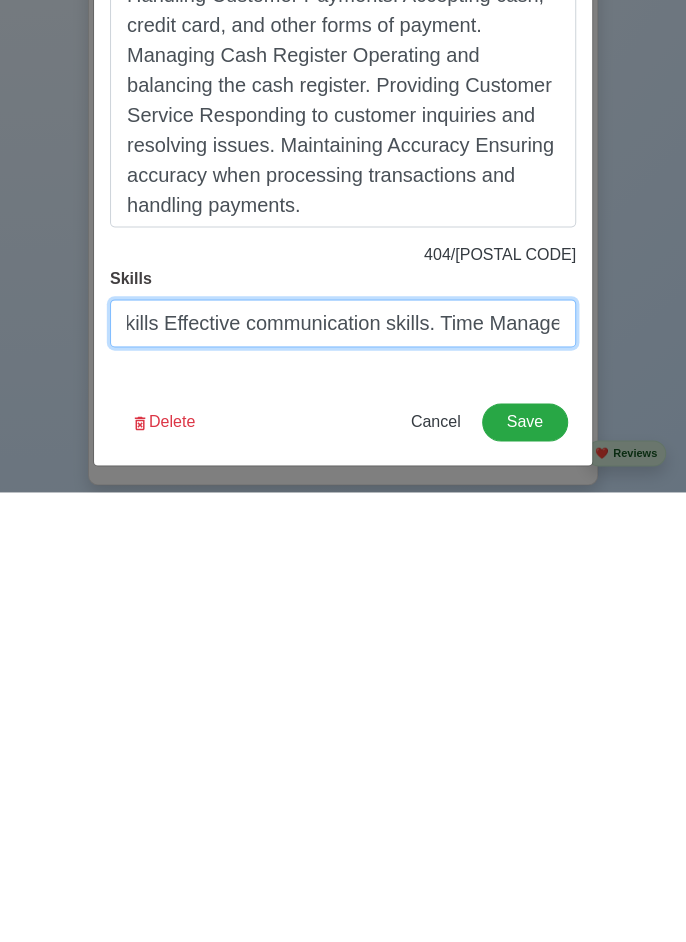 click on "Basic Math Skills: Ability to perform basic math calculations. Attention to Detail  Attention to detail to ensure accuracy when processing transactions. Customer Service Skills Excellent customer service skills. Communication Skills Effective communication skills. Time Management: Ability to manage time effectively and prioritize tasks." at bounding box center [343, 773] 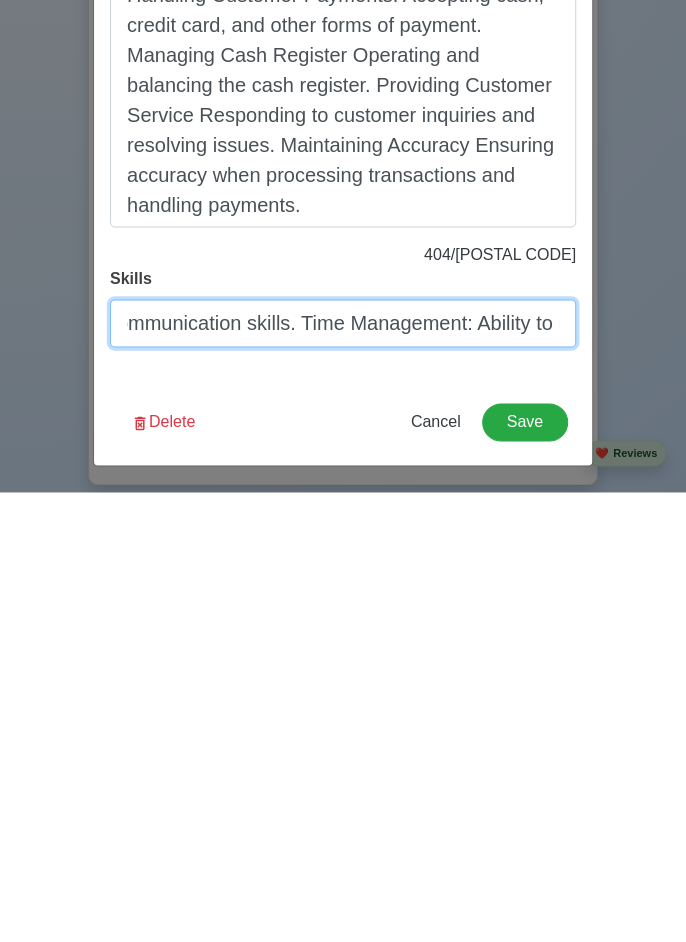 click on "Basic Math Skills: Ability to perform basic math calculations. Attention to Detail  Attention to detail to ensure accuracy when processing transactions. Customer Service Skills Excellent customer service skills. Communication Skills Effective communication skills. Time Management: Ability to manage time effectively and prioritize tasks." at bounding box center (343, 773) 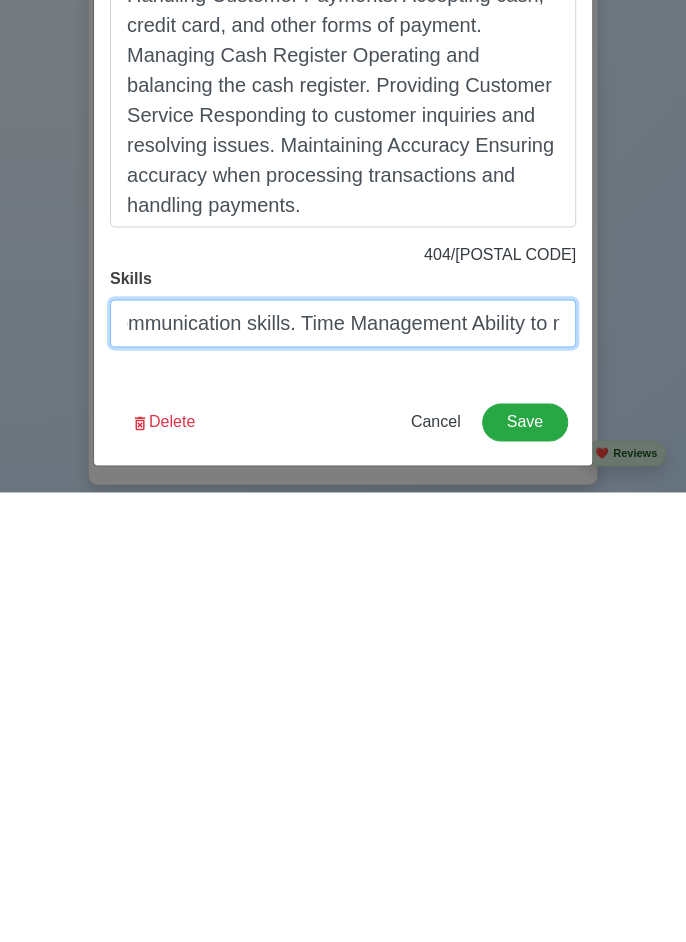 click on "Basic Math Skills: Ability to perform basic math calculations. Attention to Detail  Attention to detail to ensure accuracy when processing transactions. Customer Service Skills Excellent customer service skills. Communication Skills Effective communication skills. Time Management Ability to manage time effectively and prioritize tasks." at bounding box center [343, 773] 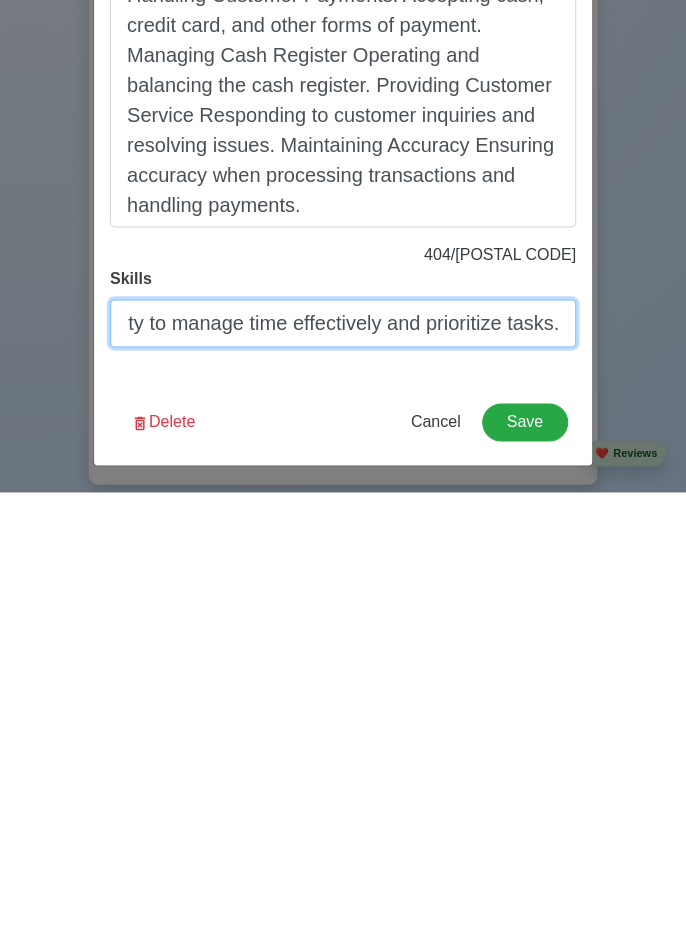 scroll, scrollTop: 0, scrollLeft: 2580, axis: horizontal 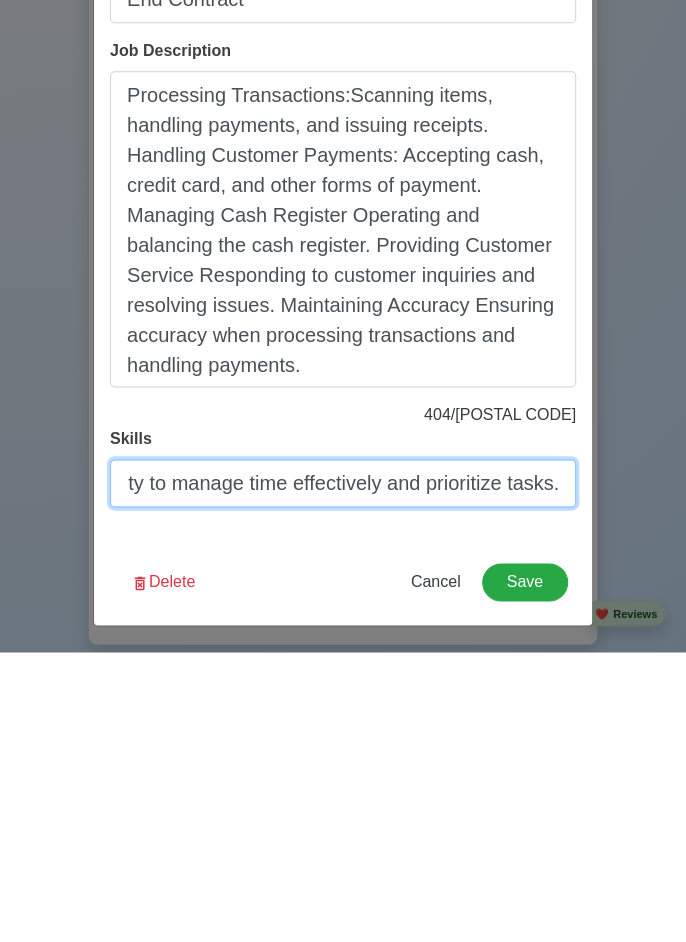 type on "Basic Math Skills: Ability to perform basic math calculations. Attention to Detail  Attention to detail to ensure accuracy when processing transactions. Customer Service Skills Excellent customer service skills. Communication Skills Effective communication skills. Time Management Ability to manage time effectively and prioritize tasks." 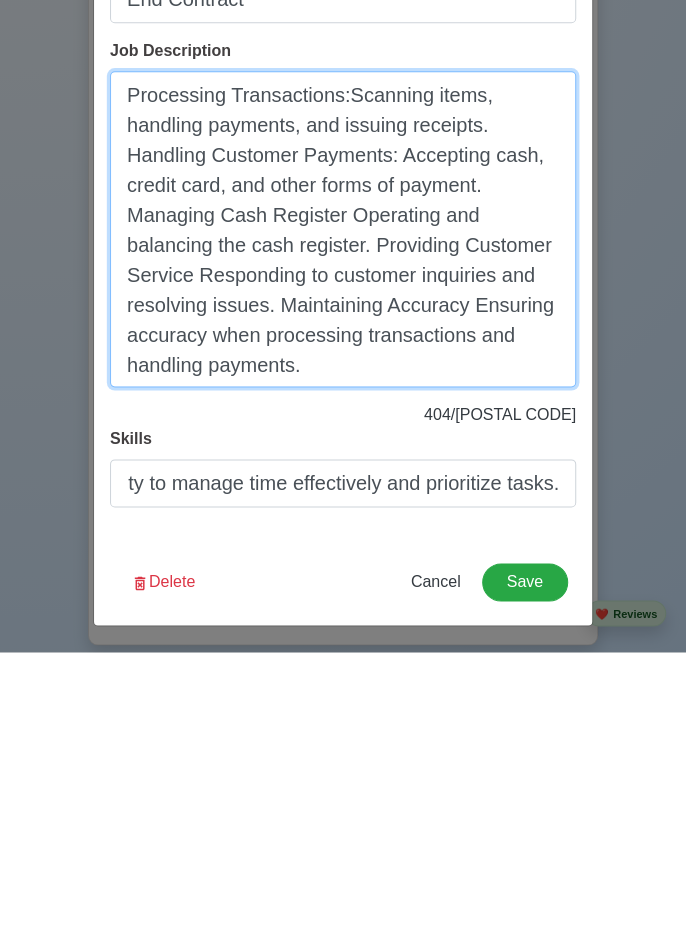 click on "Processing Transactions:Scanning items, handling payments, and issuing receipts. Handling Customer Payments: Accepting cash, credit card, and other forms of payment. Managing Cash Register Operating and balancing the cash register. Providing Customer Service Responding to customer inquiries and resolving issues. Maintaining Accuracy Ensuring accuracy when processing transactions and handling payments." at bounding box center (343, 519) 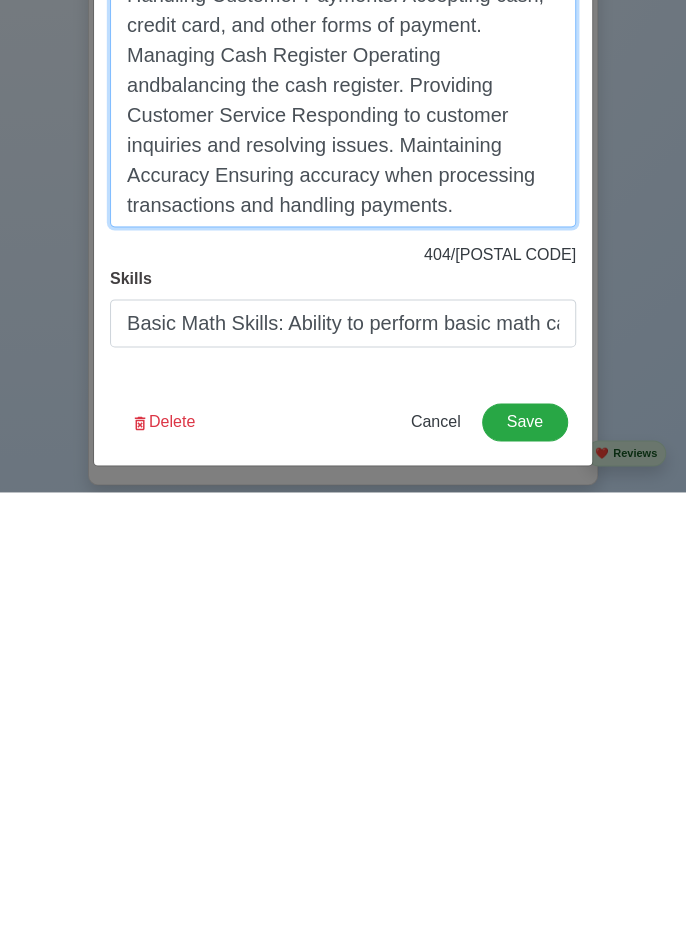 scroll, scrollTop: 152, scrollLeft: 0, axis: vertical 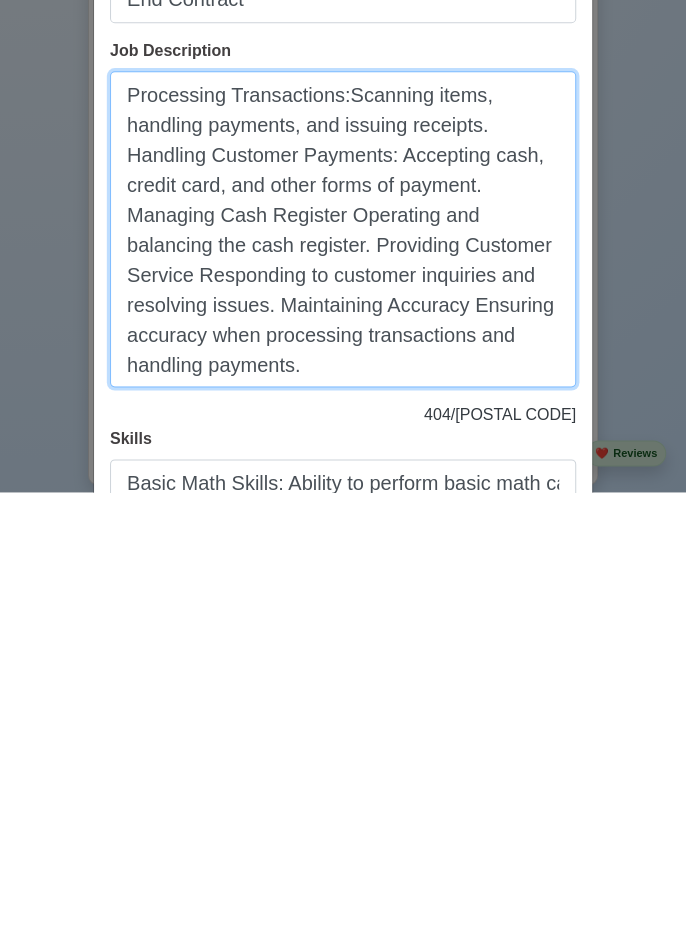 click on "Processing Transactions:Scanning items, handling payments, and issuing receipts. Handling Customer Payments: Accepting cash, credit card, and other forms of payment. Managing Cash Register Operating and balancing the cash register. Providing Customer Service Responding to customer inquiries and resolving issues. Maintaining Accuracy Ensuring accuracy when processing transactions and handling payments." at bounding box center (343, 679) 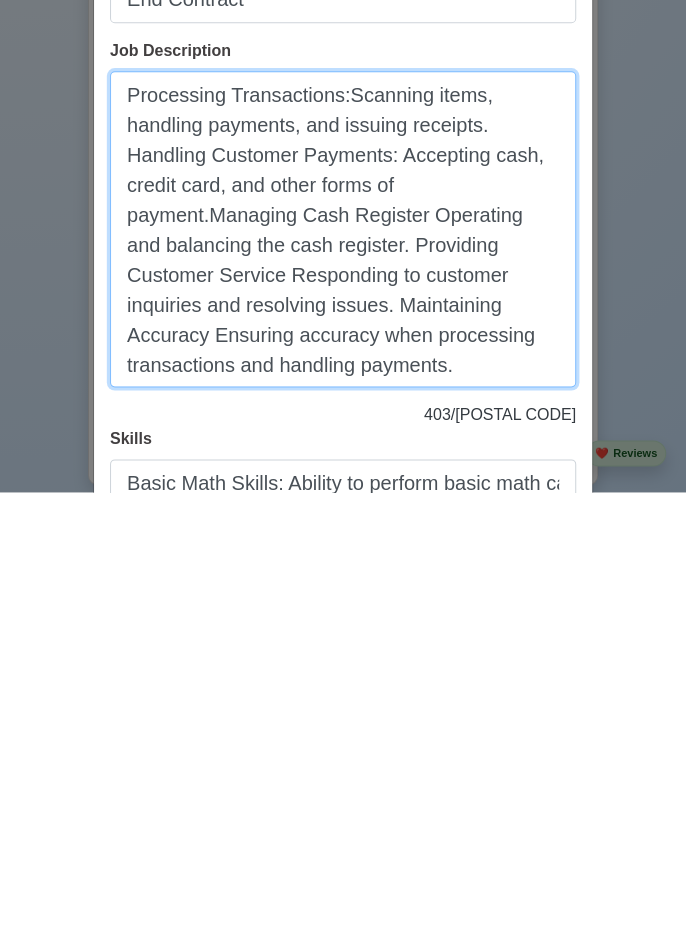type on "Processing Transactions:Scanning items, handling payments, and issuing receipts. Handling Customer Payments: Accepting cash, credit card, and other forms of payment. Managing Cash Register Operating and balancing the cash register. Providing Customer Service Responding to customer inquiries and resolving issues. Maintaining Accuracy Ensuring accuracy when processing transactions and handling payments." 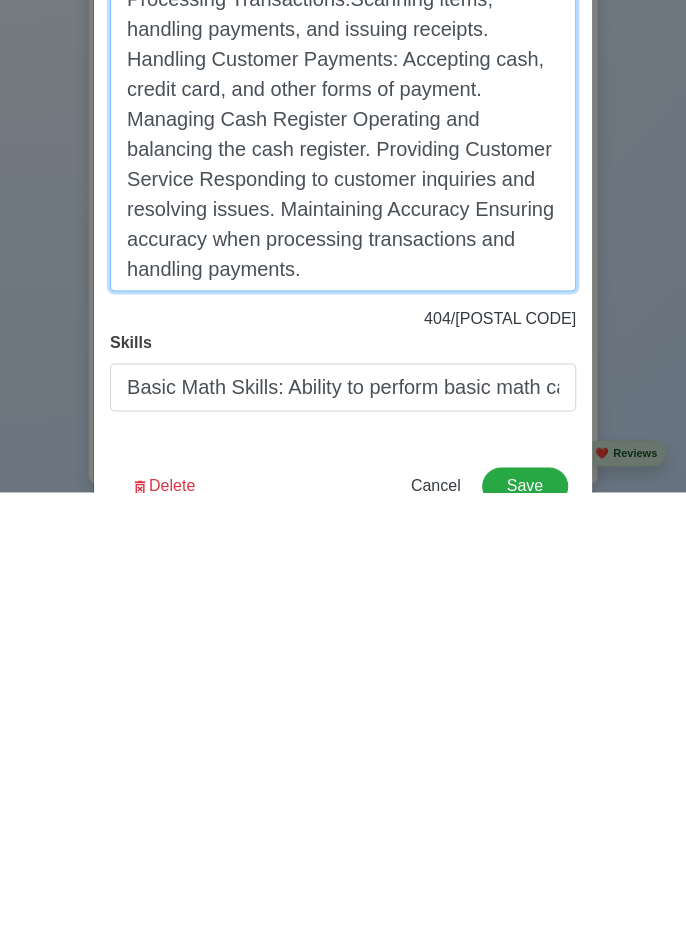 scroll, scrollTop: 312, scrollLeft: 0, axis: vertical 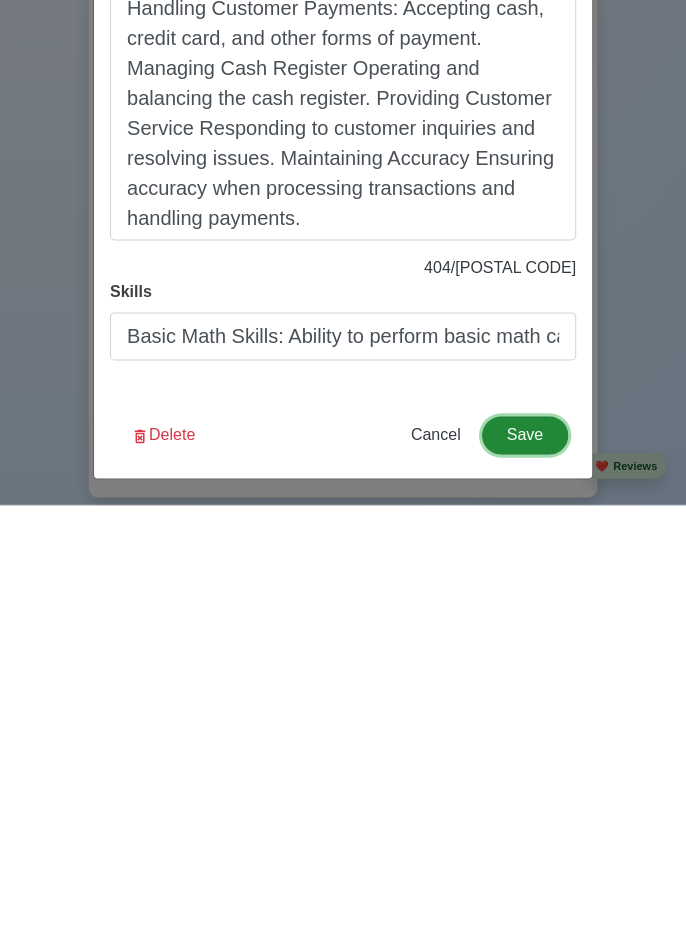 click on "Save" at bounding box center (525, 872) 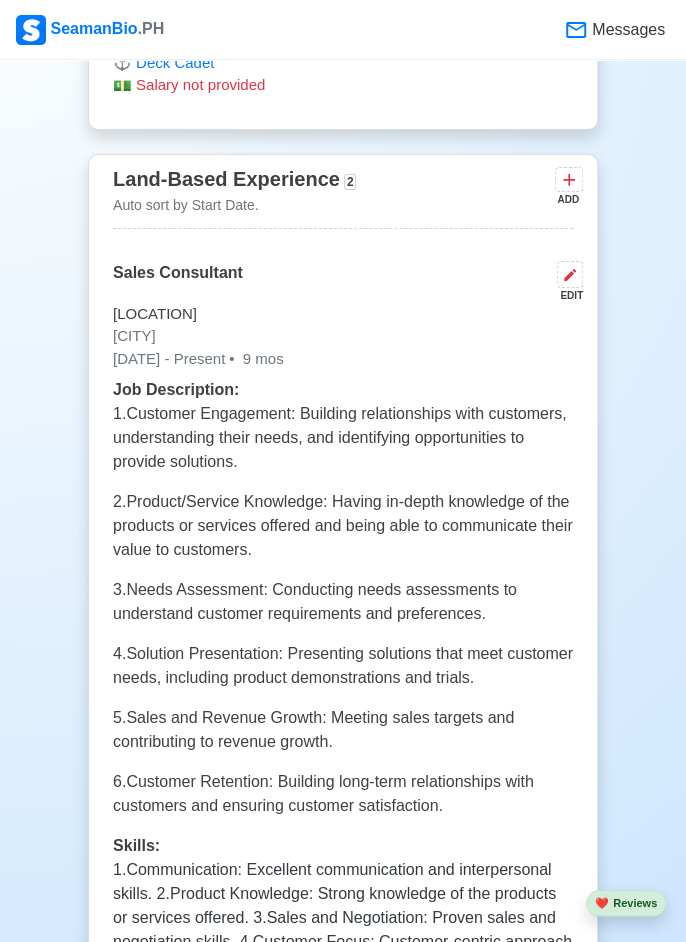 scroll, scrollTop: 4373, scrollLeft: 0, axis: vertical 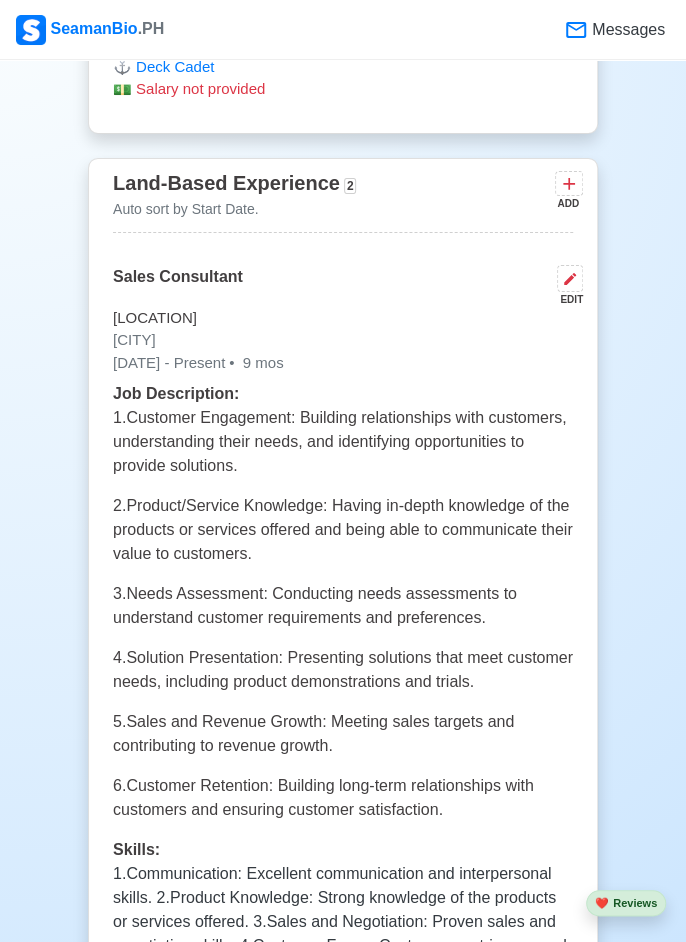 click at bounding box center [570, 278] 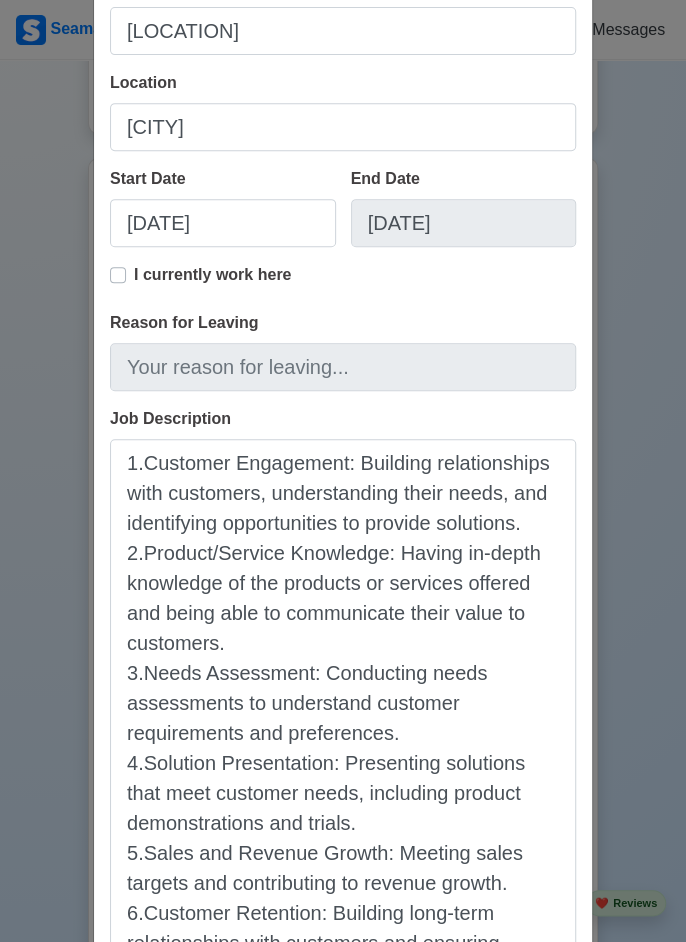 scroll, scrollTop: 241, scrollLeft: 0, axis: vertical 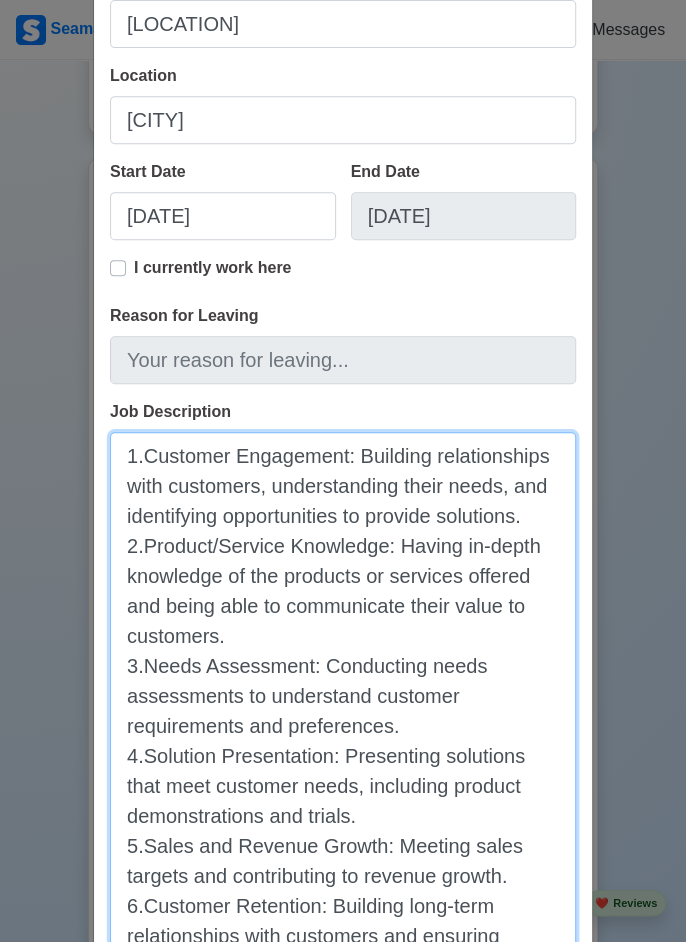 click on "1.Customer Engagement: Building relationships with customers, understanding their needs, and identifying opportunities to provide solutions.
2.Product/Service Knowledge: Having in-depth knowledge of the products or services offered and being able to communicate their value to customers.
3.Needs Assessment: Conducting needs assessments to understand customer requirements and preferences.
4.Solution Presentation: Presenting solutions that meet customer needs, including product demonstrations and trials.
5.Sales and Revenue Growth: Meeting sales targets and contributing to revenue growth.
6.Customer Retention: Building long-term relationships with customers and ensuring customer satisfaction." at bounding box center (343, 725) 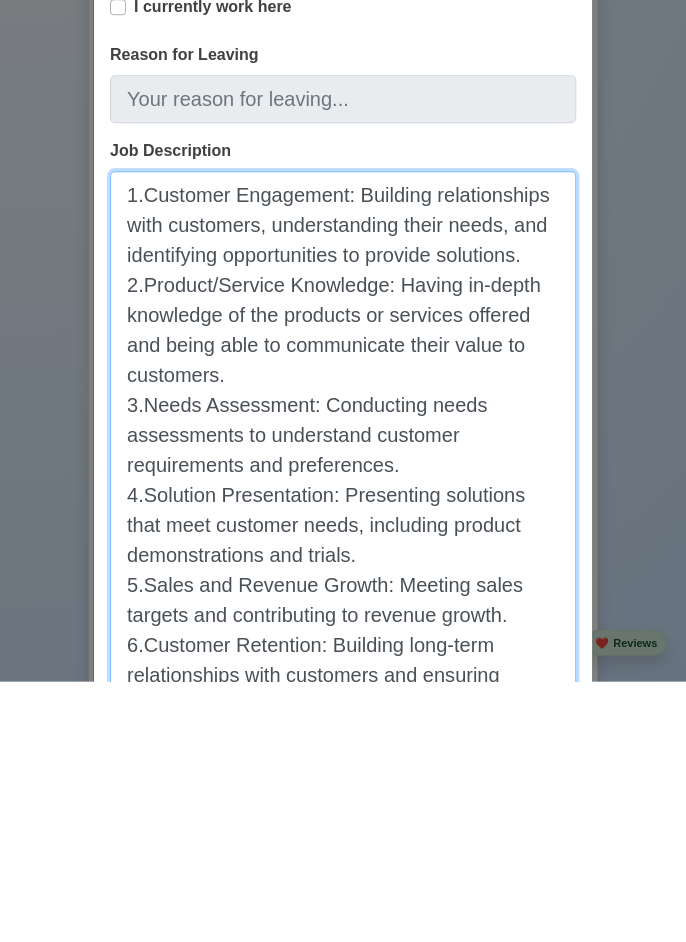 scroll, scrollTop: 4373, scrollLeft: 0, axis: vertical 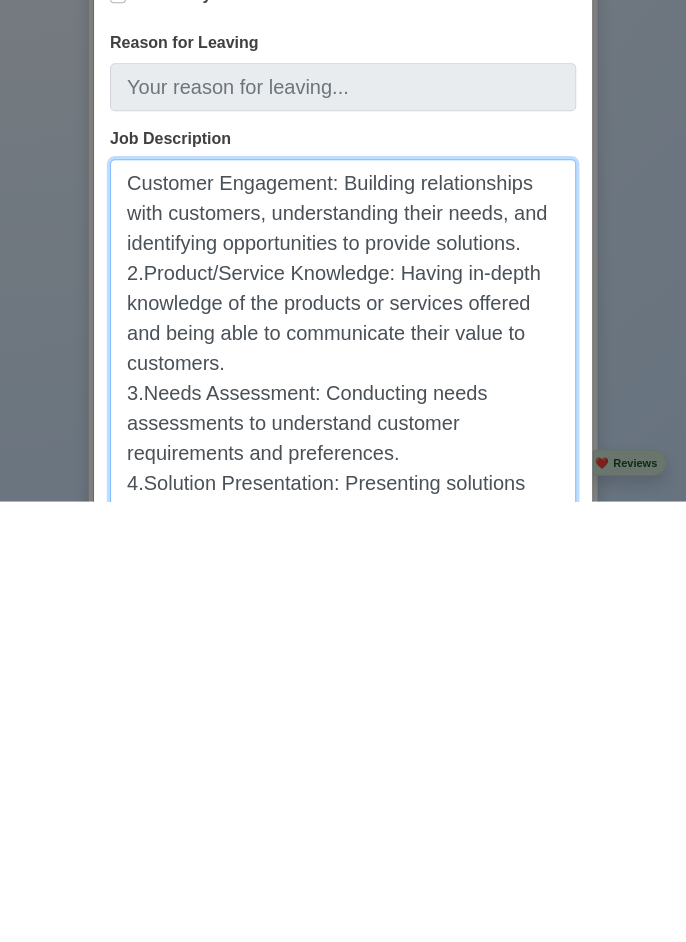 click on "Customer Engagement: Building relationships with customers, understanding their needs, and identifying opportunities to provide solutions.
2.Product/Service Knowledge: Having in-depth knowledge of the products or services offered and being able to communicate their value to customers.
3.Needs Assessment: Conducting needs assessments to understand customer requirements and preferences.
4.Solution Presentation: Presenting solutions that meet customer needs, including product demonstrations and trials.
5.Sales and Revenue Growth: Meeting sales targets and contributing to revenue growth.
6.Customer Retention: Building long-term relationships with customers and ensuring customer satisfaction." at bounding box center (343, 893) 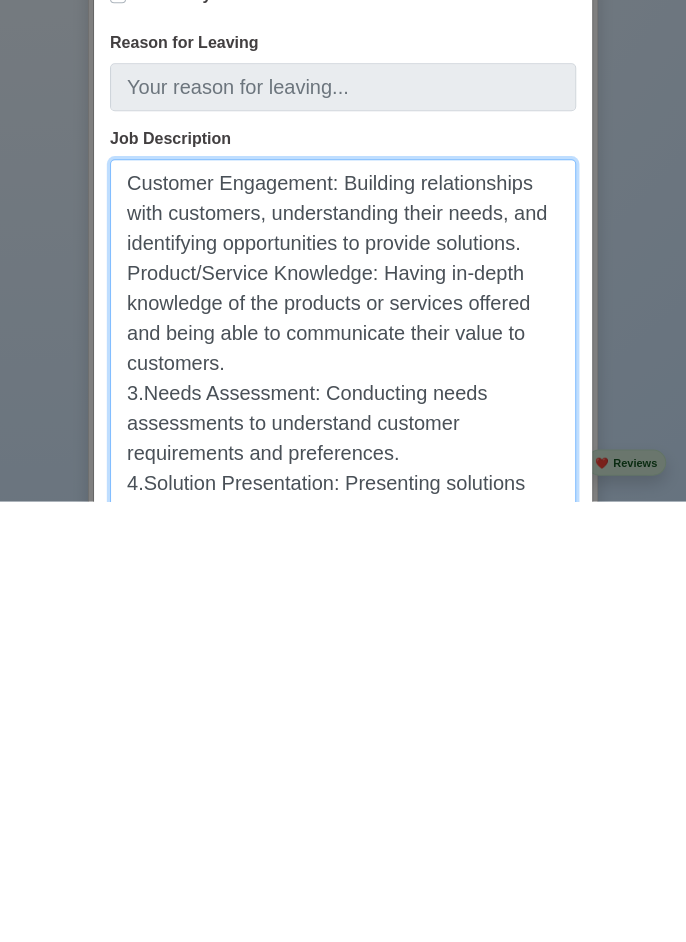click on "Customer Engagement: Building relationships with customers, understanding their needs, and identifying opportunities to provide solutions. Product/Service Knowledge: Having in-depth knowledge of the products or services offered and being able to communicate their value to customers.
3.Needs Assessment: Conducting needs assessments to understand customer requirements and preferences.
4.Solution Presentation: Presenting solutions that meet customer needs, including product demonstrations and trials.
5.Sales and Revenue Growth: Meeting sales targets and contributing to revenue growth.
6.Customer Retention: Building long-term relationships with customers and ensuring customer satisfaction." at bounding box center (343, 878) 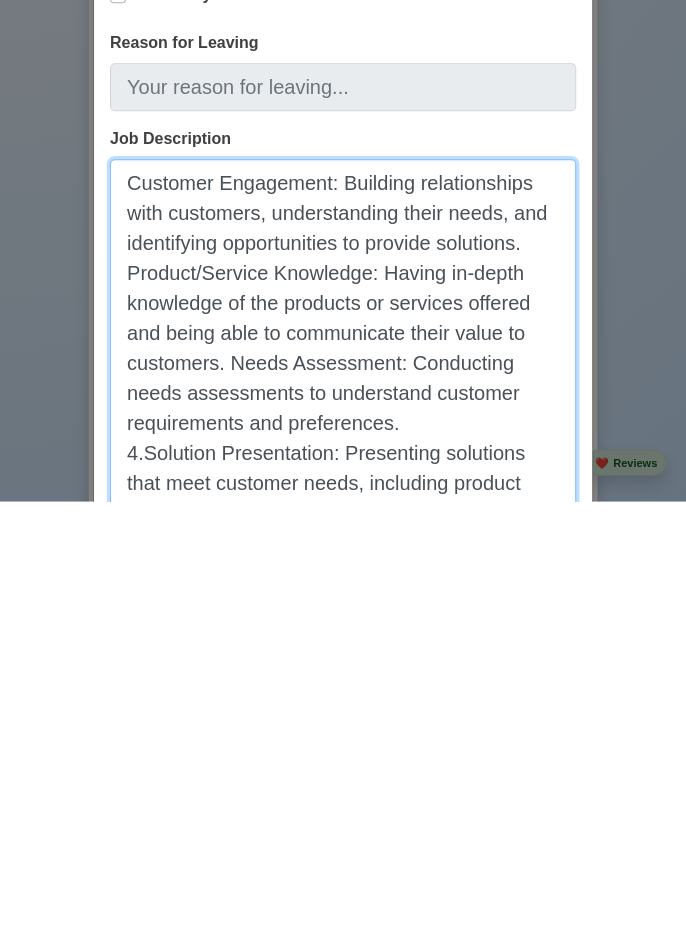 click on "Customer Engagement: Building relationships with customers, understanding their needs, and identifying opportunities to provide solutions. Product/Service Knowledge: Having in-depth knowledge of the products or services offered and being able to communicate their value to customers. Needs Assessment: Conducting needs assessments to understand customer requirements and preferences.
4.Solution Presentation: Presenting solutions that meet customer needs, including product demonstrations and trials.
5.Sales and Revenue Growth: Meeting sales targets and contributing to revenue growth.
6.Customer Retention: Building long-term relationships with customers and ensuring customer satisfaction." at bounding box center (343, 878) 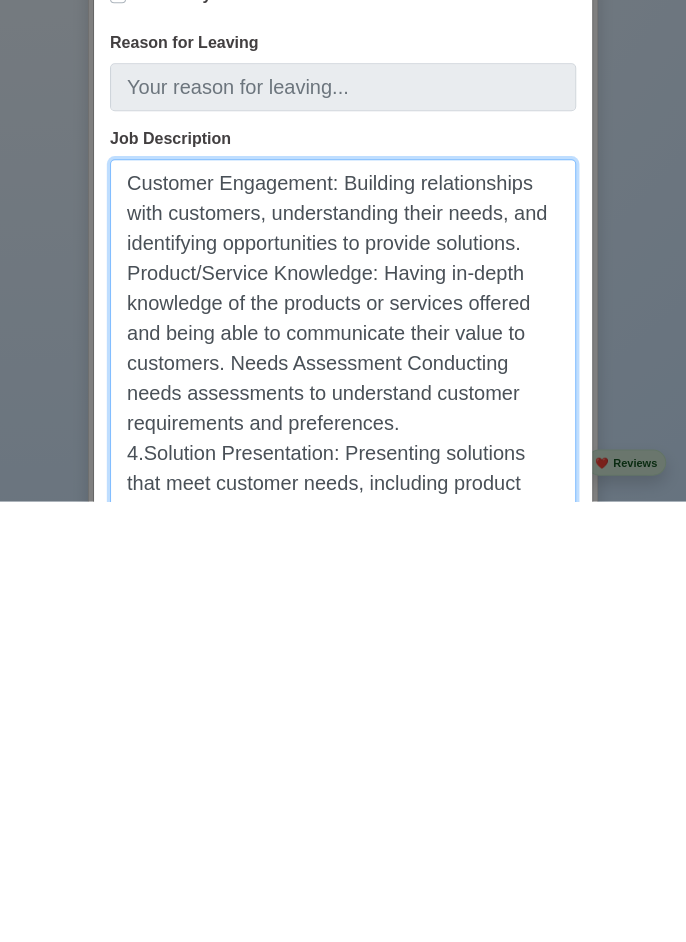 scroll, scrollTop: 4373, scrollLeft: 0, axis: vertical 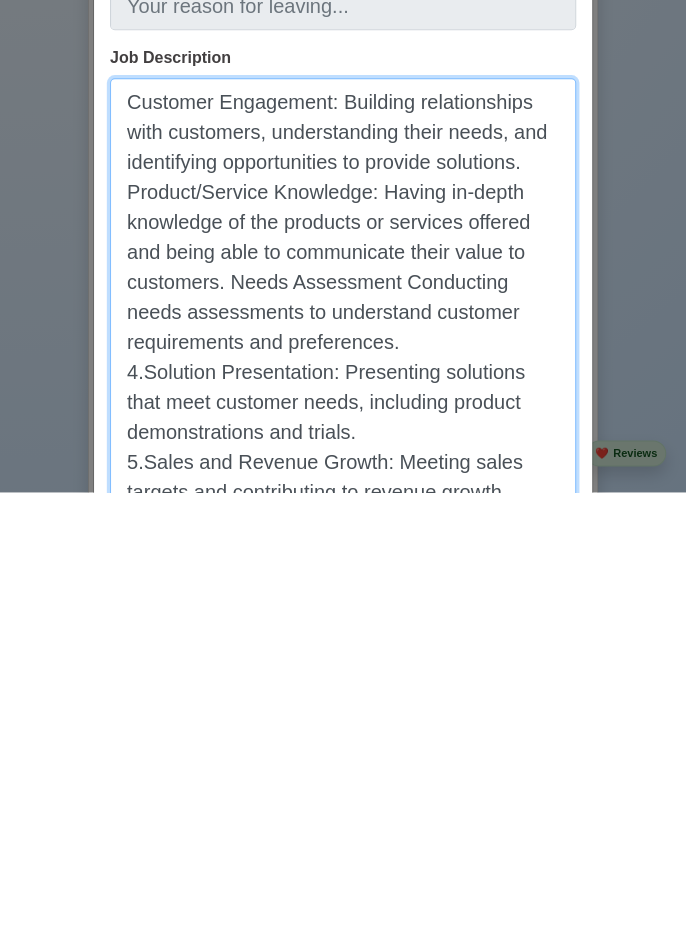 click on "Customer Engagement: Building relationships with customers, understanding their needs, and identifying opportunities to provide solutions. Product/Service Knowledge: Having in-depth knowledge of the products or services offered and being able to communicate their value to customers. Needs Assessment Conducting needs assessments to understand customer requirements and preferences.
4.Solution Presentation: Presenting solutions that meet customer needs, including product demonstrations and trials.
5.Sales and Revenue Growth: Meeting sales targets and contributing to revenue growth.
6.Customer Retention: Building long-term relationships with customers and ensuring customer satisfaction." at bounding box center (343, 806) 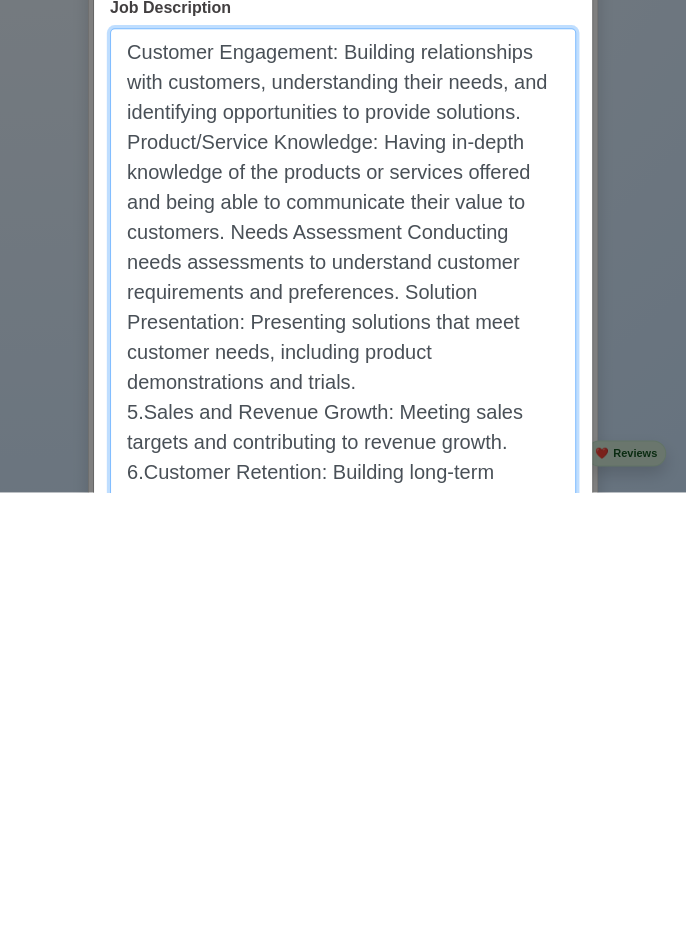 scroll, scrollTop: 204, scrollLeft: 0, axis: vertical 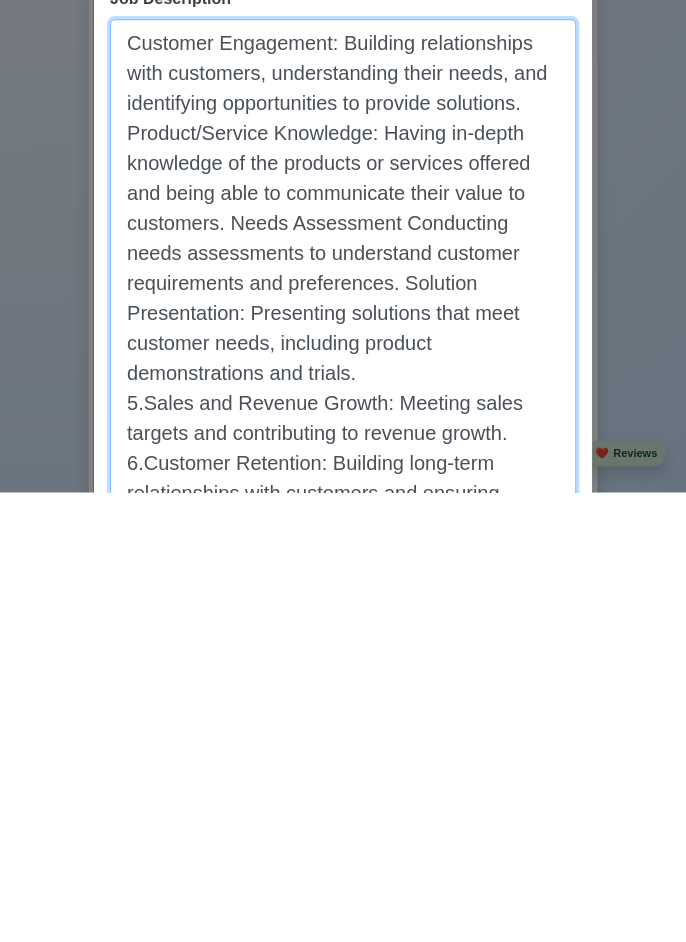 click on "Customer Engagement: Building relationships with customers, understanding their needs, and identifying opportunities to provide solutions. Product/Service Knowledge: Having in-depth knowledge of the products or services offered and being able to communicate their value to customers. Needs Assessment Conducting needs assessments to understand customer requirements and preferences. Solution Presentation: Presenting solutions that meet customer needs, including product demonstrations and trials.
5.Sales and Revenue Growth: Meeting sales targets and contributing to revenue growth.
6.Customer Retention: Building long-term relationships with customers and ensuring customer satisfaction." at bounding box center [343, 732] 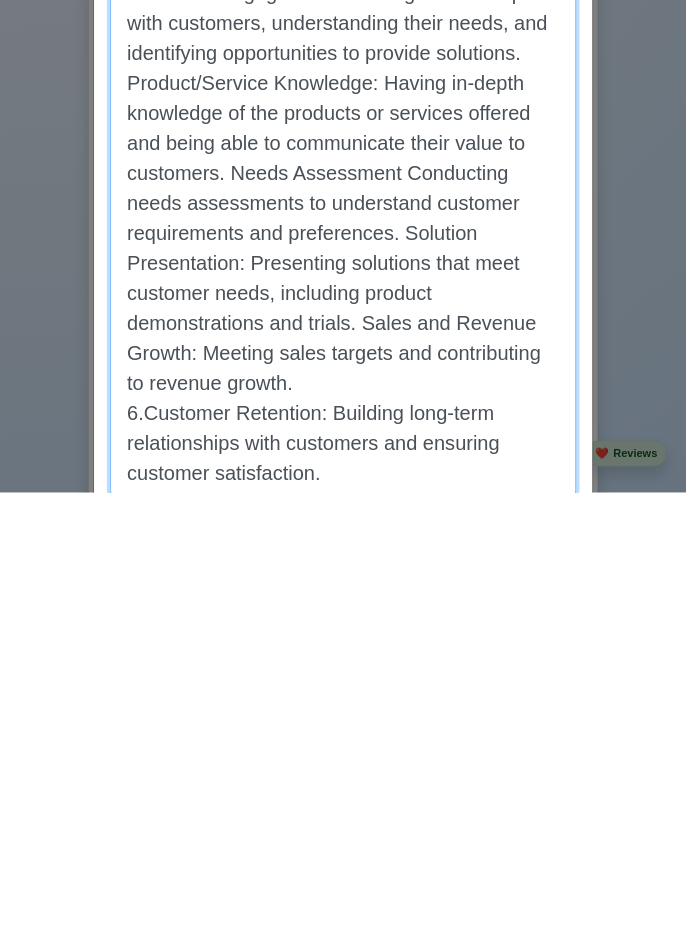 scroll, scrollTop: 258, scrollLeft: 0, axis: vertical 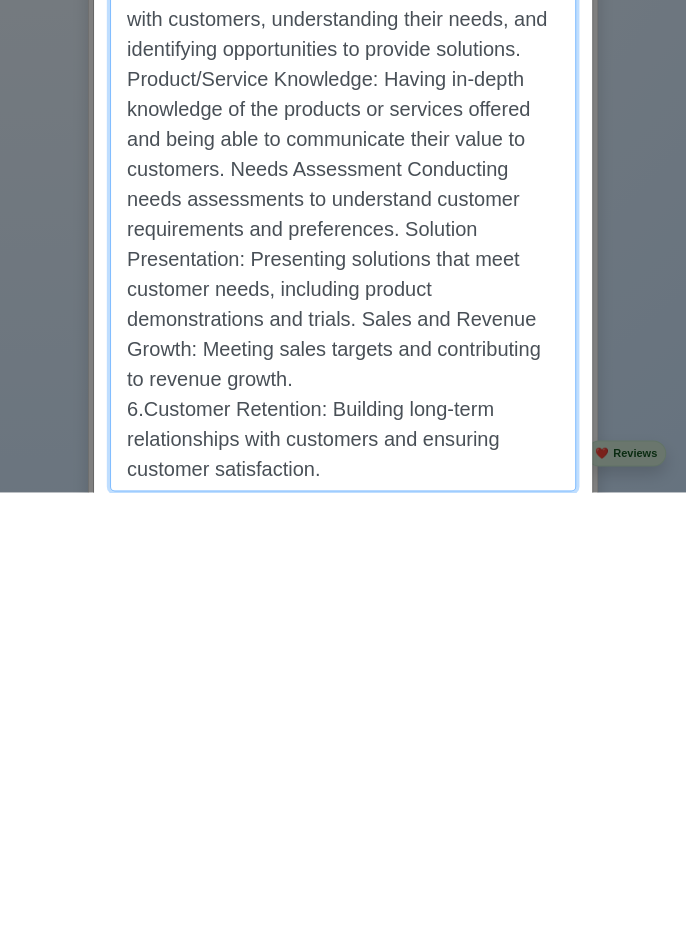 click on "Customer Engagement: Building relationships with customers, understanding their needs, and identifying opportunities to provide solutions. Product/Service Knowledge: Having in-depth knowledge of the products or services offered and being able to communicate their value to customers. Needs Assessment Conducting needs assessments to understand customer requirements and preferences. Solution Presentation: Presenting solutions that meet customer needs, including product demonstrations and trials. Sales and Revenue Growth: Meeting sales targets and contributing to revenue growth.
6.Customer Retention: Building long-term relationships with customers and ensuring customer satisfaction." at bounding box center (343, 678) 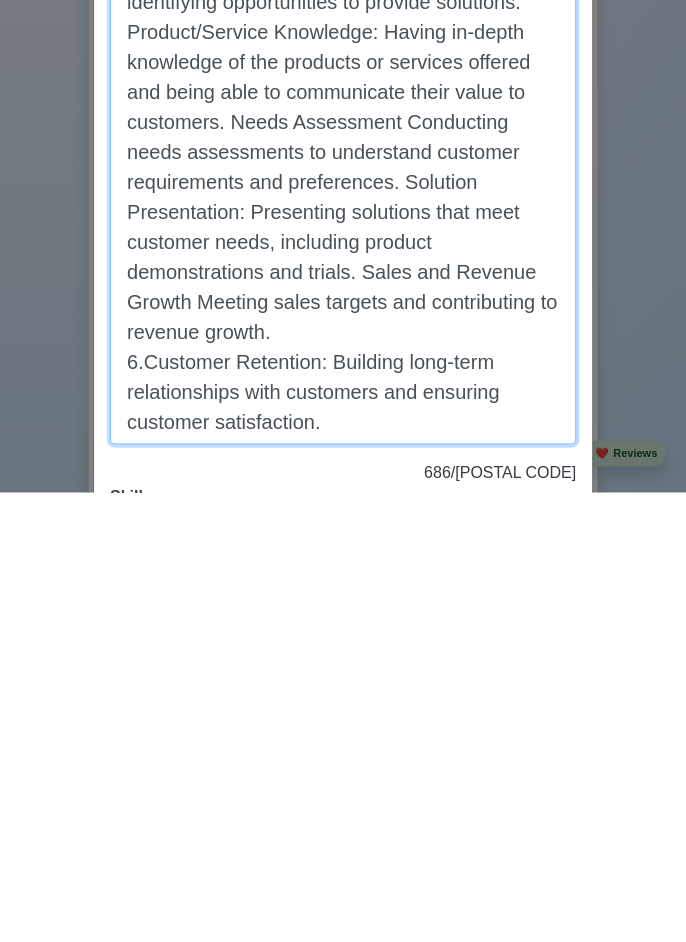 scroll, scrollTop: 305, scrollLeft: 0, axis: vertical 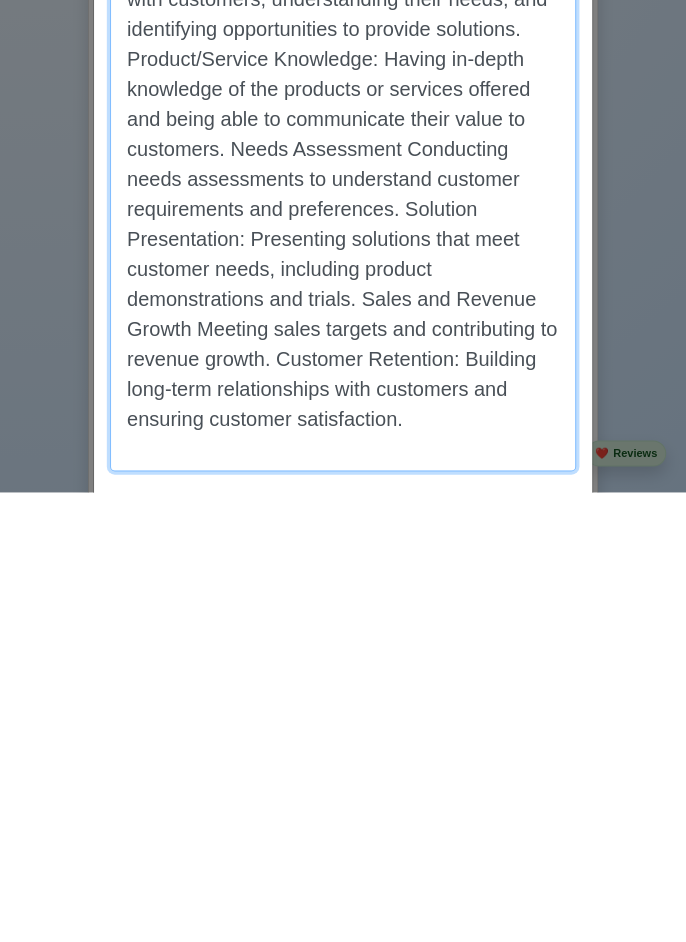 click on "Customer Engagement: Building relationships with customers, understanding their needs, and identifying opportunities to provide solutions. Product/Service Knowledge: Having in-depth knowledge of the products or services offered and being able to communicate their value to customers. Needs Assessment Conducting needs assessments to understand customer requirements and preferences. Solution Presentation: Presenting solutions that meet customer needs, including product demonstrations and trials. Sales and Revenue Growth Meeting sales targets and contributing to revenue growth. Customer Retention: Building long-term relationships with customers and ensuring customer satisfaction." at bounding box center (343, 658) 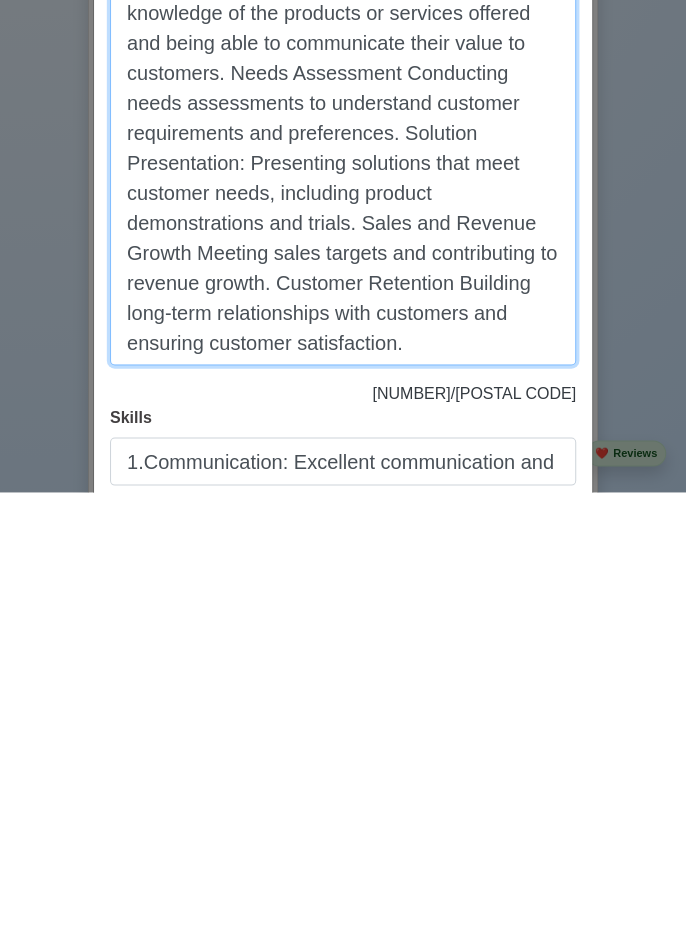 scroll, scrollTop: 492, scrollLeft: 0, axis: vertical 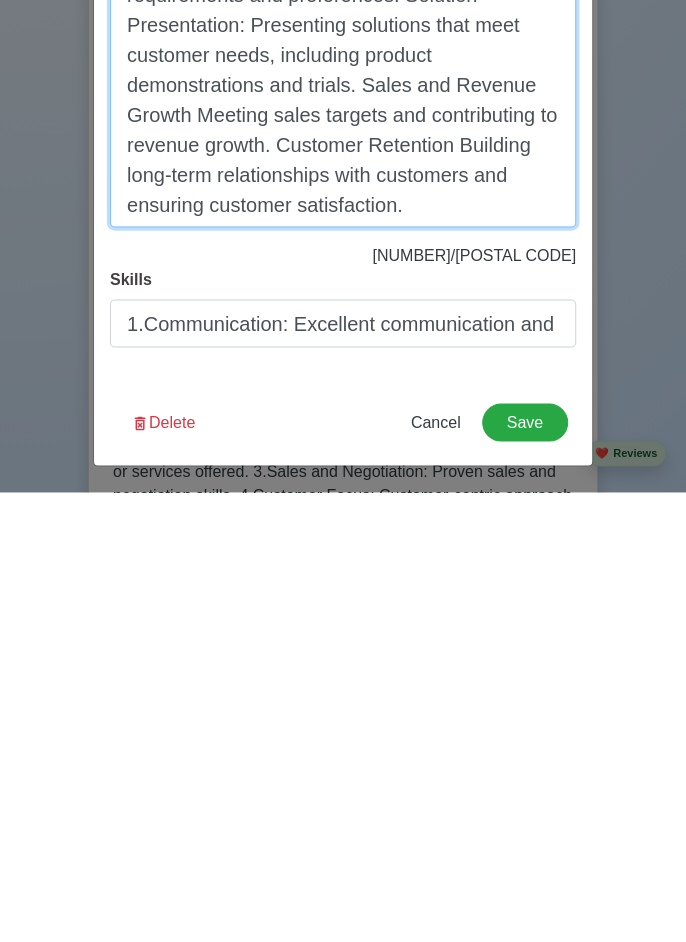 type on "Customer Engagement: Building relationships with customers, understanding their needs, and identifying opportunities to provide solutions. Product/Service Knowledge: Having in-depth knowledge of the products or services offered and being able to communicate their value to customers. Needs Assessment Conducting needs assessments to understand customer requirements and preferences. Solution Presentation: Presenting solutions that meet customer needs, including product demonstrations and trials. Sales and Revenue Growth Meeting sales targets and contributing to revenue growth. Customer Retention Building long-term relationships with customers and ensuring customer satisfaction." 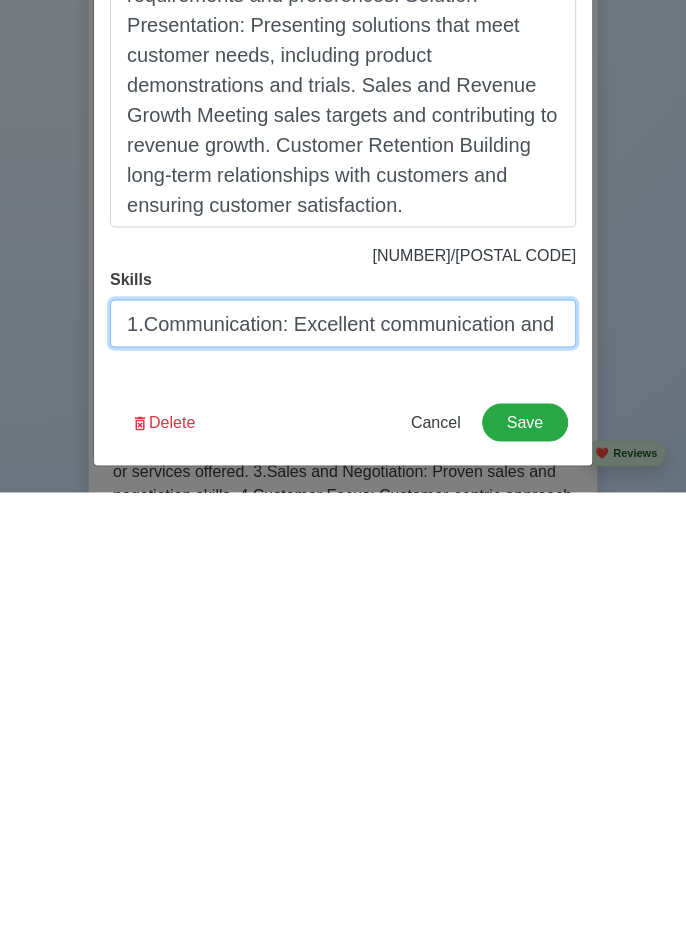 click on "1.Communication: Excellent communication and interpersonal skills. 2.Product Knowledge: Strong knowledge of the products or services offered. 3.Sales and Negotiation: Proven sales and negotiation skills. 4.Customer Focus: Customer-centric approach and ability to build strong relationships. 5.Time Management: Ability to manage time effectively and prioritize tasks. 6.Adaptability: Ability to adapt to changing customer needs and market trends." at bounding box center [343, 773] 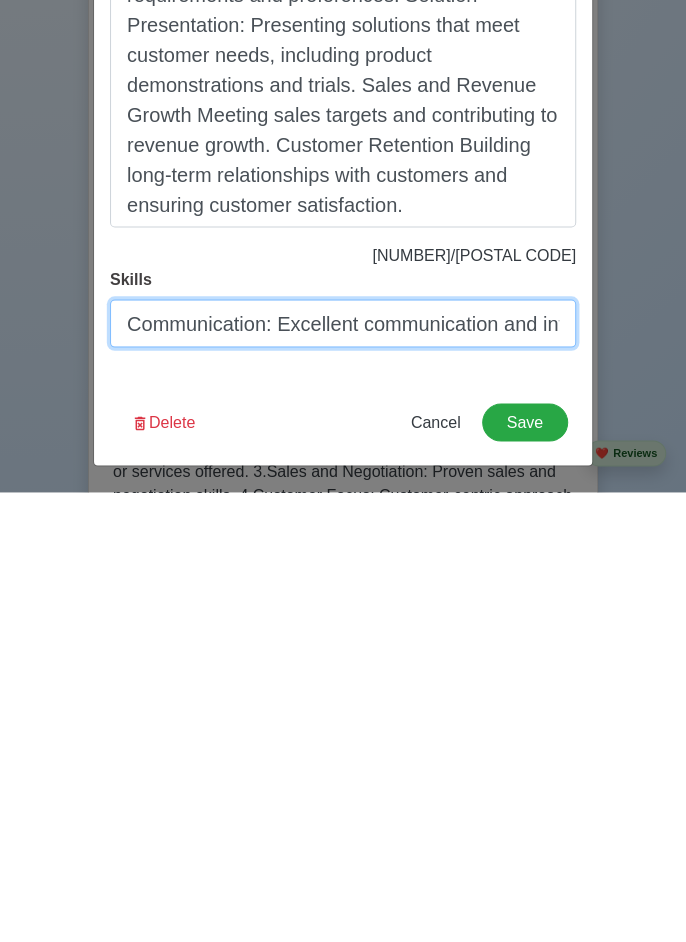 click on "Communication: Excellent communication and interpersonal skills. 2.Product Knowledge: Strong knowledge of the products or services offered. 3.Sales and Negotiation: Proven sales and negotiation skills. 4.Customer Focus: Customer-centric approach and ability to build strong relationships. 5.Time Management: Ability to manage time effectively and prioritize tasks. 6.Adaptability: Ability to adapt to changing customer needs and market trends." at bounding box center (343, 773) 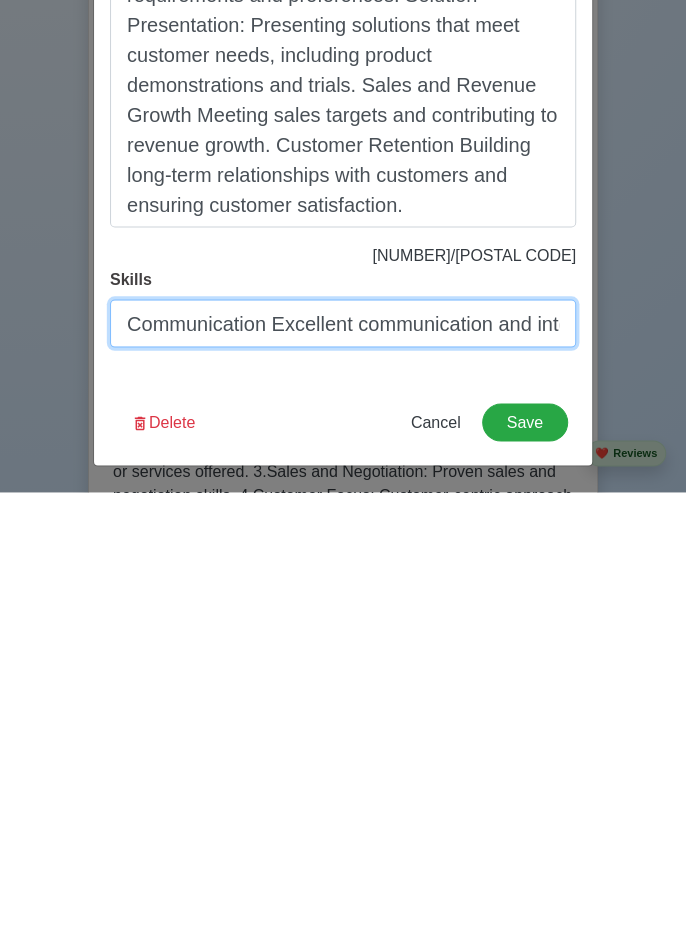 scroll, scrollTop: 4373, scrollLeft: 0, axis: vertical 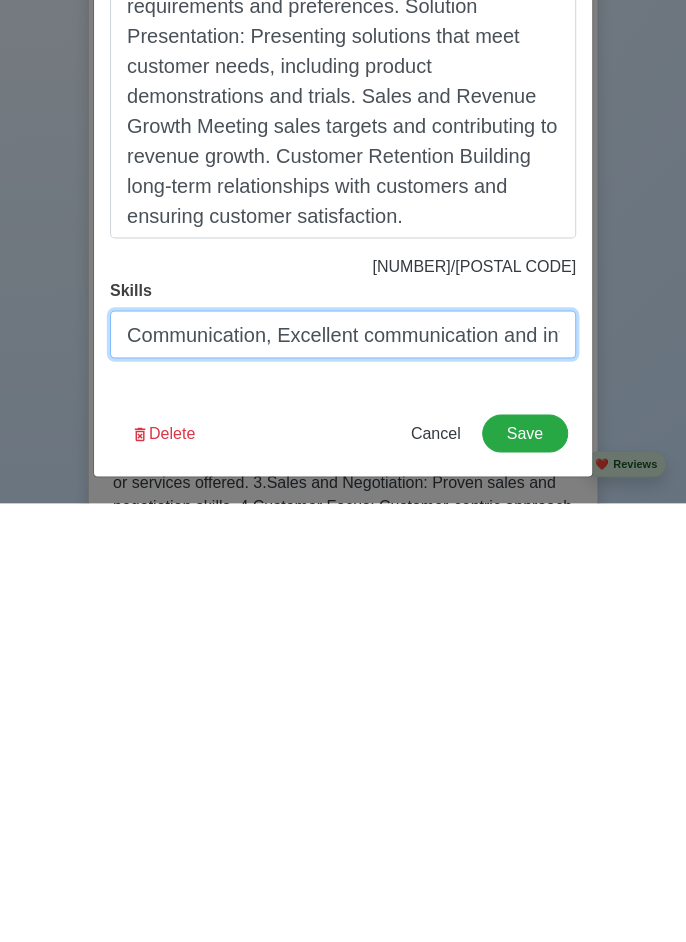 click on "Communication, Excellent communication and interpersonal skills. 2.Product Knowledge: Strong knowledge of the products or services offered. 3.Sales and Negotiation: Proven sales and negotiation skills. 4.Customer Focus: Customer-centric approach and ability to build strong relationships. 5.Time Management: Ability to manage time effectively and prioritize tasks. 6.Adaptability: Ability to adapt to changing customer needs and market trends." at bounding box center (343, 773) 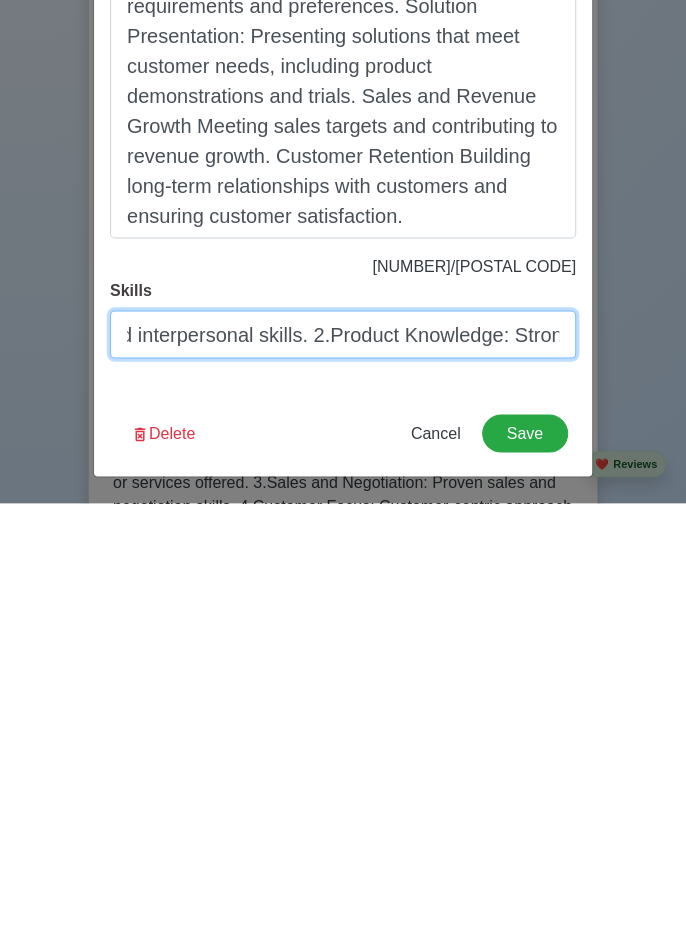scroll, scrollTop: 0, scrollLeft: 495, axis: horizontal 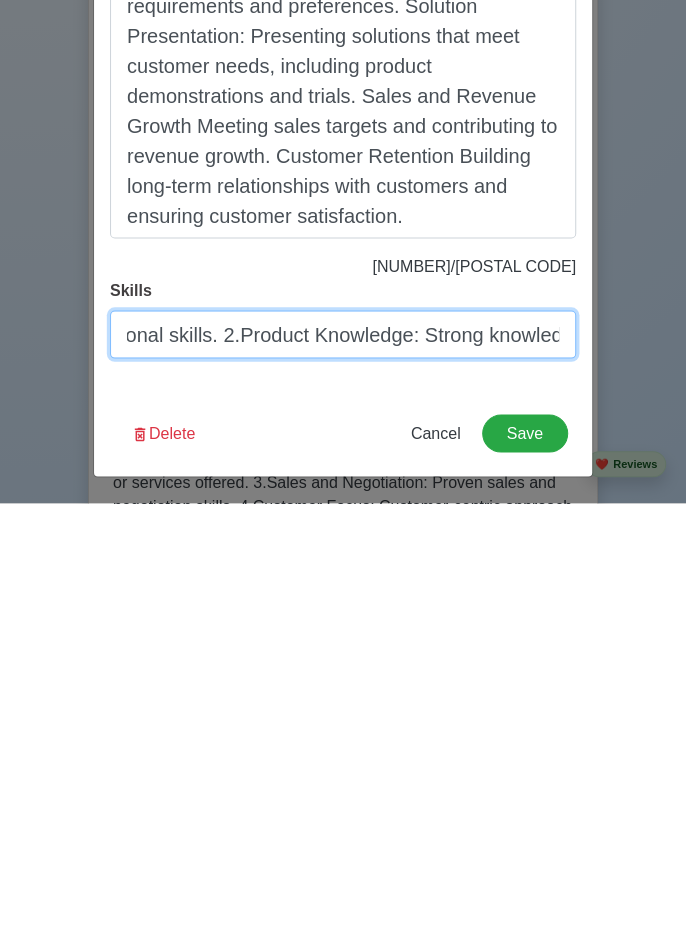 click on "Communication, Excellent communication and interpersonal skills. 2.Product Knowledge: Strong knowledge of the products or services offered. 3.Sales and Negotiation: Proven sales and negotiation skills. 4.Customer Focus: Customer-centric approach and ability to build strong relationships. 5.Time Management: Ability to manage time effectively and prioritize tasks. 6.Adaptability: Ability to adapt to changing customer needs and market trends." at bounding box center (343, 773) 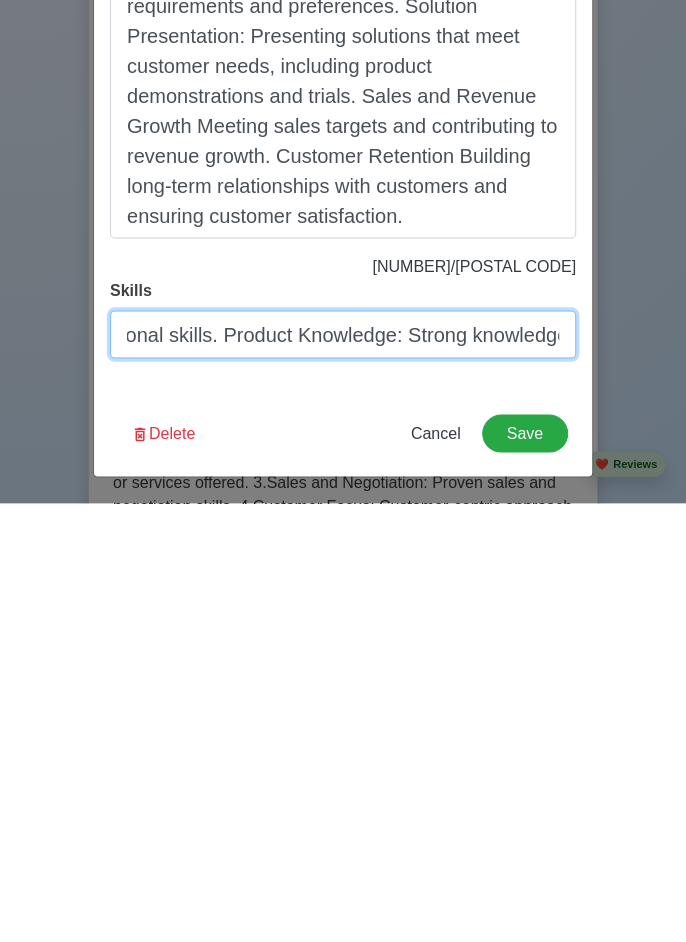 click on "Communication, Excellent communication and interpersonal skills. Product Knowledge: Strong knowledge of the products or services offered. 3.Sales and Negotiation: Proven sales and negotiation skills. 4.Customer Focus: Customer-centric approach and ability to build strong relationships. 5.Time Management: Ability to manage time effectively and prioritize tasks. 6.Adaptability: Ability to adapt to changing customer needs and market trends." at bounding box center [343, 773] 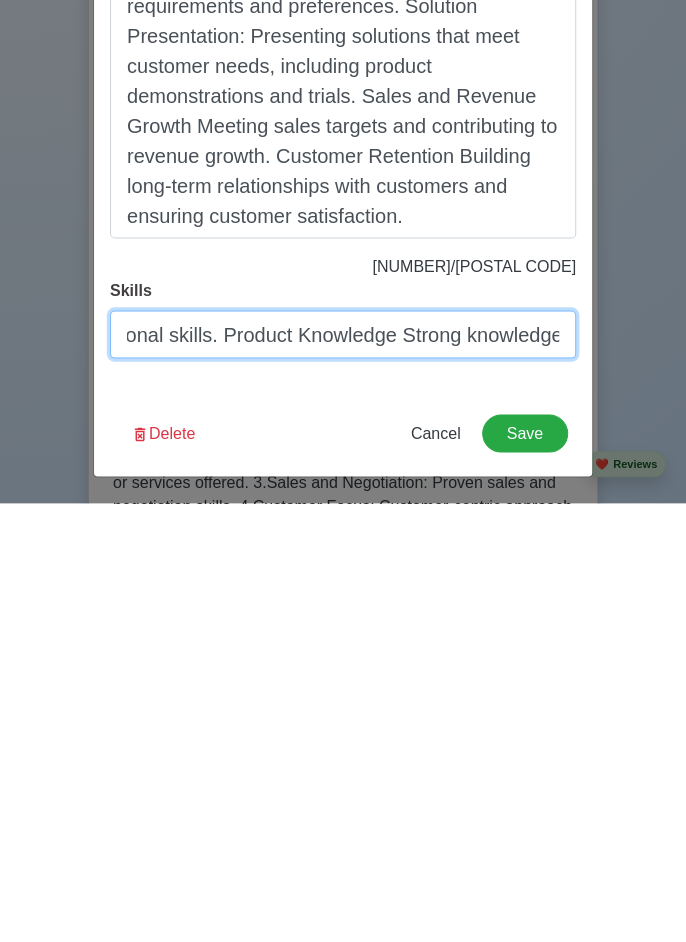 click on "Communication, Excellent communication and interpersonal skills. Product Knowledge Strong knowledge of the products or services offered. 3.Sales and Negotiation: Proven sales and negotiation skills. 4.Customer Focus: Customer-centric approach and ability to build strong relationships. 5.Time Management: Ability to manage time effectively and prioritize tasks. 6.Adaptability: Ability to adapt to changing customer needs and market trends." at bounding box center [343, 773] 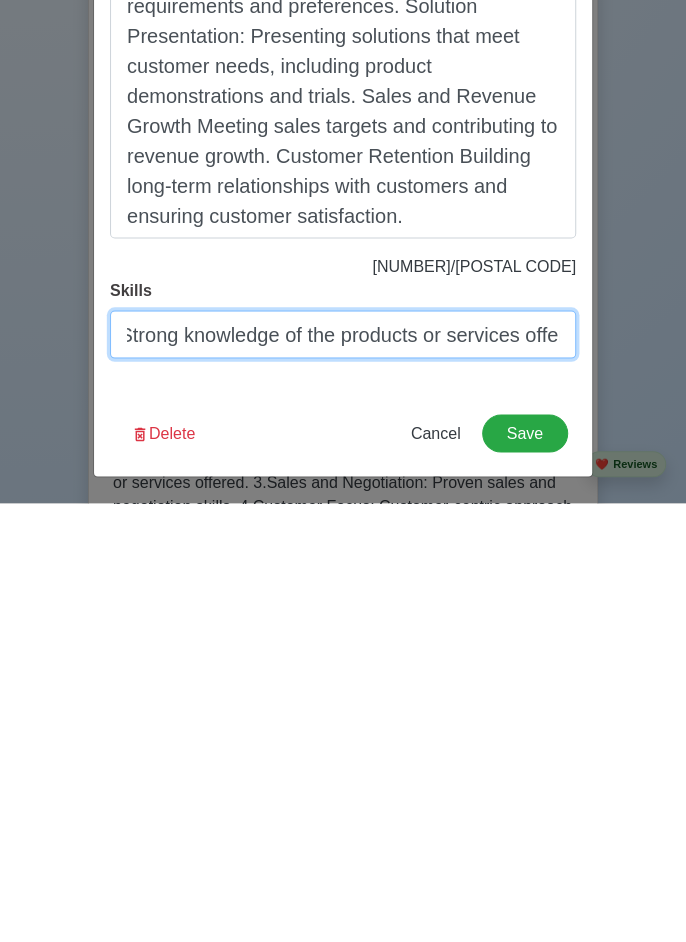 scroll, scrollTop: 0, scrollLeft: 897, axis: horizontal 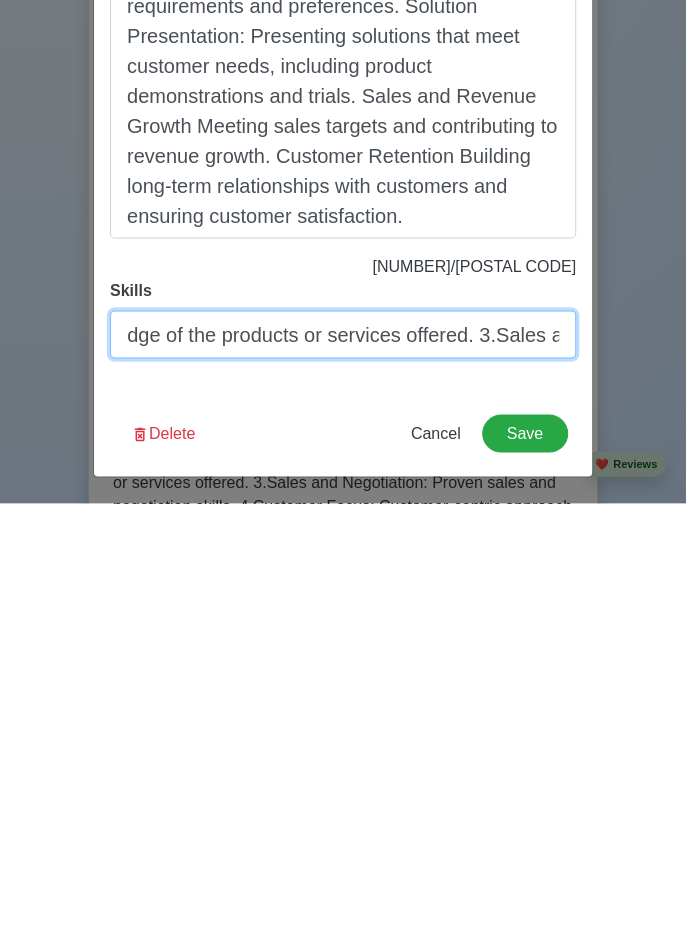 click on "Communication, Excellent communication and interpersonal skills. Product Knowledge Strong knowledge of the products or services offered. 3.Sales and Negotiation: Proven sales and negotiation skills. 4.Customer Focus: Customer-centric approach and ability to build strong relationships. 5.Time Management: Ability to manage time effectively and prioritize tasks. 6.Adaptability: Ability to adapt to changing customer needs and market trends." at bounding box center (343, 773) 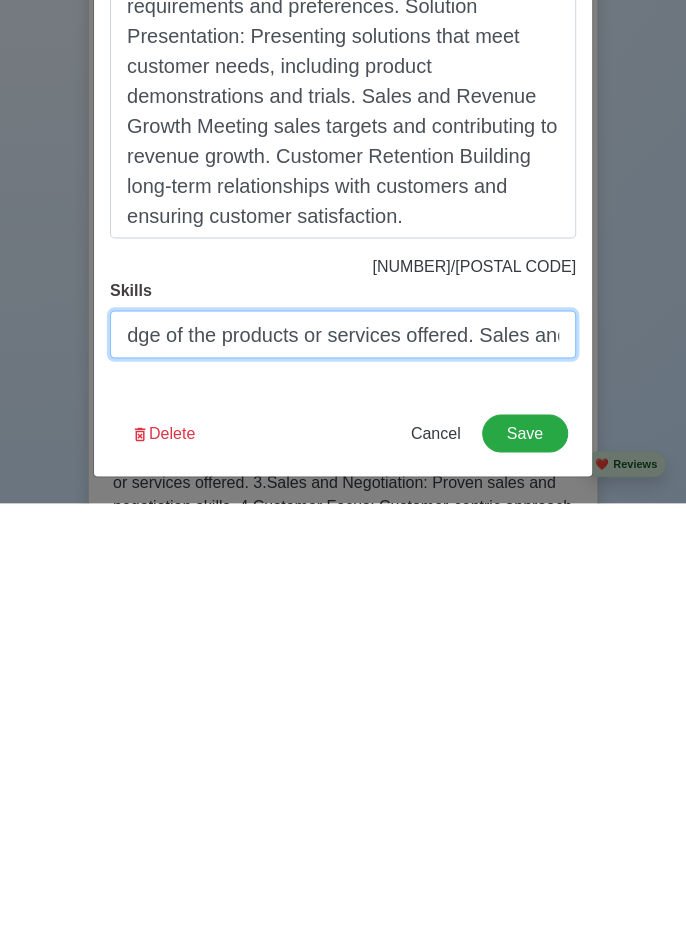 click on "Communication, Excellent communication and interpersonal skills. Product Knowledge Strong knowledge of the products or services offered. Sales and Negotiation: Proven sales and negotiation skills. 4.Customer Focus: Customer-centric approach and ability to build strong relationships. 5.Time Management: Ability to manage time effectively and prioritize tasks. 6.Adaptability: Ability to adapt to changing customer needs and market trends." at bounding box center [343, 773] 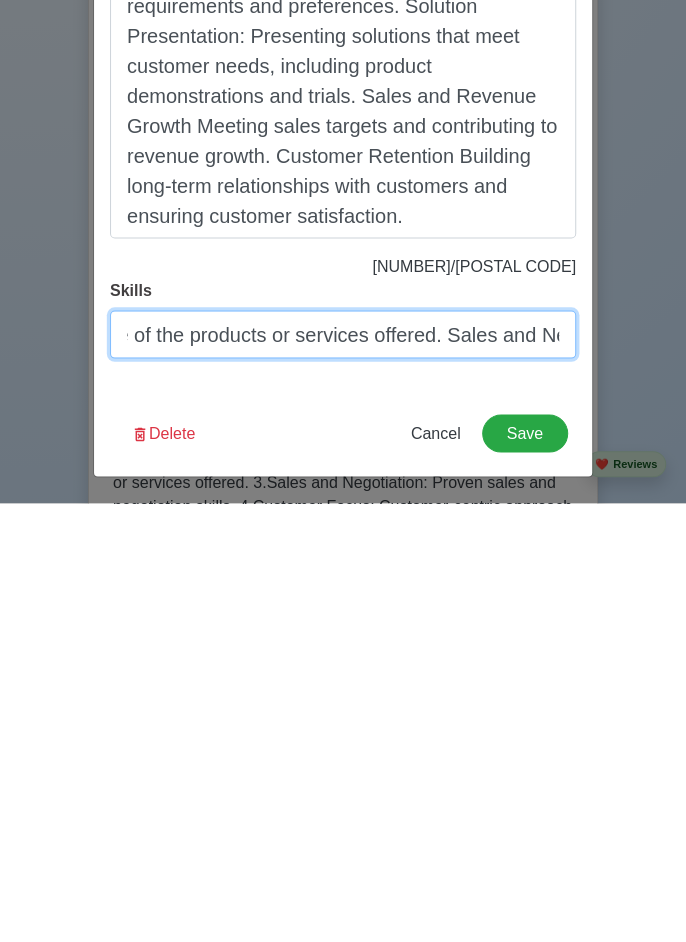 scroll, scrollTop: 0, scrollLeft: 1084, axis: horizontal 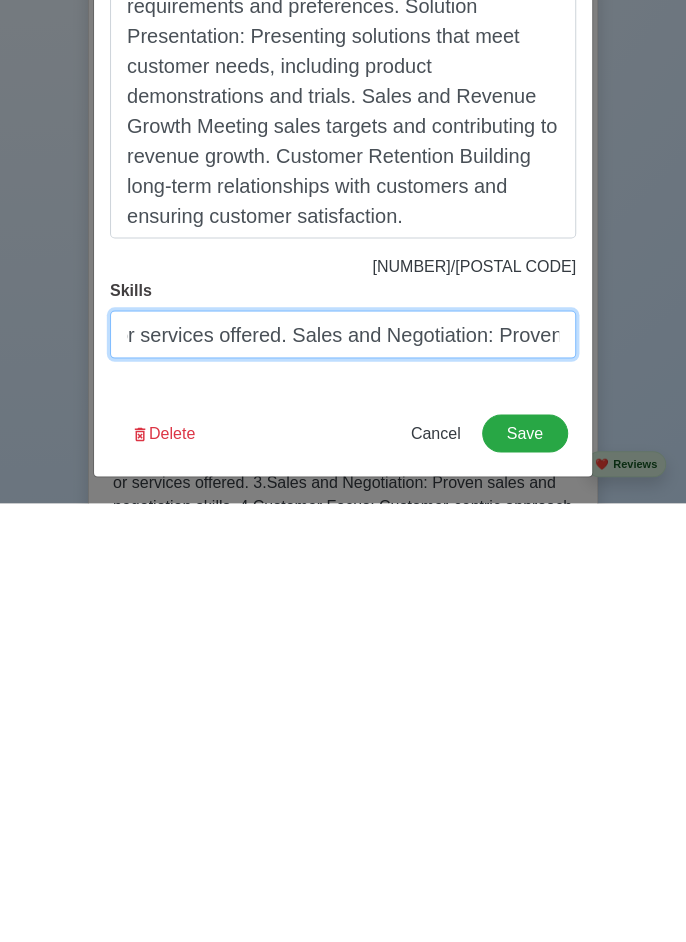 click on "Communication, Excellent communication and interpersonal skills. Product Knowledge Strong knowledge of the products or services offered. Sales and Negotiation: Proven sales and negotiation skills. 4.Customer Focus: Customer-centric approach and ability to build strong relationships. 5.Time Management: Ability to manage time effectively and prioritize tasks. 6.Adaptability: Ability to adapt to changing customer needs and market trends." at bounding box center [343, 773] 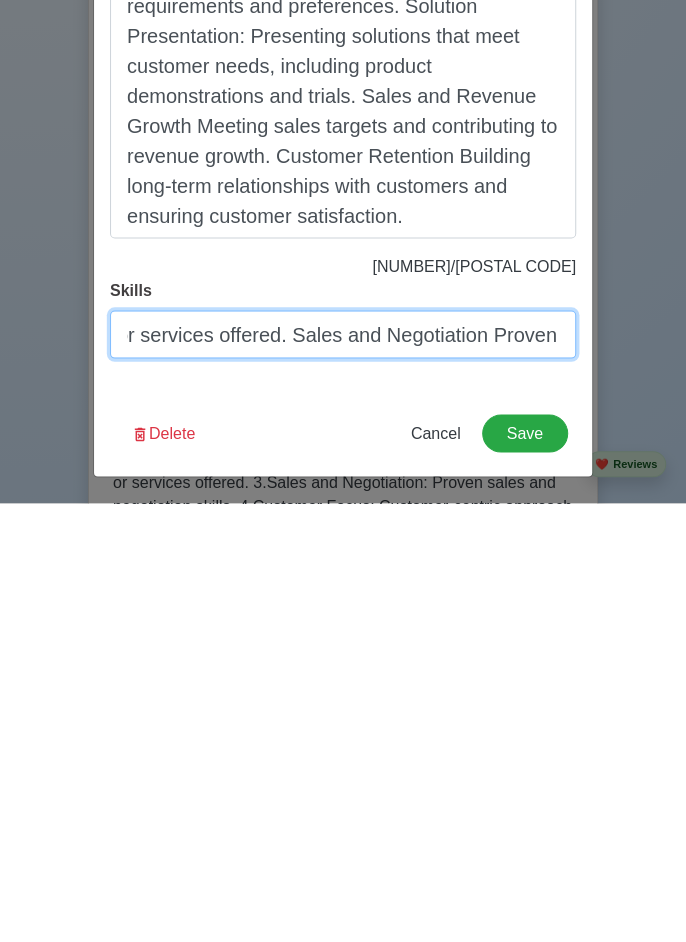 click on "Communication, Excellent communication and interpersonal skills. Product Knowledge Strong knowledge of the products or services offered. Sales and Negotiation Proven sales and negotiation skills. 4.Customer Focus: Customer-centric approach and ability to build strong relationships. 5.Time Management: Ability to manage time effectively and prioritize tasks. 6.Adaptability: Ability to adapt to changing customer needs and market trends." at bounding box center (343, 773) 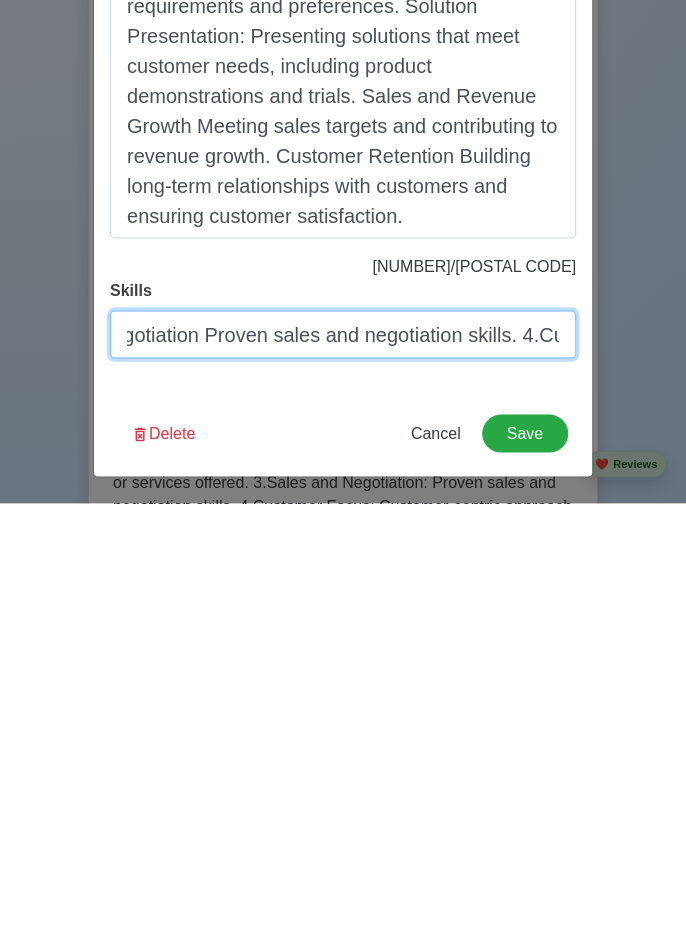scroll, scrollTop: 0, scrollLeft: 1492, axis: horizontal 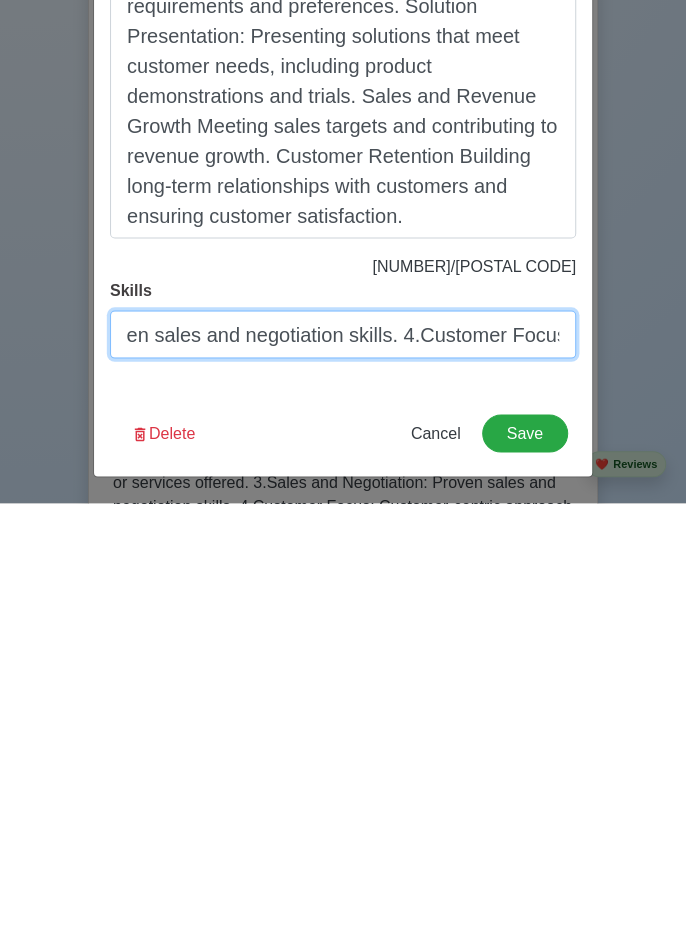 click on "Communication, Excellent communication and interpersonal skills. Product Knowledge Strong knowledge of the products or services offered. Sales and Negotiation Proven sales and negotiation skills. 4.Customer Focus: Customer-centric approach and ability to build strong relationships. 5.Time Management: Ability to manage time effectively and prioritize tasks. 6.Adaptability: Ability to adapt to changing customer needs and market trends." at bounding box center (343, 773) 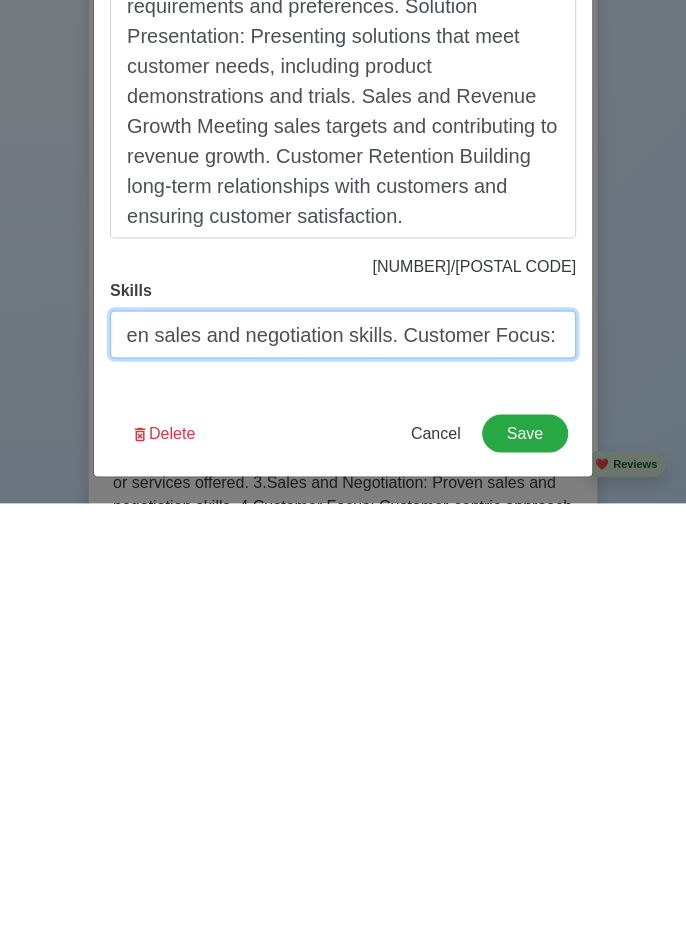 click on "Communication, Excellent communication and interpersonal skills. Product Knowledge Strong knowledge of the products or services offered. Sales and Negotiation Proven sales and negotiation skills. Customer Focus: Customer-centric approach and ability to build strong relationships. 5.Time Management: Ability to manage time effectively and prioritize tasks. 6.Adaptability: Ability to adapt to changing customer needs and market trends." at bounding box center (343, 773) 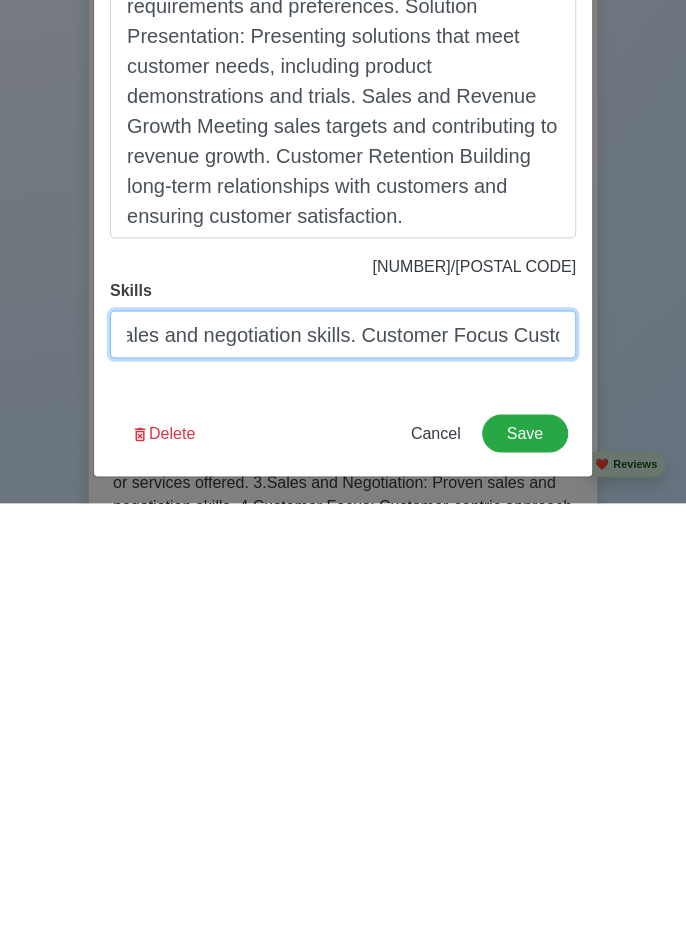 click on "Communication, Excellent communication and interpersonal skills. Product Knowledge Strong knowledge of the products or services offered. Sales and Negotiation Proven sales and negotiation skills. Customer Focus Customer-centric approach and ability to build strong relationships. 5.Time Management: Ability to manage time effectively and prioritize tasks. 6.Adaptability: Ability to adapt to changing customer needs and market trends." at bounding box center (343, 773) 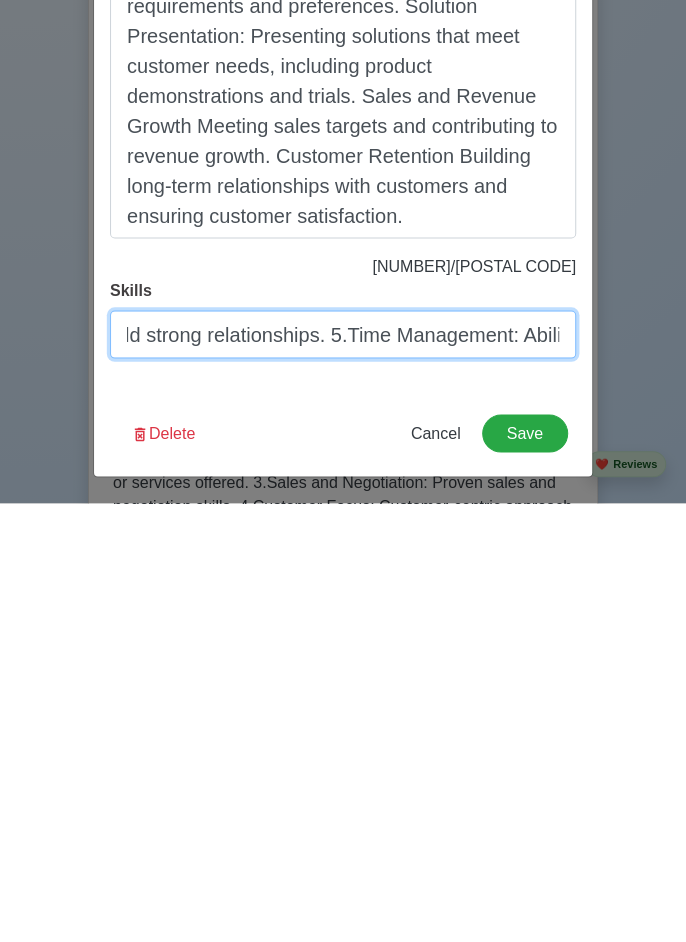 scroll, scrollTop: 0, scrollLeft: 2353, axis: horizontal 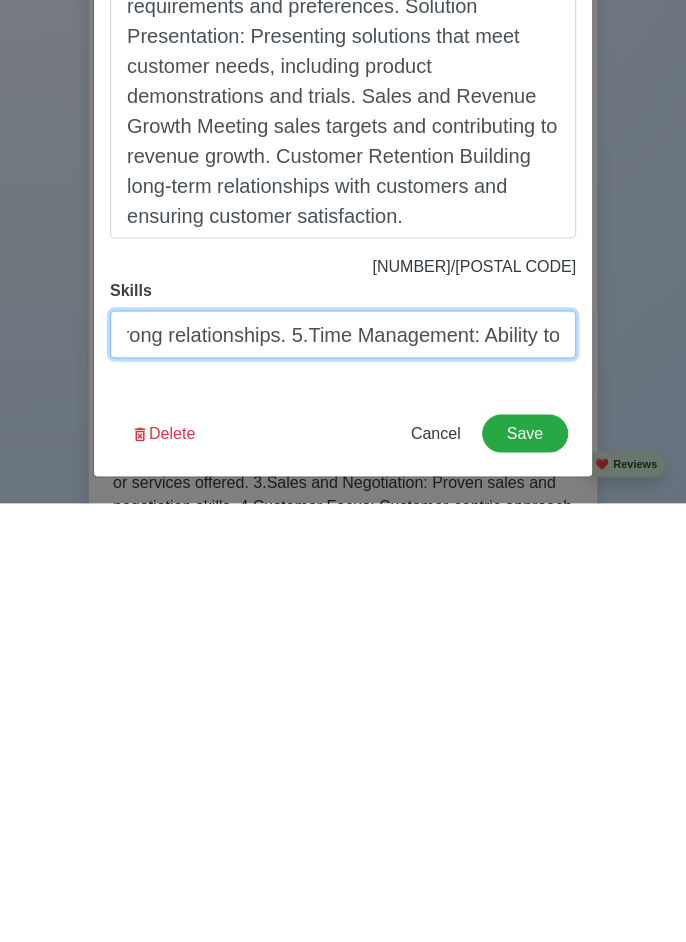 click on "Communication, Excellent communication and interpersonal skills. Product Knowledge Strong knowledge of the products or services offered. Sales and Negotiation Proven sales and negotiation skills. Customer Focus Customer-centric approach and ability to build strong relationships. 5.Time Management: Ability to manage time effectively and prioritize tasks. 6.Adaptability: Ability to adapt to changing customer needs and market trends." at bounding box center [343, 773] 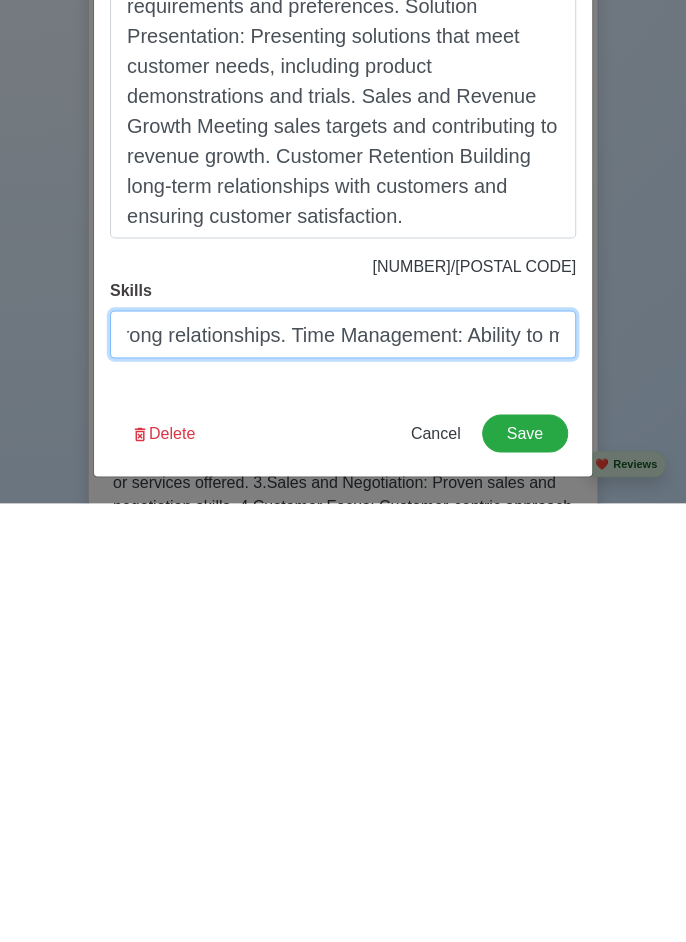 click on "Communication, Excellent communication and interpersonal skills. Product Knowledge Strong knowledge of the products or services offered. Sales and Negotiation Proven sales and negotiation skills. Customer Focus Customer-centric approach and ability to build strong relationships. Time Management: Ability to manage time effectively and prioritize tasks. 6.Adaptability: Ability to adapt to changing customer needs and market trends." at bounding box center [343, 773] 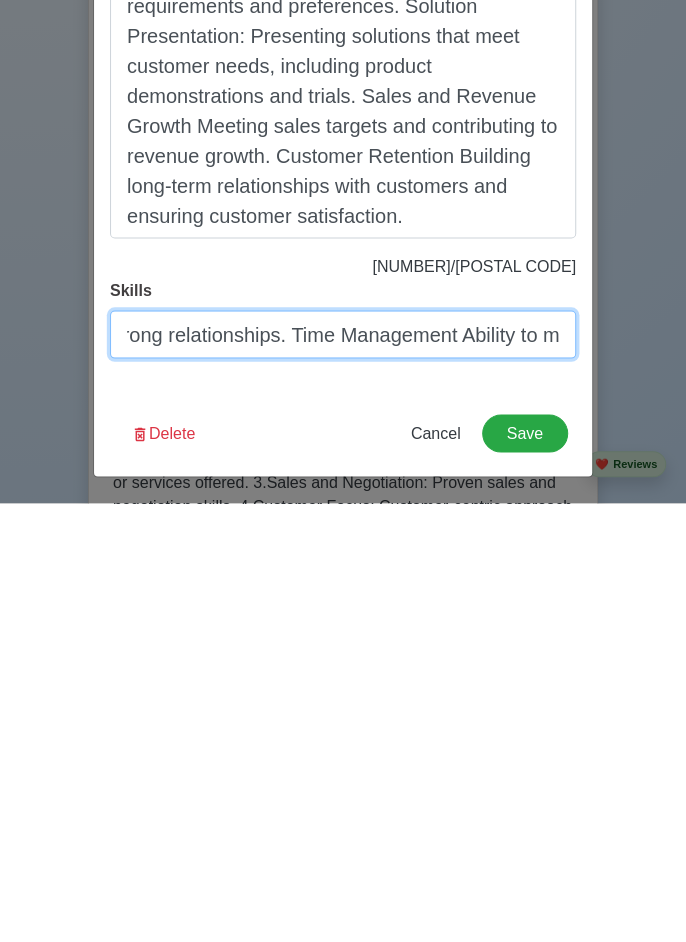 click on "Communication, Excellent communication and interpersonal skills. Product Knowledge Strong knowledge of the products or services offered. Sales and Negotiation Proven sales and negotiation skills. Customer Focus Customer-centric approach and ability to build strong relationships. Time Management Ability to manage time effectively and prioritize tasks. 6.Adaptability: Ability to adapt to changing customer needs and market trends." at bounding box center [343, 773] 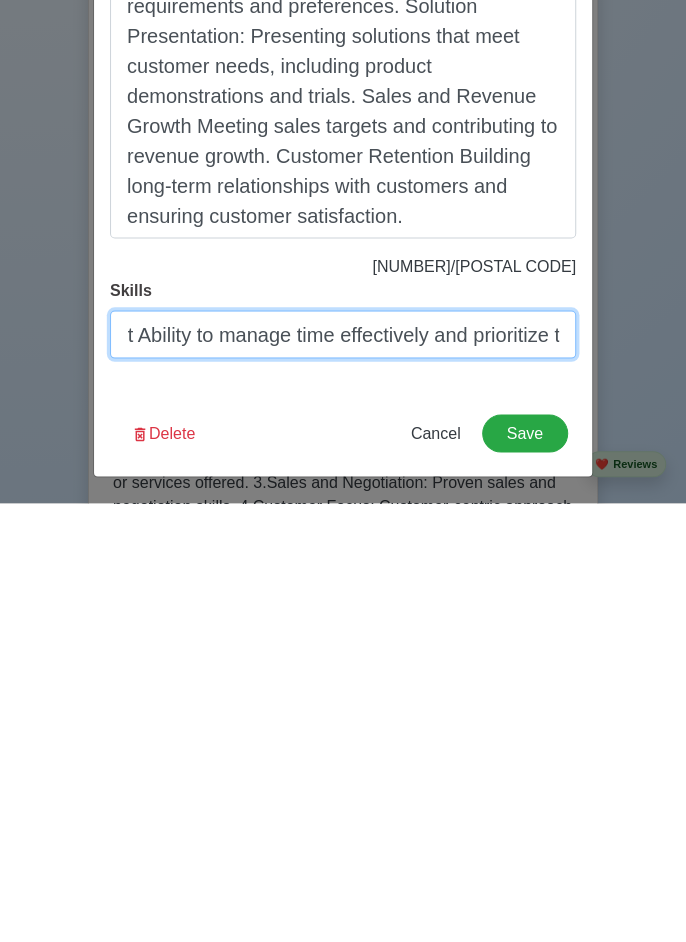 scroll, scrollTop: 0, scrollLeft: 2988, axis: horizontal 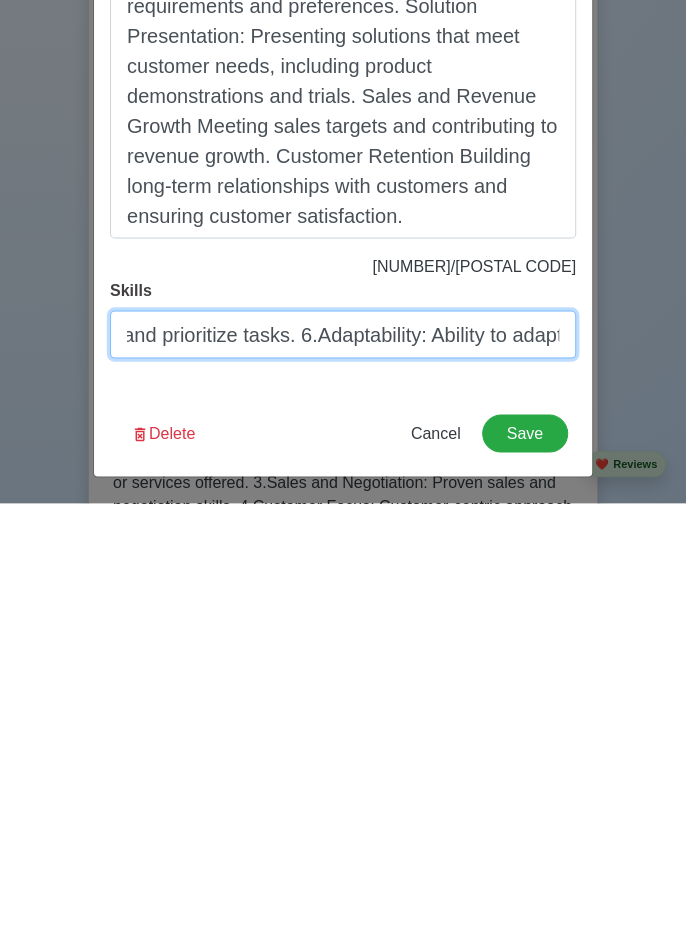 click on "Communication, Excellent communication and interpersonal skills. Product Knowledge Strong knowledge of the products or services offered. Sales and Negotiation Proven sales and negotiation skills. Customer Focus Customer-centric approach and ability to build strong relationships. Time Management Ability to manage time effectively and prioritize tasks. 6.Adaptability: Ability to adapt to changing customer needs and market trends." at bounding box center [343, 773] 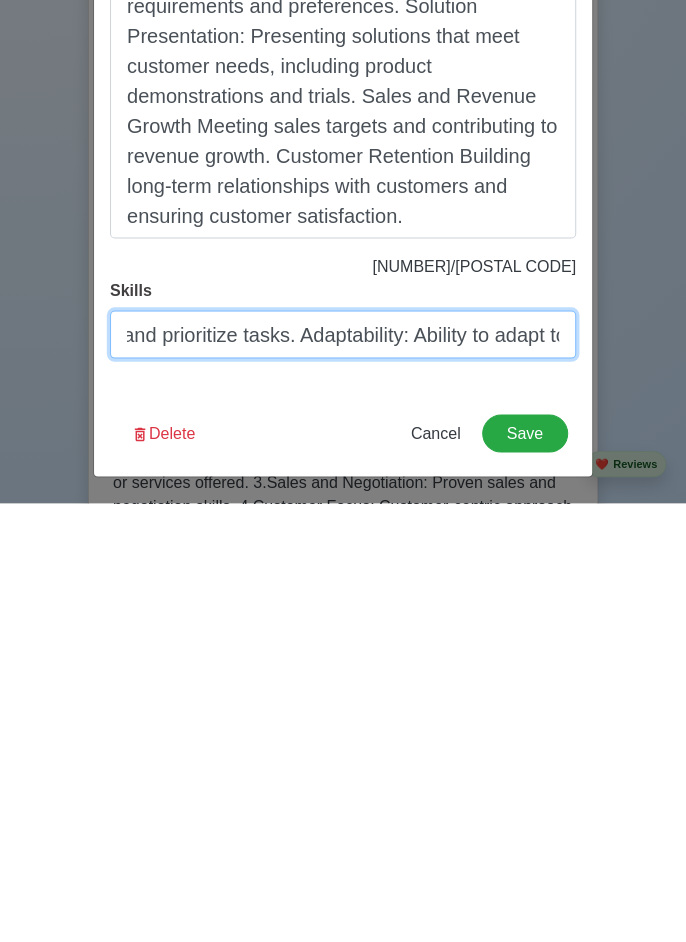 click on "Communication, Excellent communication and interpersonal skills. Product Knowledge Strong knowledge of the products or services offered. Sales and Negotiation Proven sales and negotiation skills. Customer Focus Customer-centric approach and ability to build strong relationships. Time Management Ability to manage time effectively and prioritize tasks. Adaptability: Ability to adapt to changing customer needs and market trends." at bounding box center [343, 773] 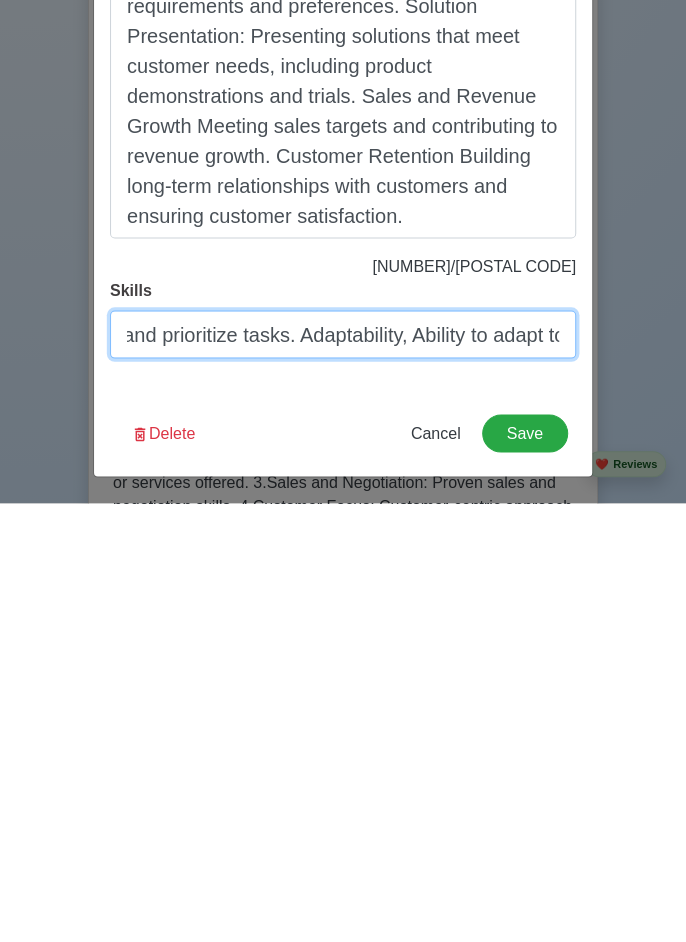 click on "Communication, Excellent communication and interpersonal skills. Product Knowledge Strong knowledge of the products or services offered. Sales and Negotiation Proven sales and negotiation skills. Customer Focus Customer-centric approach and ability to build strong relationships. Time Management Ability to manage time effectively and prioritize tasks. Adaptability, Ability to adapt to changing customer needs and market trends." at bounding box center (343, 773) 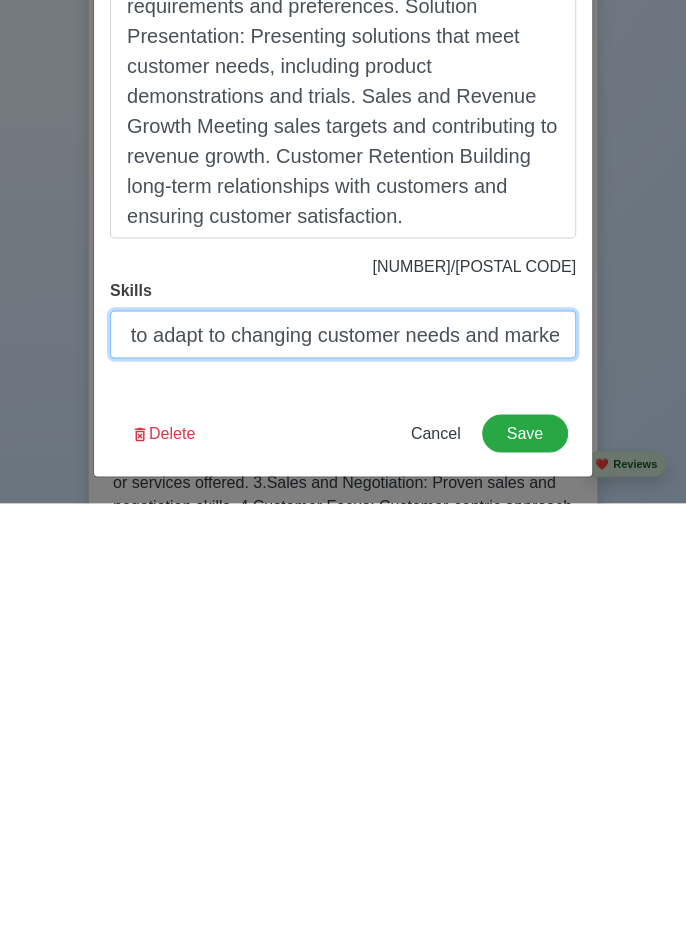 scroll, scrollTop: 0, scrollLeft: 3525, axis: horizontal 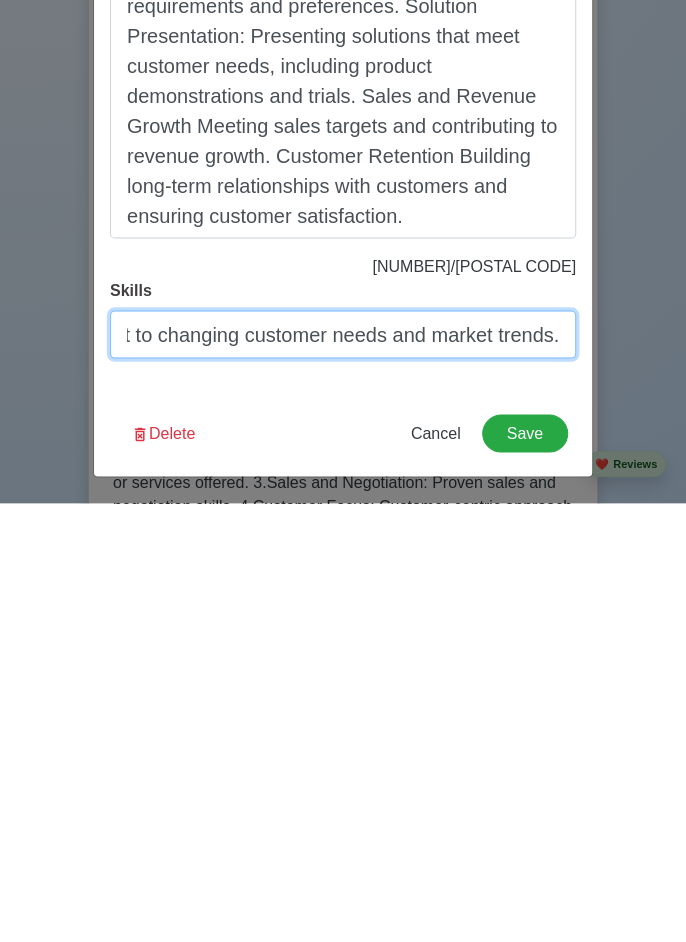 type on "Communication, Excellent communication and interpersonal skills. Product Knowledge Strong knowledge of the products or services offered. Sales and Negotiation Proven sales and negotiation skills. Customer Focus Customer-centric approach and ability to build strong relationships. Time Management Ability to manage time effectively and prioritize tasks. Adaptability, Ability to adapt to changing customer needs and market trends." 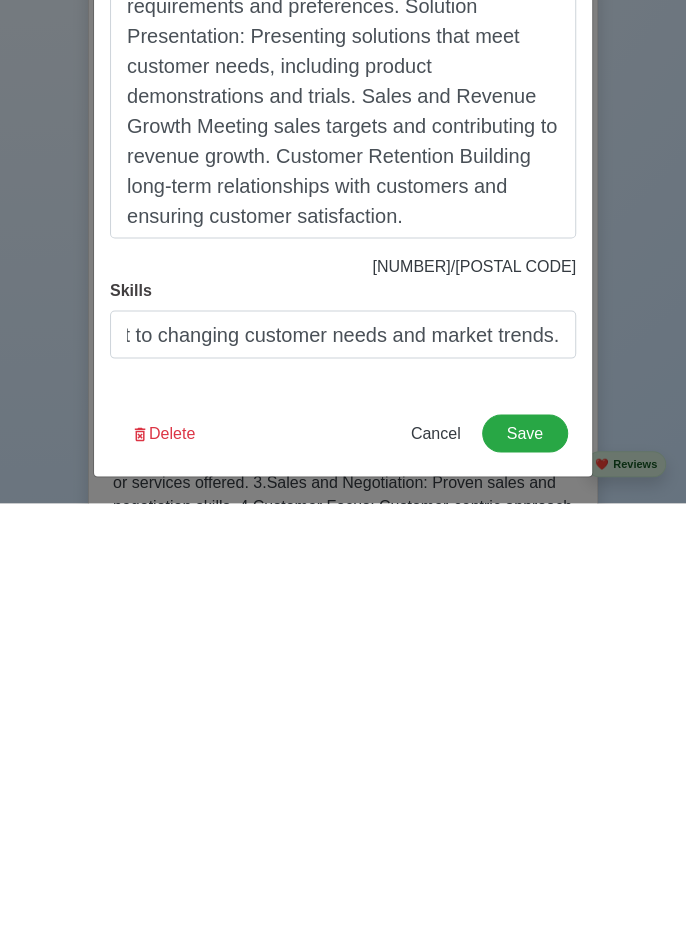 click on "Edit Land-Based Experience Title Sales Consultant Company Name Muji Uptown Bgc Location [CITY] Start Date [DATE] End Date [DATE] I currently work here Reason for Leaving Job Description Customer Engagement: Building relationships with customers, understanding their needs, and identifying opportunities to provide solutions. Product/Service Knowledge: Having in-depth knowledge of the products or services offered and being able to communicate their value to customers. Needs Assessment Conducting needs assessments to understand customer requirements and preferences. Solution Presentation: Presenting solutions that meet customer needs, including product demonstrations and trials. Sales and Revenue Growth Meeting sales targets and contributing to revenue growth. Customer Retention Building long-term relationships with customers and ensuring customer satisfaction. 683 / 1000 Skills  Delete Cancel Save" at bounding box center (343, 471) 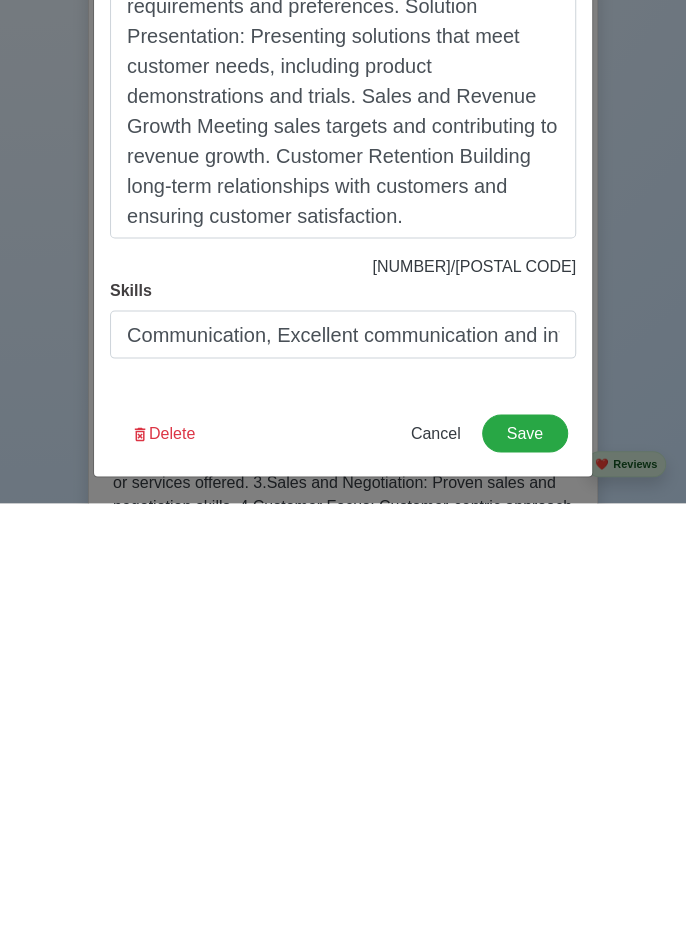 scroll, scrollTop: 4373, scrollLeft: 0, axis: vertical 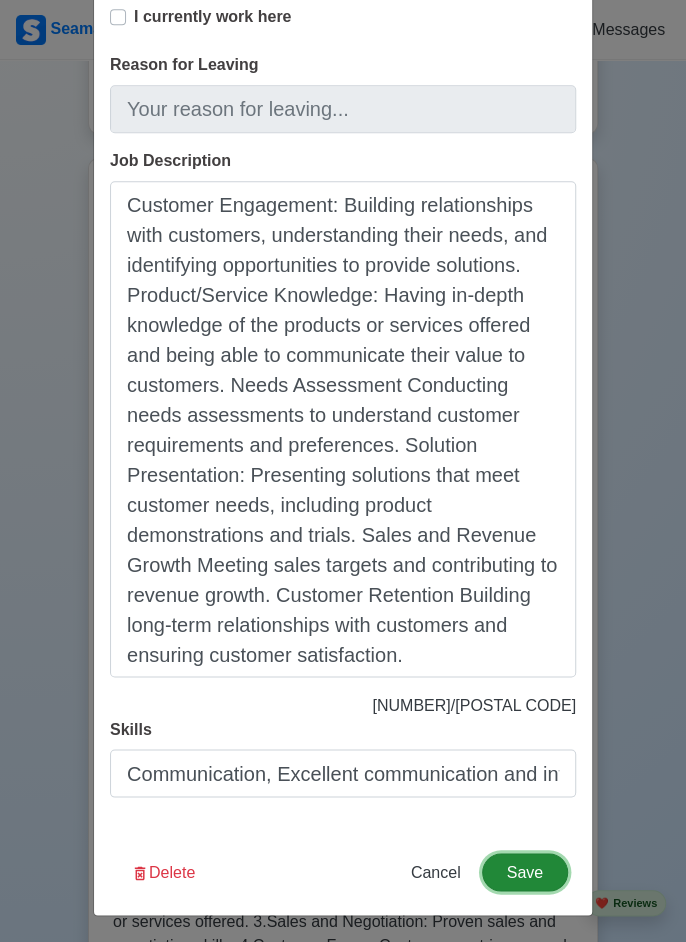 click on "Save" at bounding box center (525, 872) 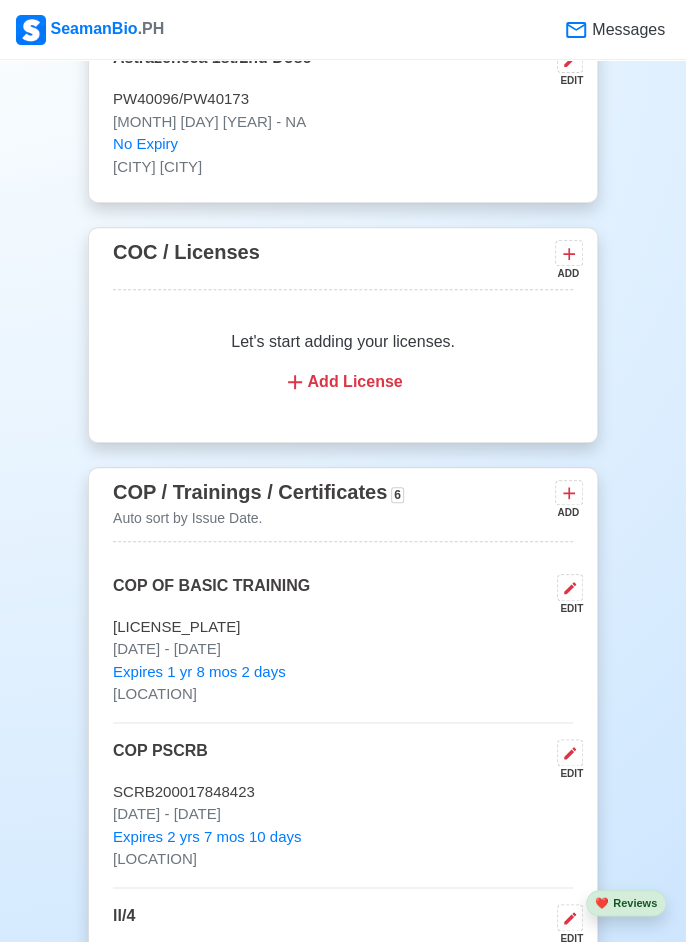 scroll, scrollTop: 2608, scrollLeft: 0, axis: vertical 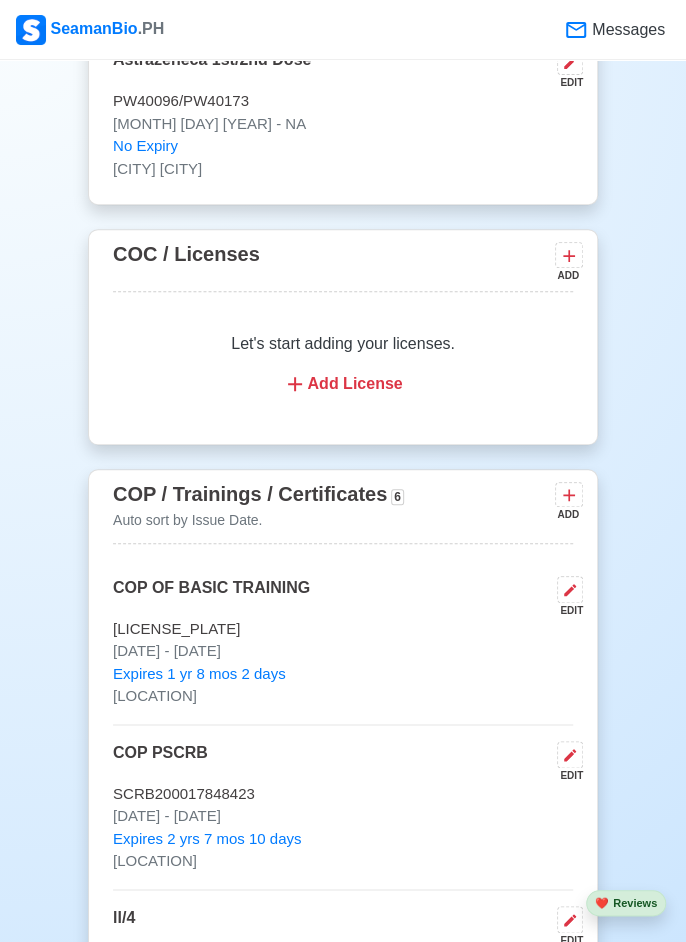 click 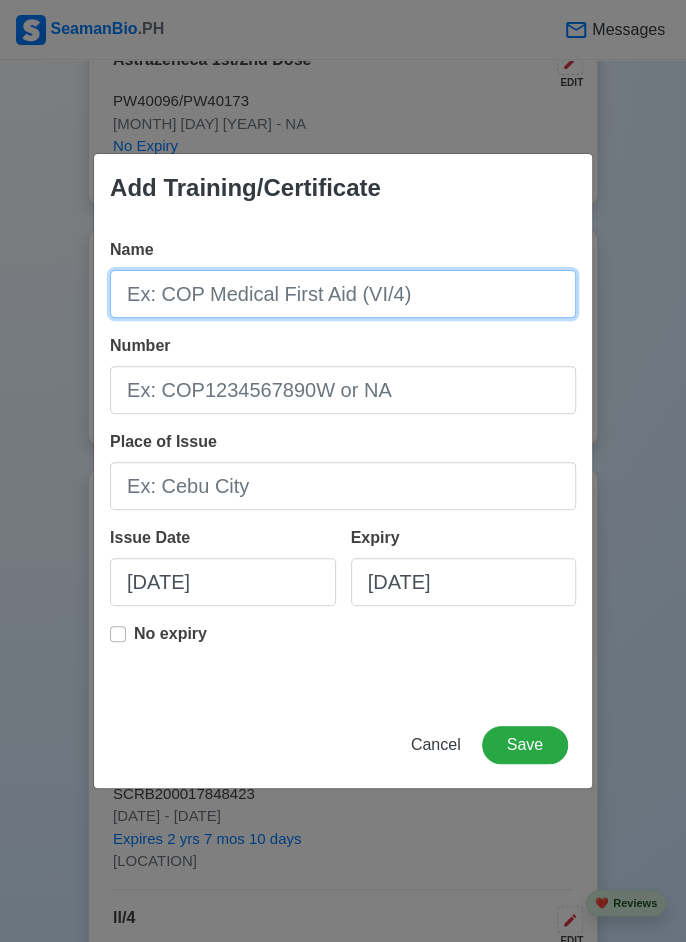 click on "Name" at bounding box center [343, 294] 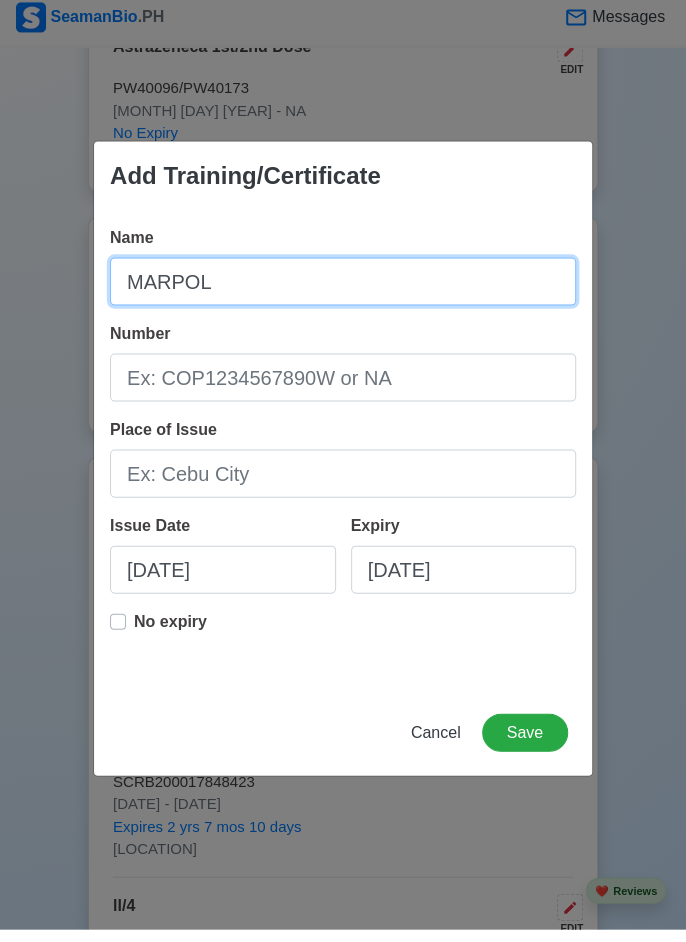 scroll, scrollTop: 2607, scrollLeft: 0, axis: vertical 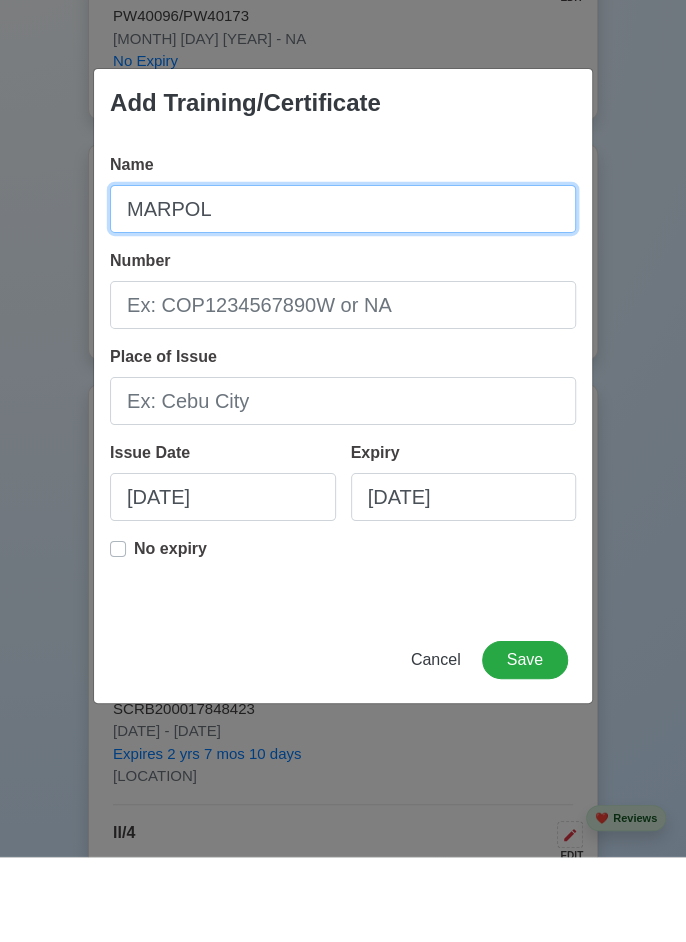 type on "MARPOL" 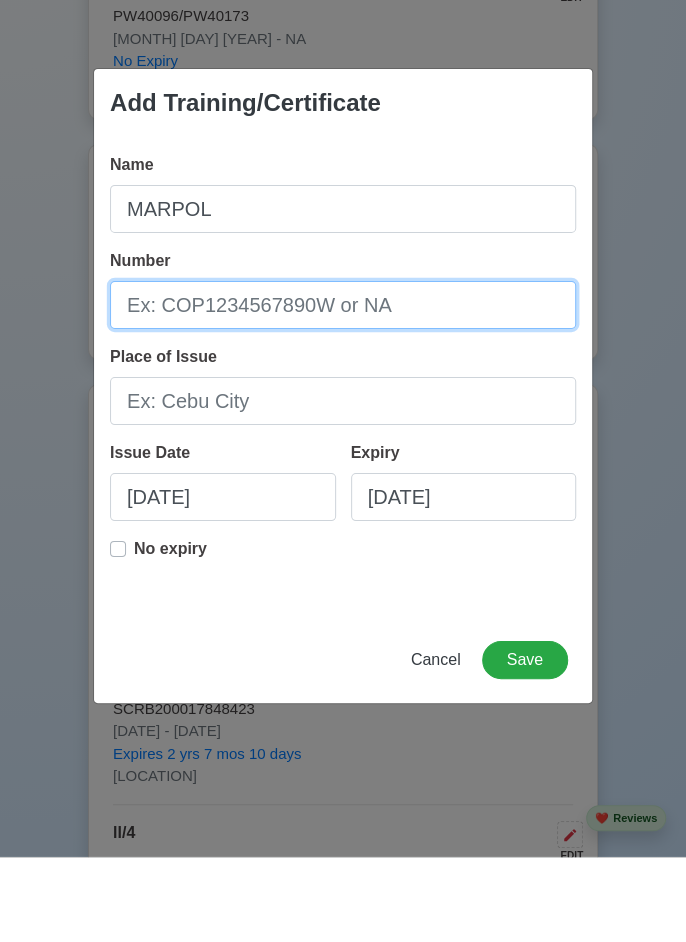 click on "Number" at bounding box center [343, 390] 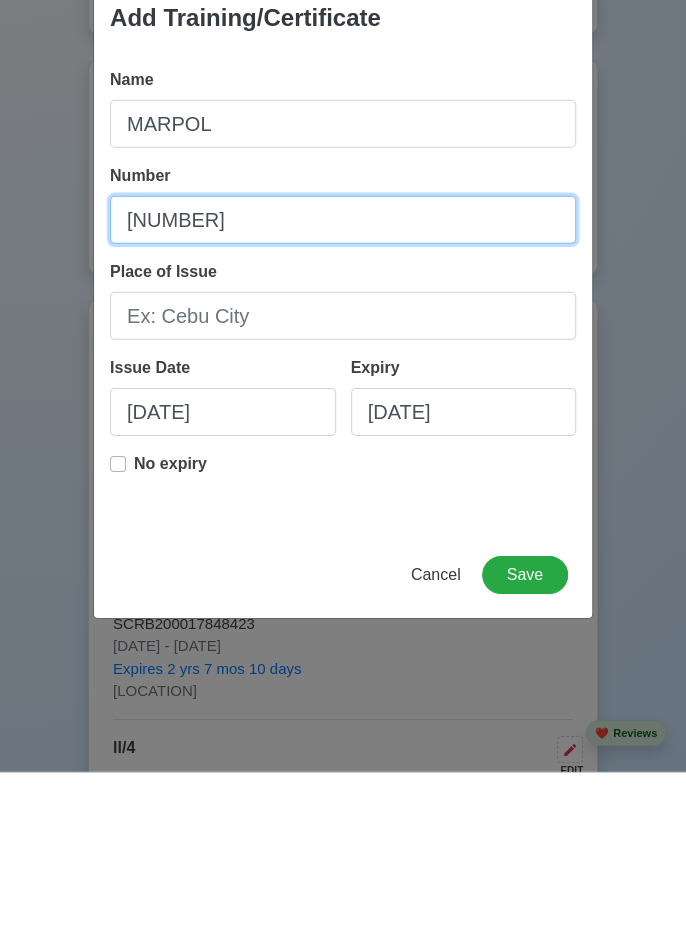 scroll, scrollTop: 2607, scrollLeft: 0, axis: vertical 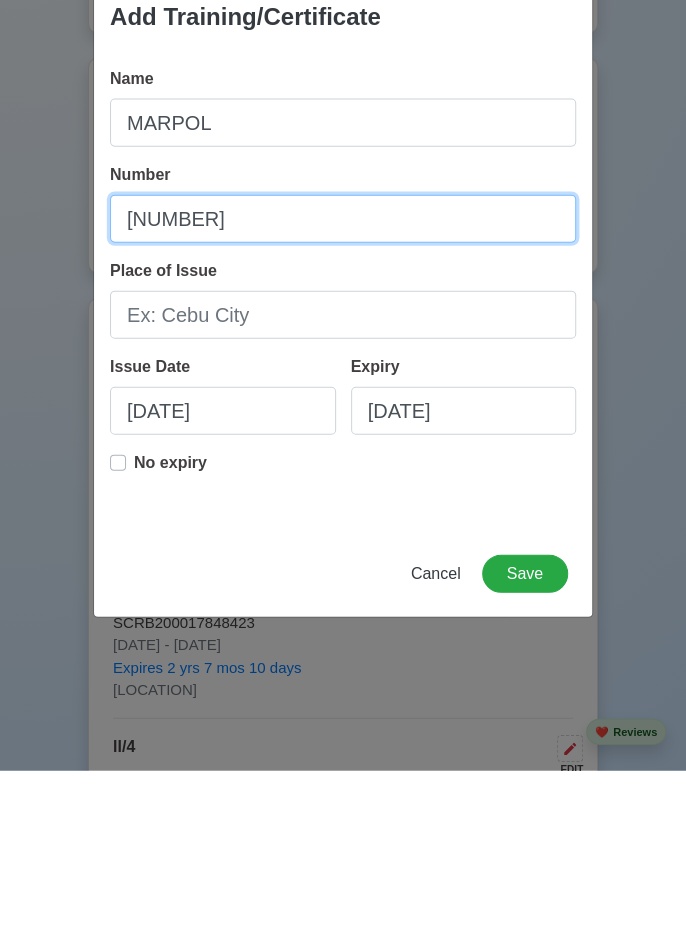 type on "[NUMBER]" 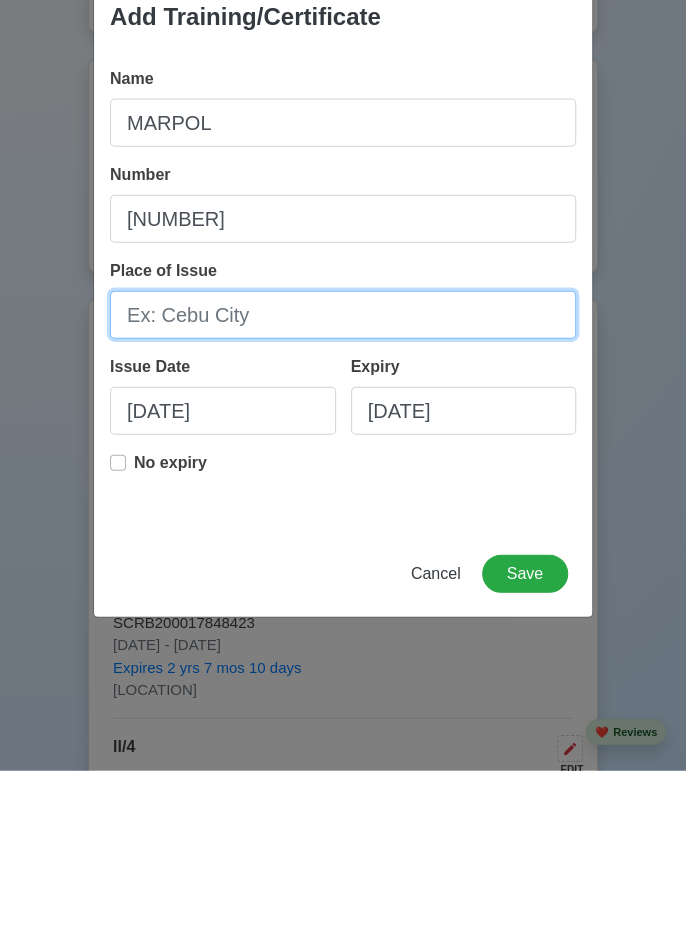 click on "Place of Issue" at bounding box center [343, 486] 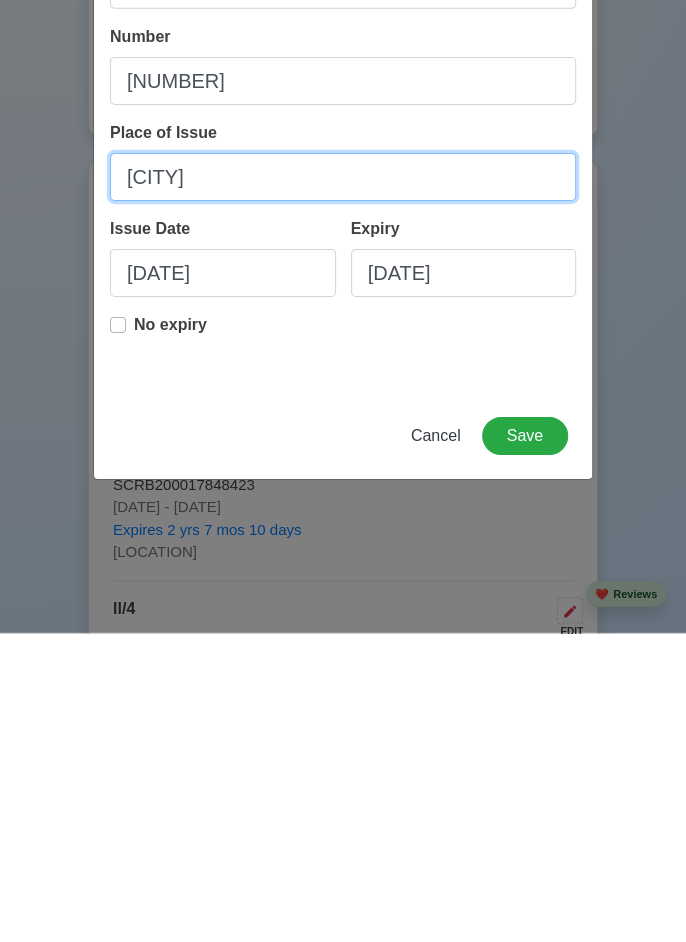 scroll, scrollTop: 2608, scrollLeft: 0, axis: vertical 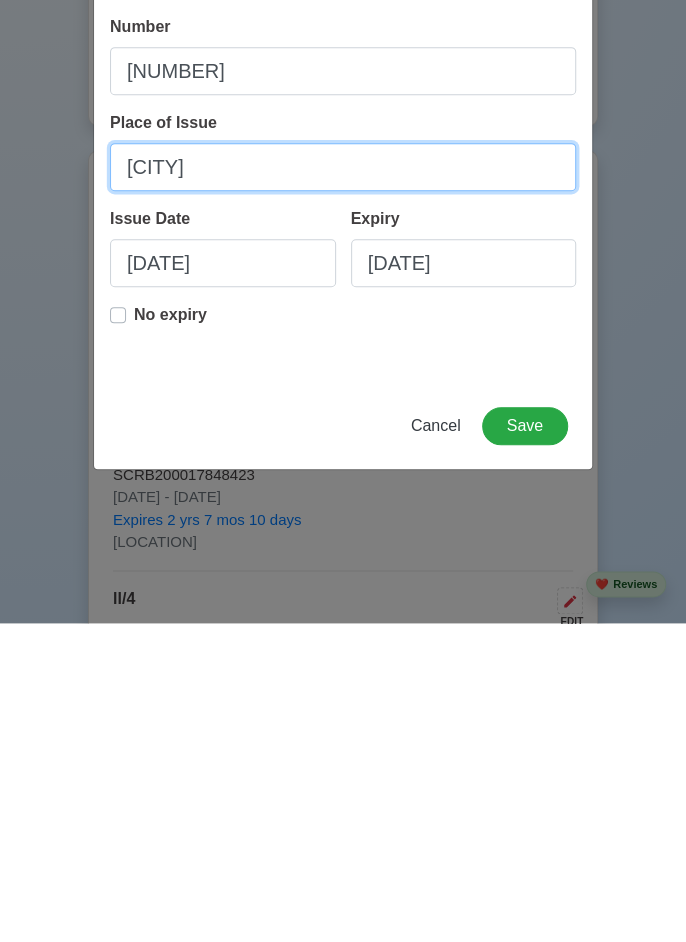 type on "[CITY]" 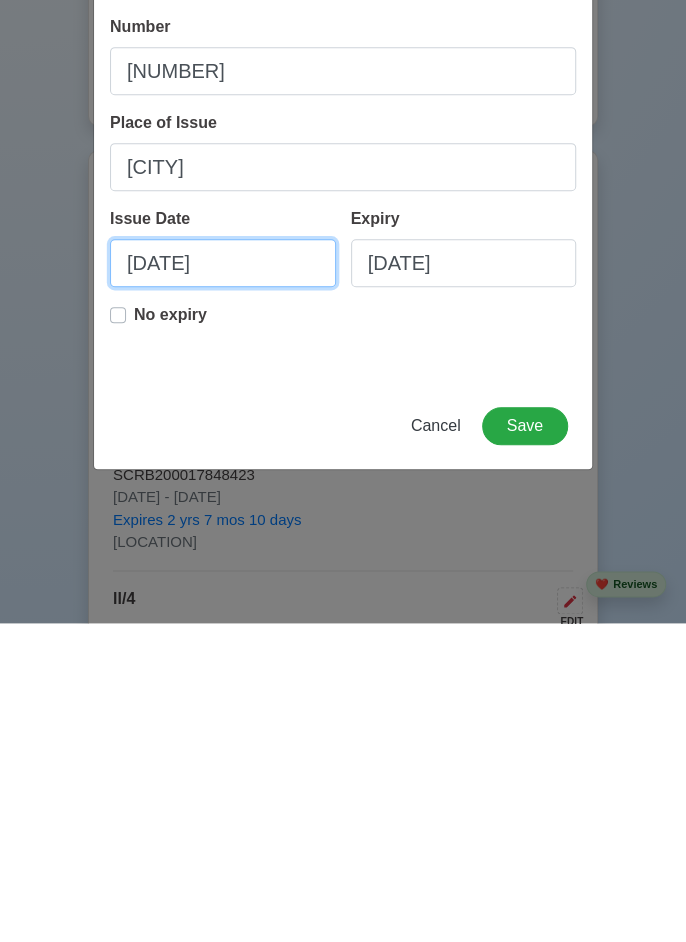 click on "[DATE]" at bounding box center [223, 582] 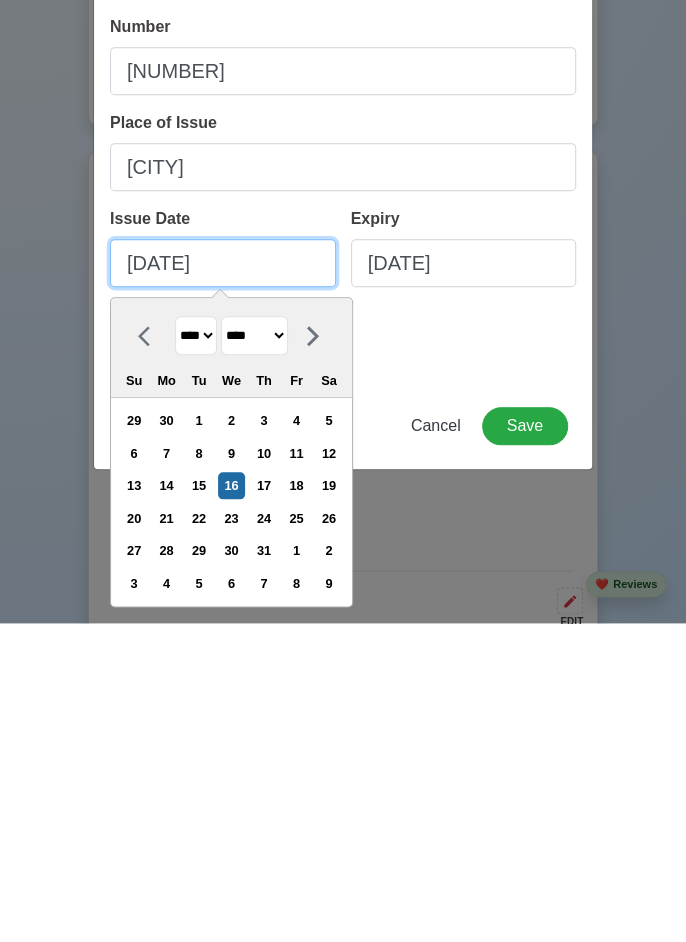 click on "[DATE]" at bounding box center [223, 582] 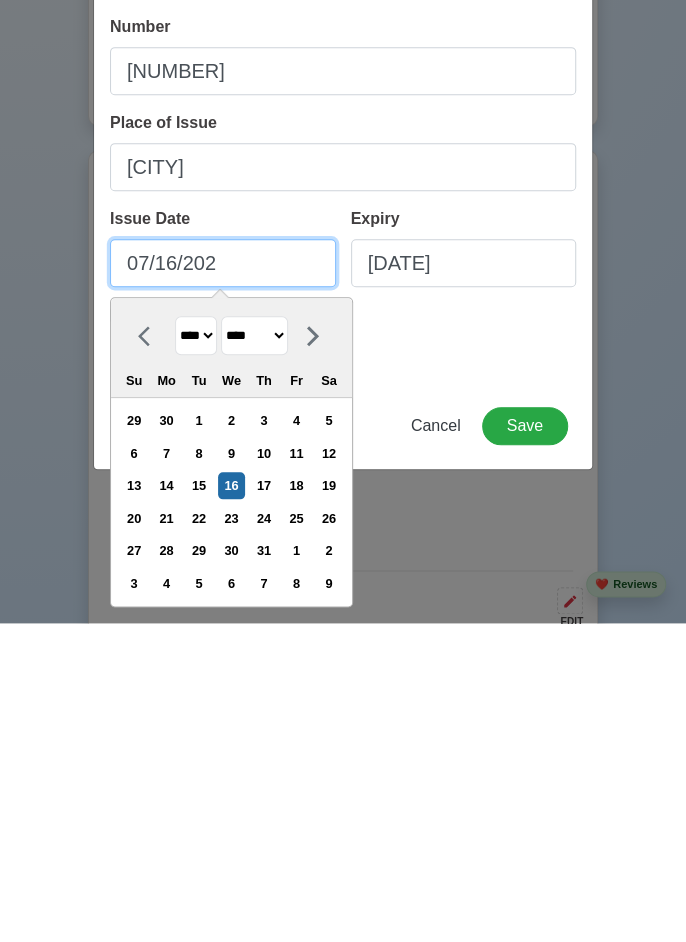 type on "[DATE]" 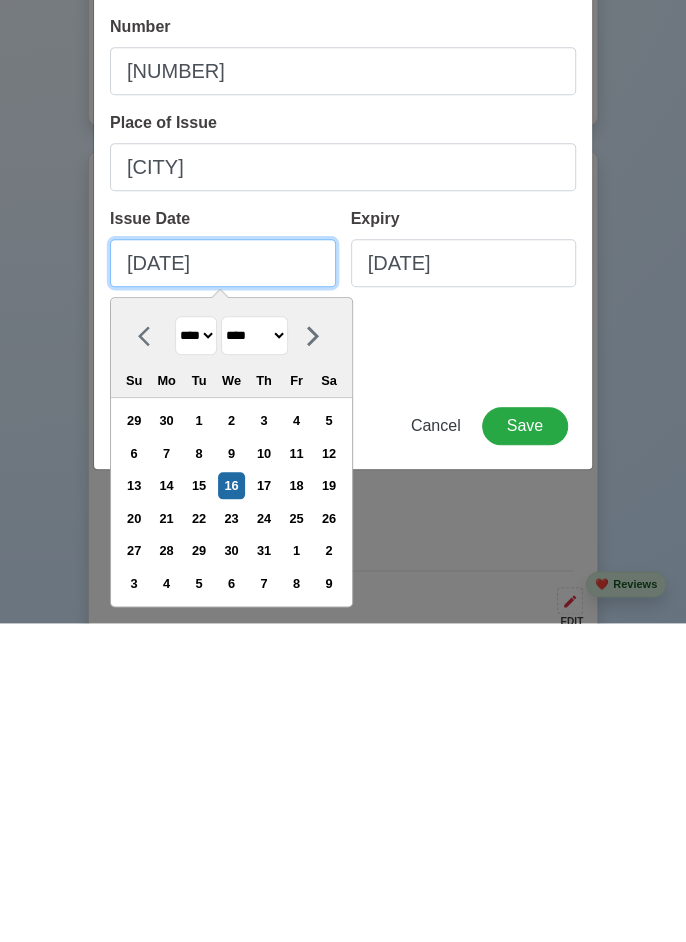 select on "****" 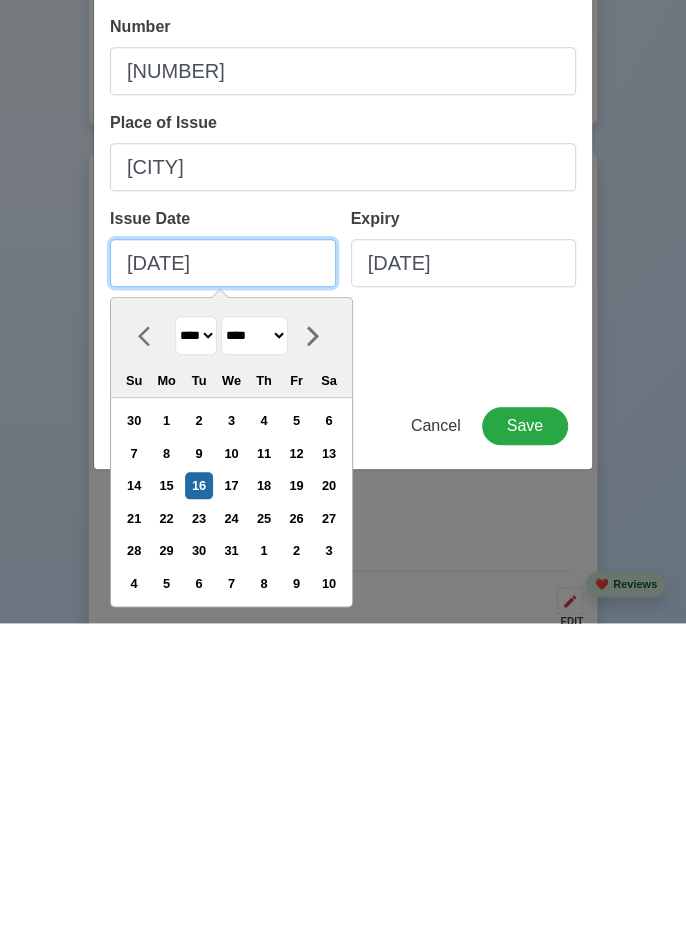 click on "[DATE]" at bounding box center [223, 582] 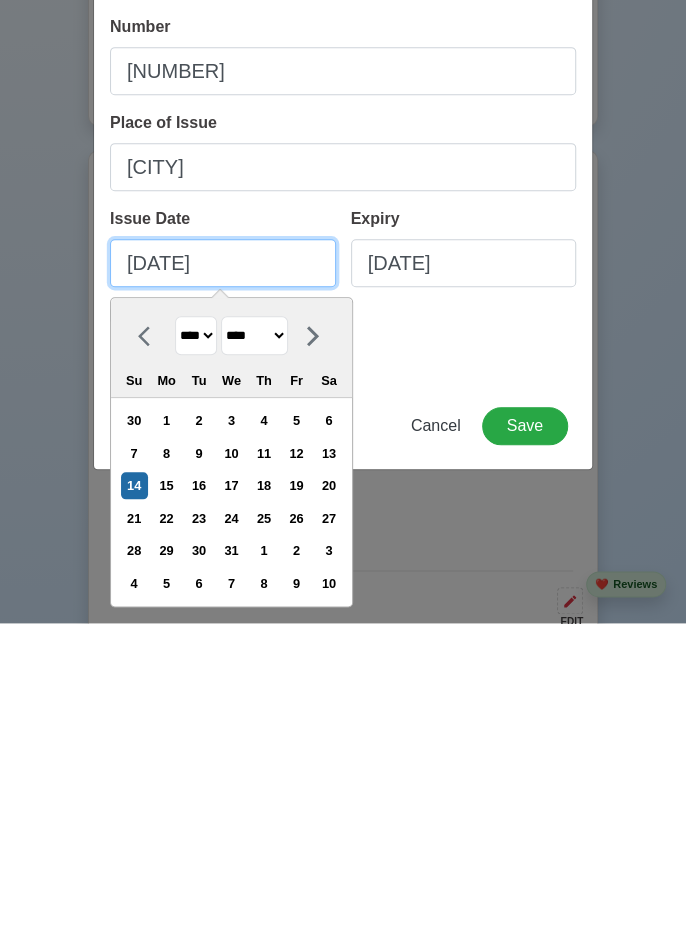 click on "[DATE]" at bounding box center (223, 582) 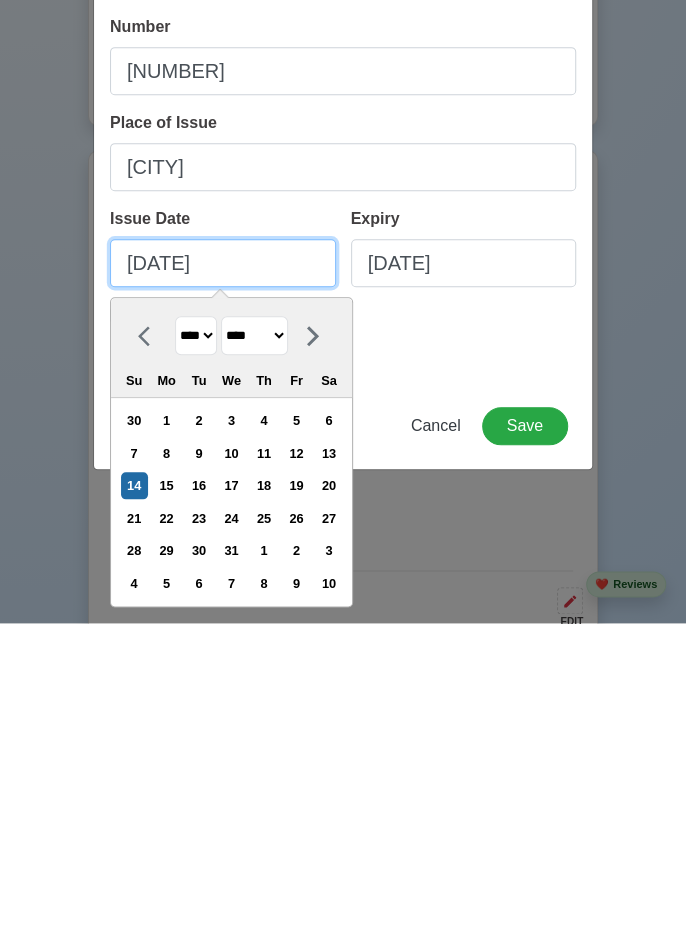 type on "[DATE]" 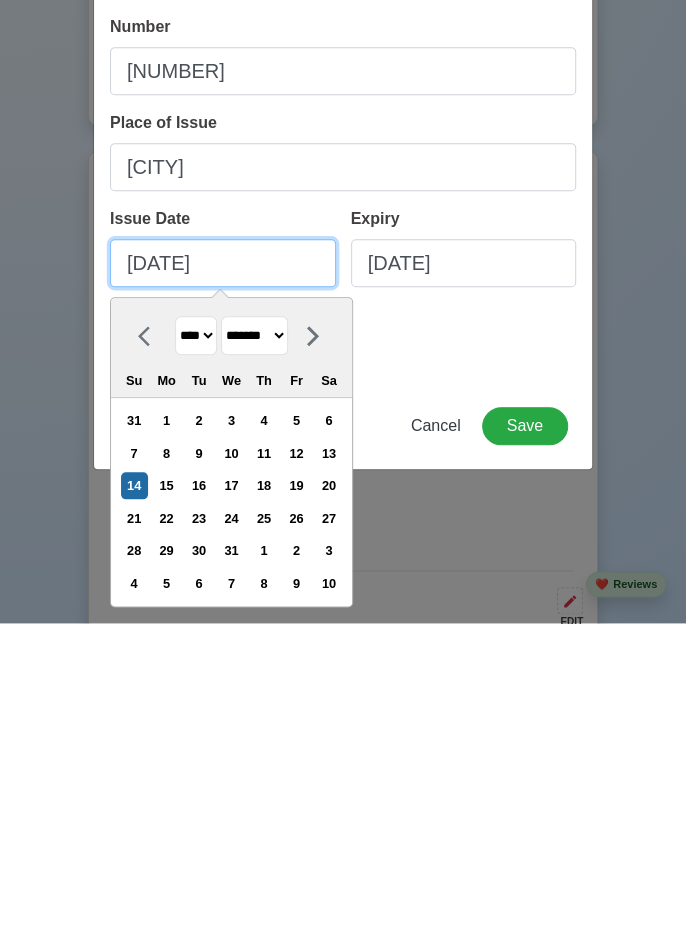 type on "[DATE]" 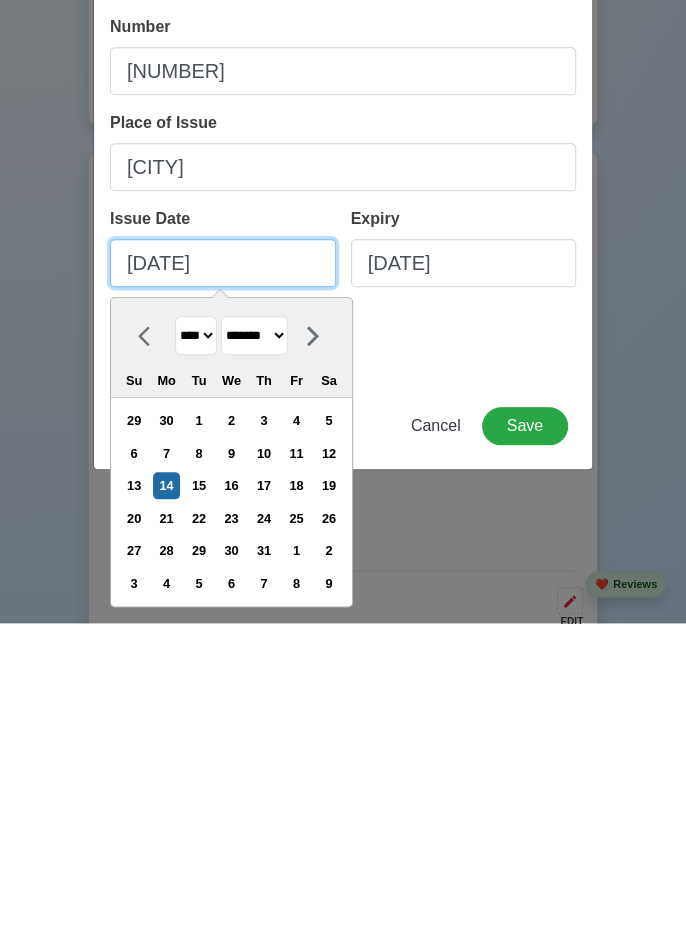 click on "[DATE]" at bounding box center [223, 582] 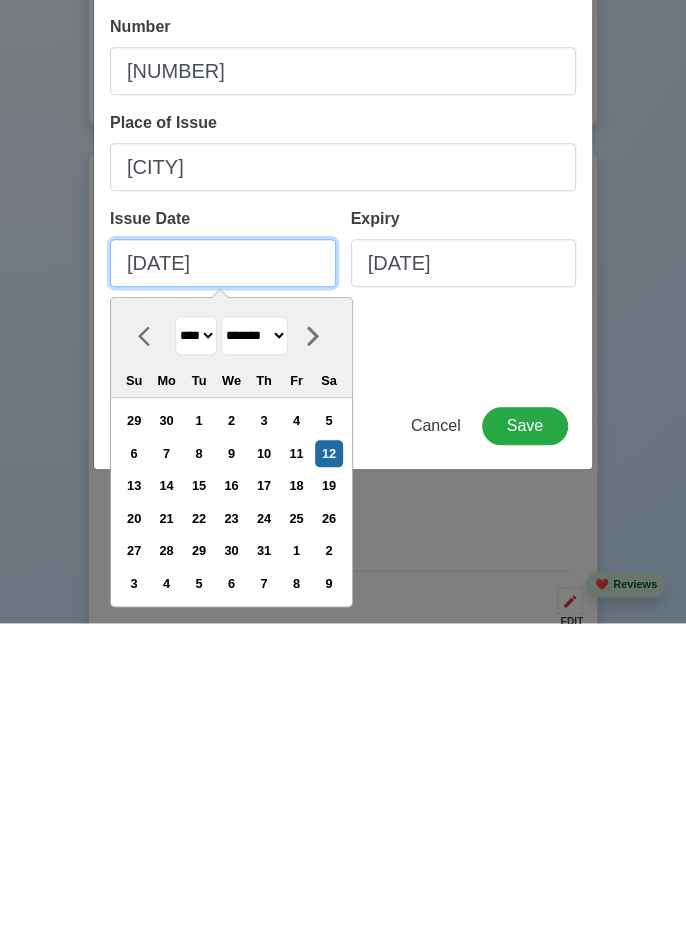type on "[DATE]" 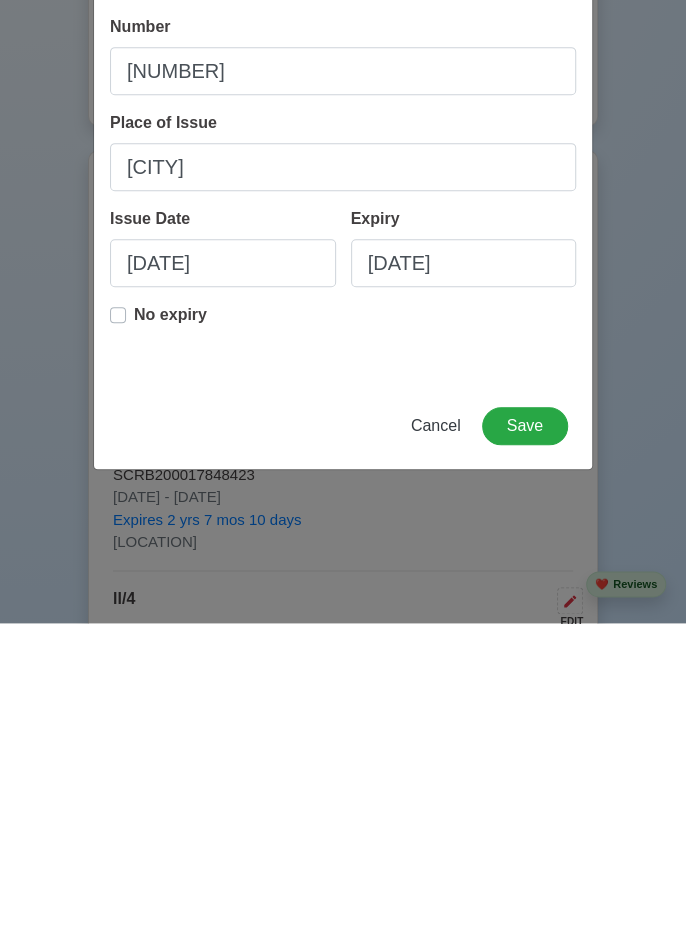 scroll, scrollTop: 2608, scrollLeft: 0, axis: vertical 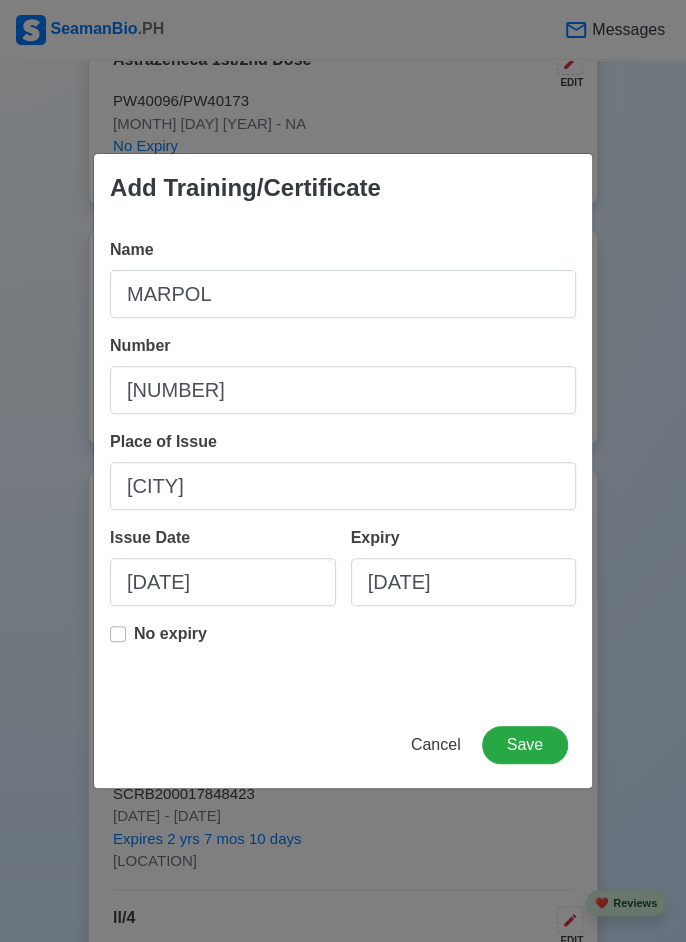 click on "No expiry" at bounding box center [170, 642] 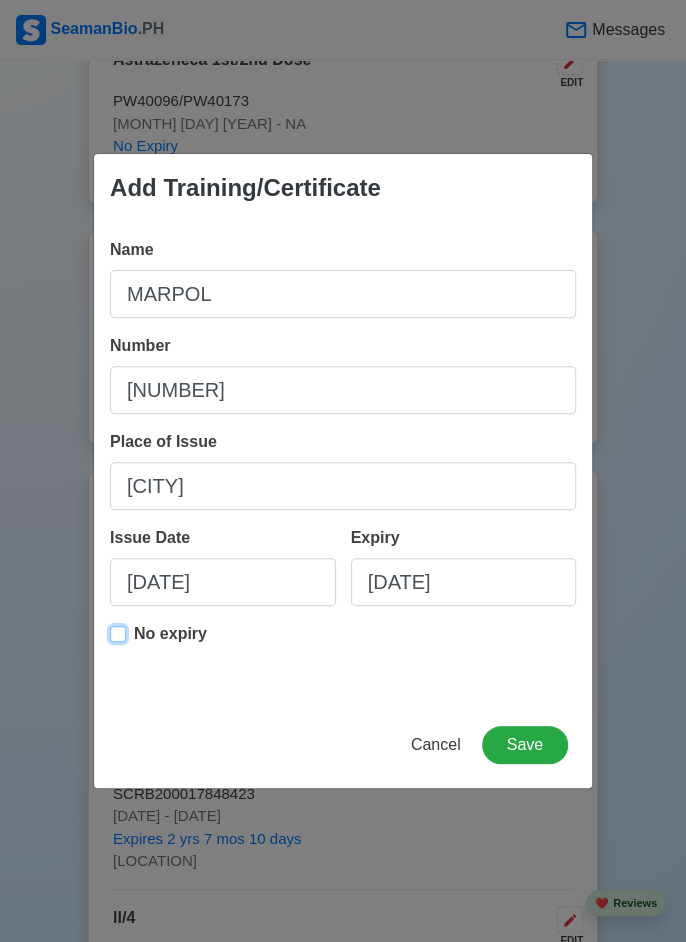 type on "[DATE]" 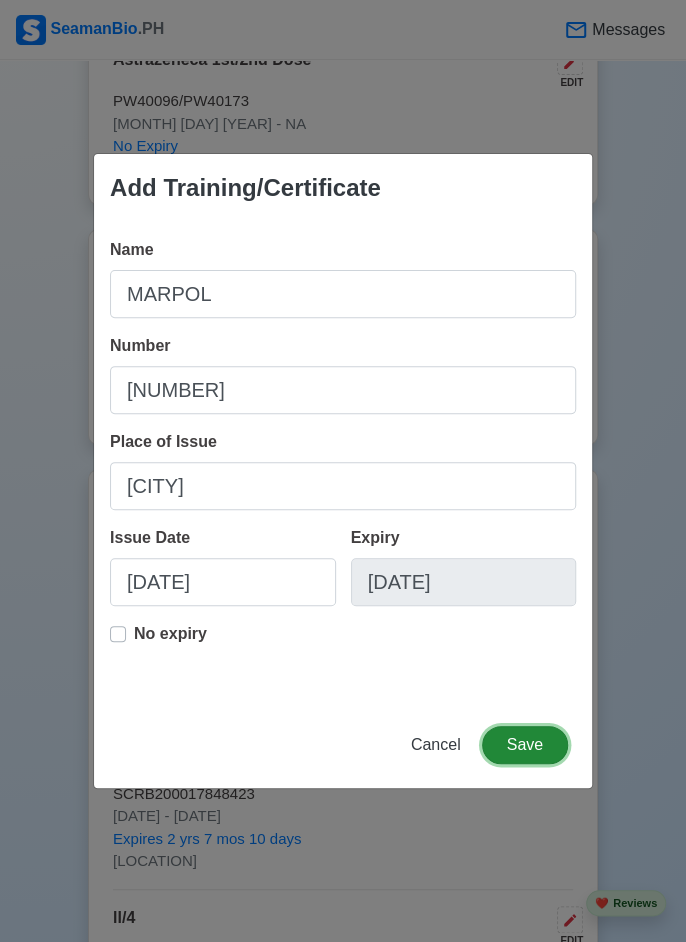 click on "Save" at bounding box center (525, 745) 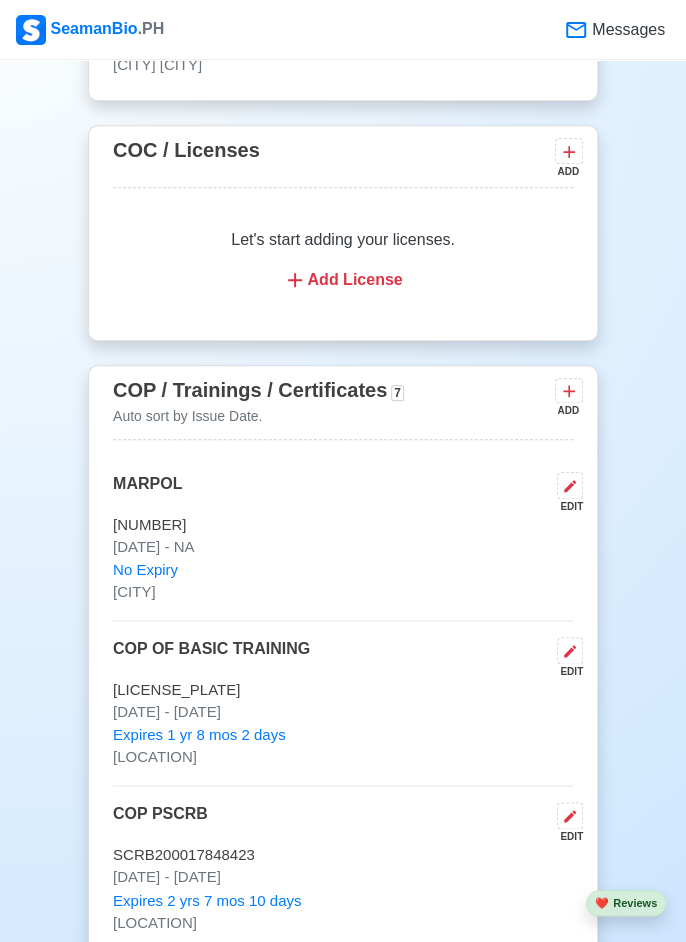scroll, scrollTop: 2709, scrollLeft: 0, axis: vertical 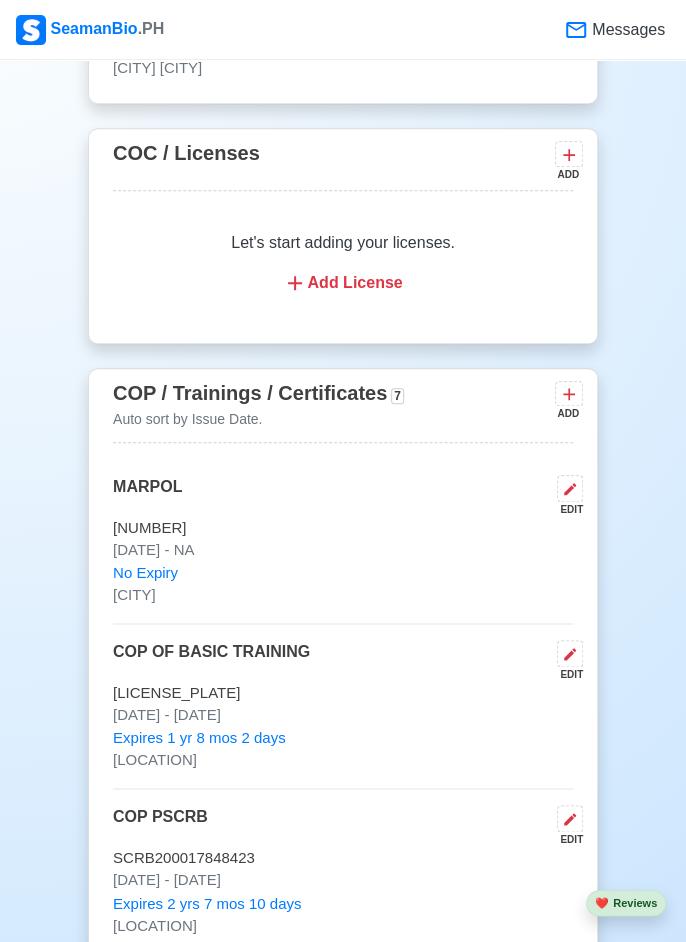 click 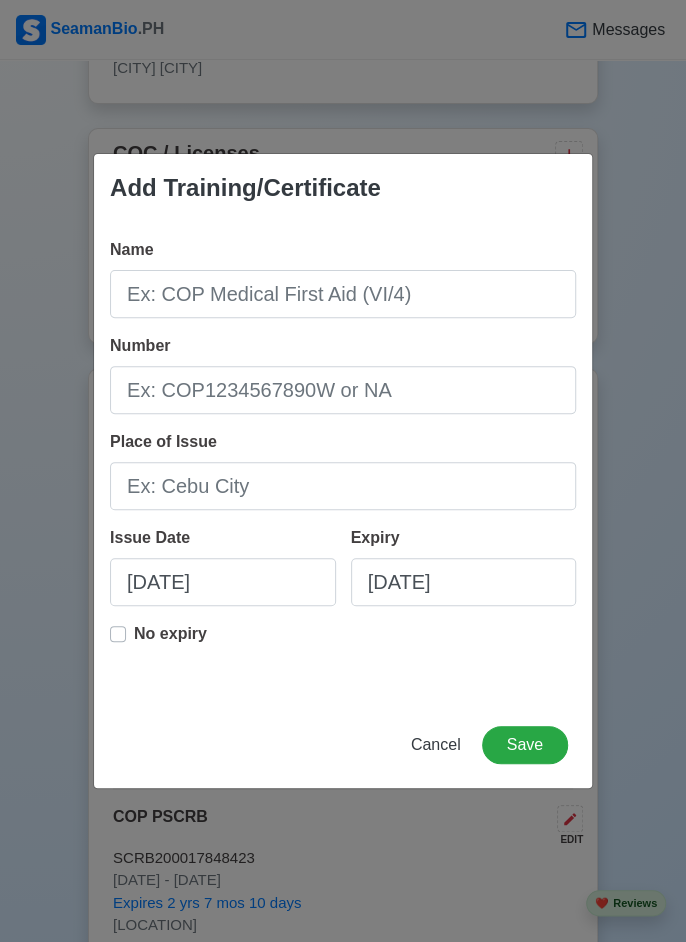 click on "Add Training/Certificate Name Number Place of Issue Issue Date [DATE] Expiry [DATE] No expiry Cancel Save" at bounding box center [343, 471] 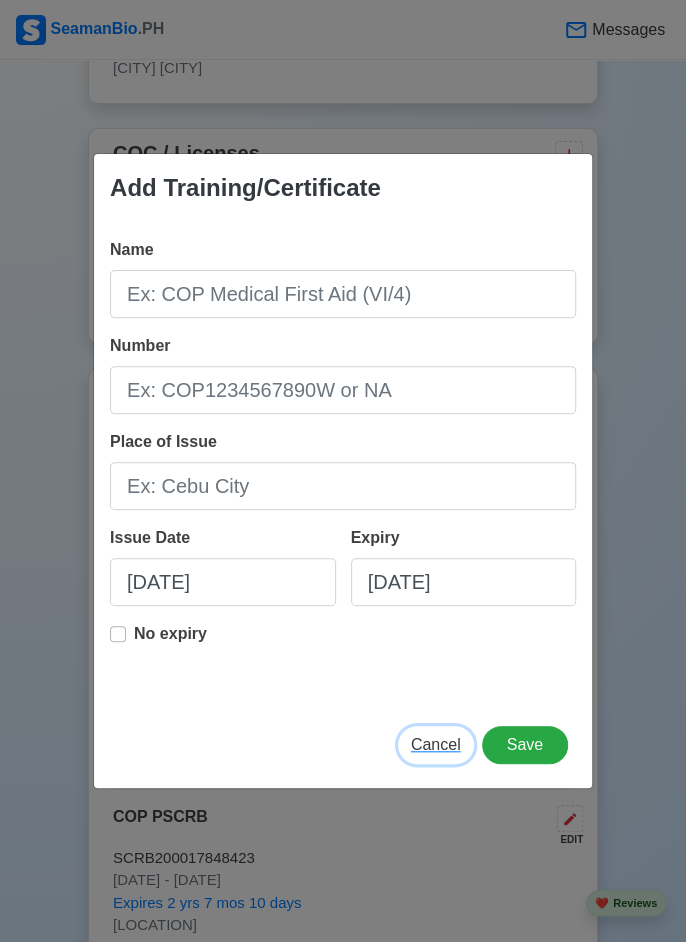 click on "Cancel" at bounding box center (436, 744) 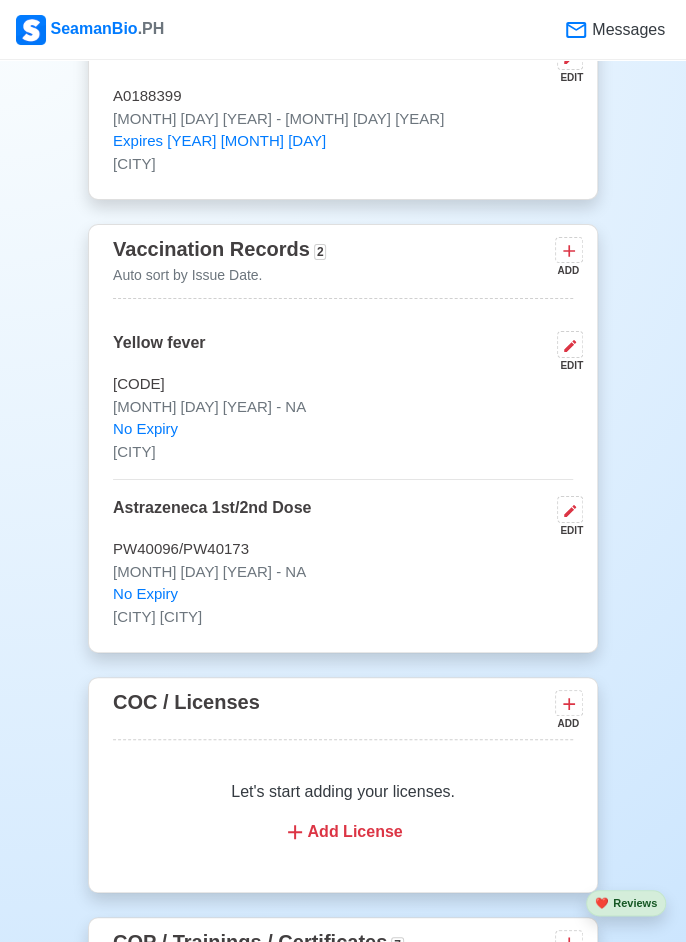 scroll, scrollTop: 2152, scrollLeft: 0, axis: vertical 